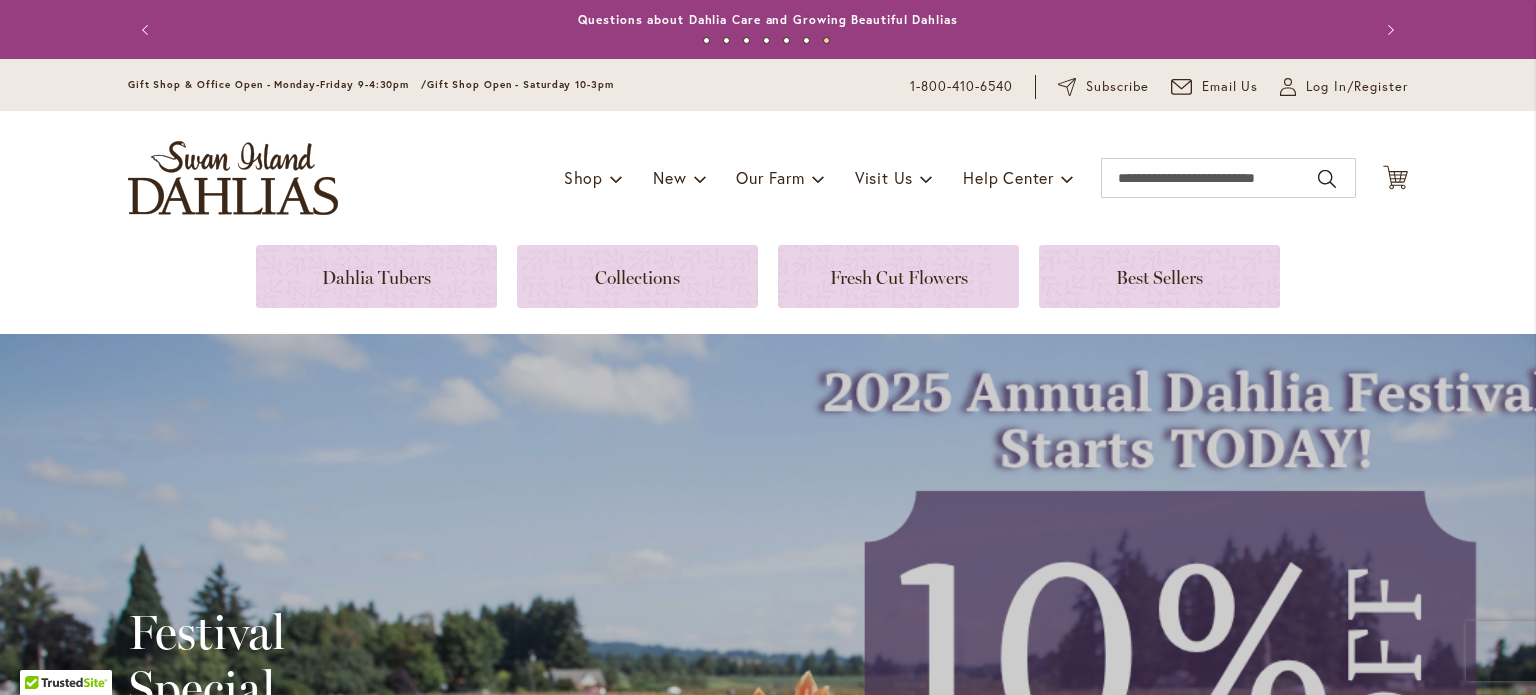 scroll, scrollTop: 0, scrollLeft: 0, axis: both 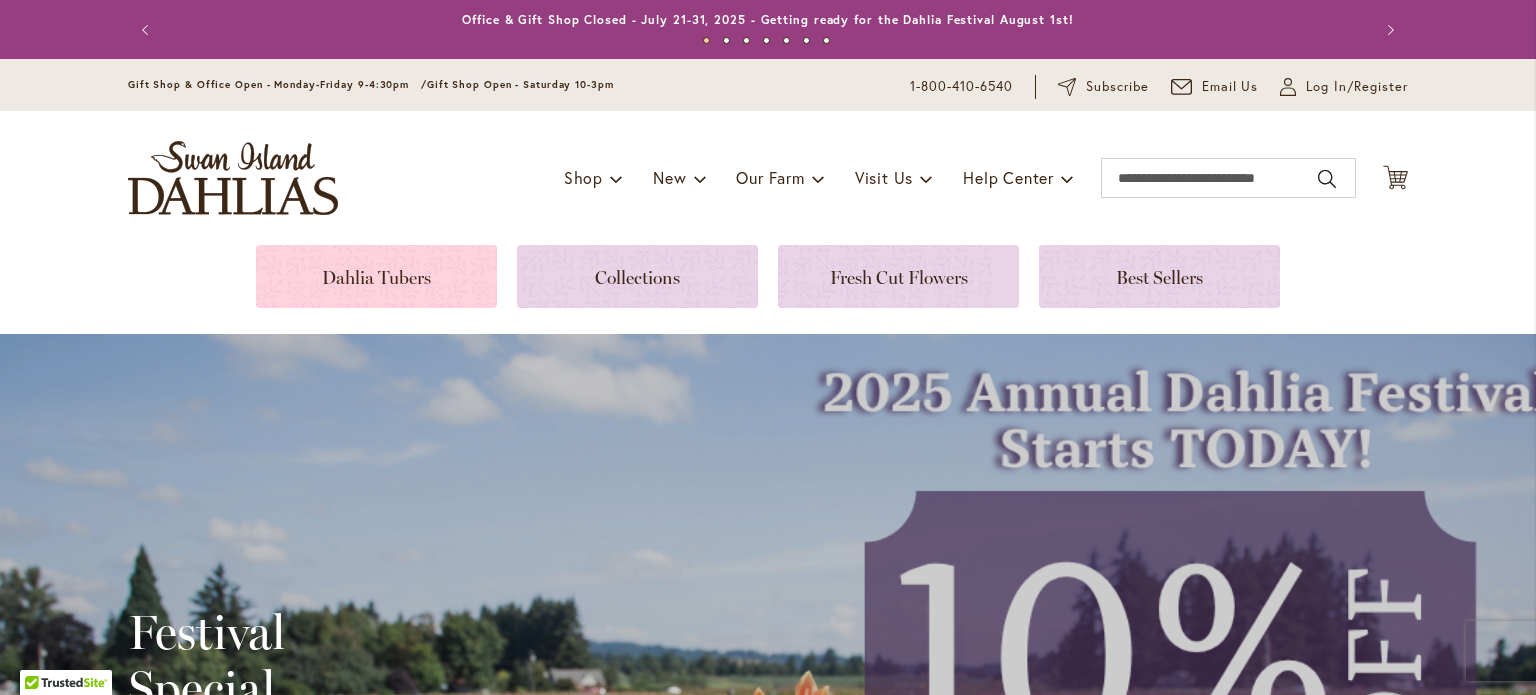 click at bounding box center [376, 276] 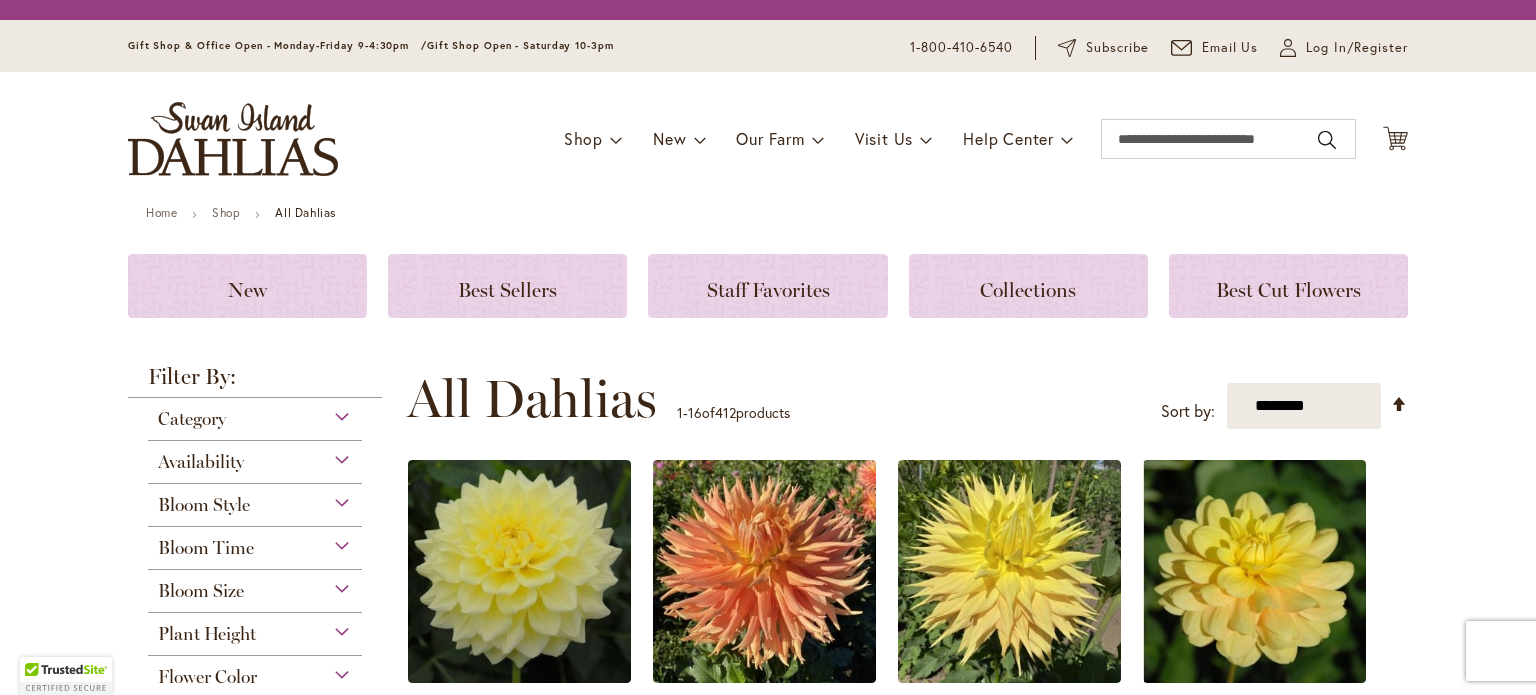 scroll, scrollTop: 0, scrollLeft: 0, axis: both 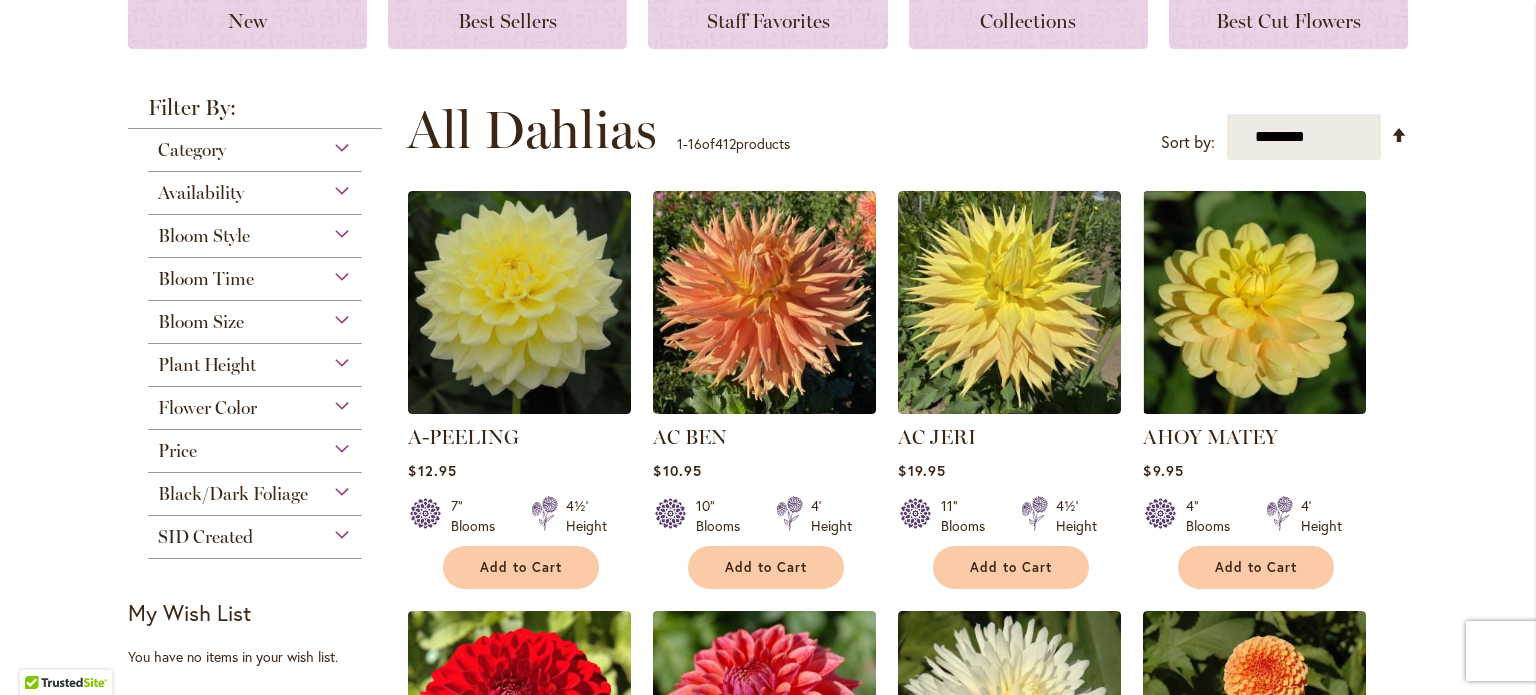 click on "Category" at bounding box center [255, 145] 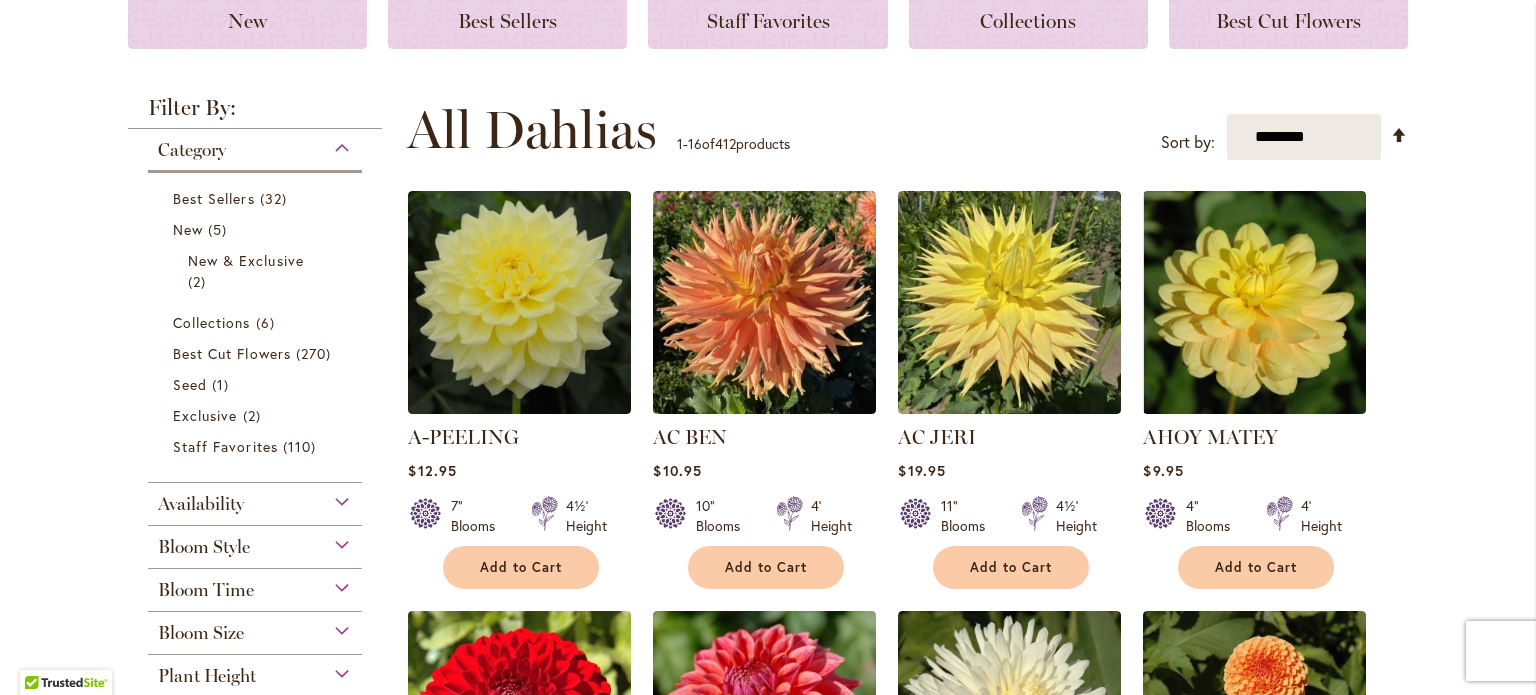 click on "Category" at bounding box center (255, 145) 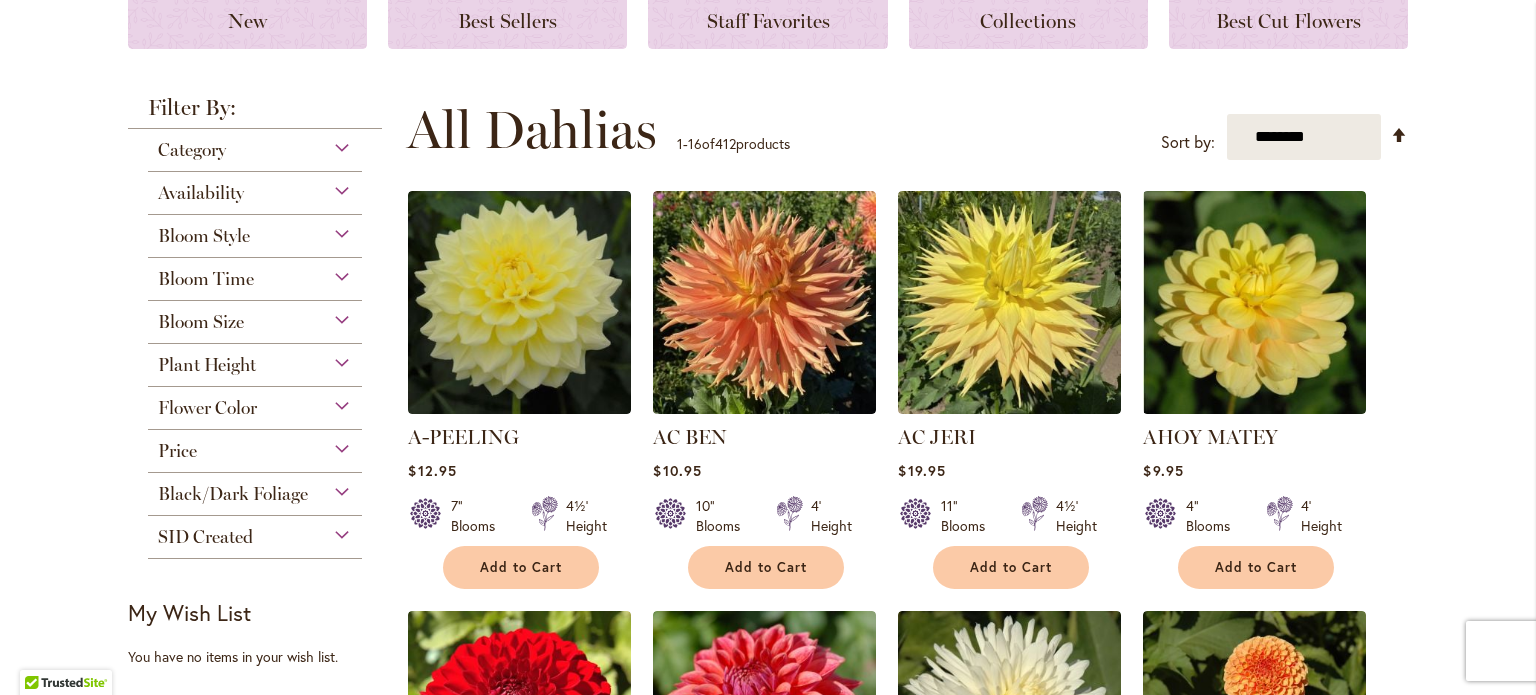 click on "Availability" 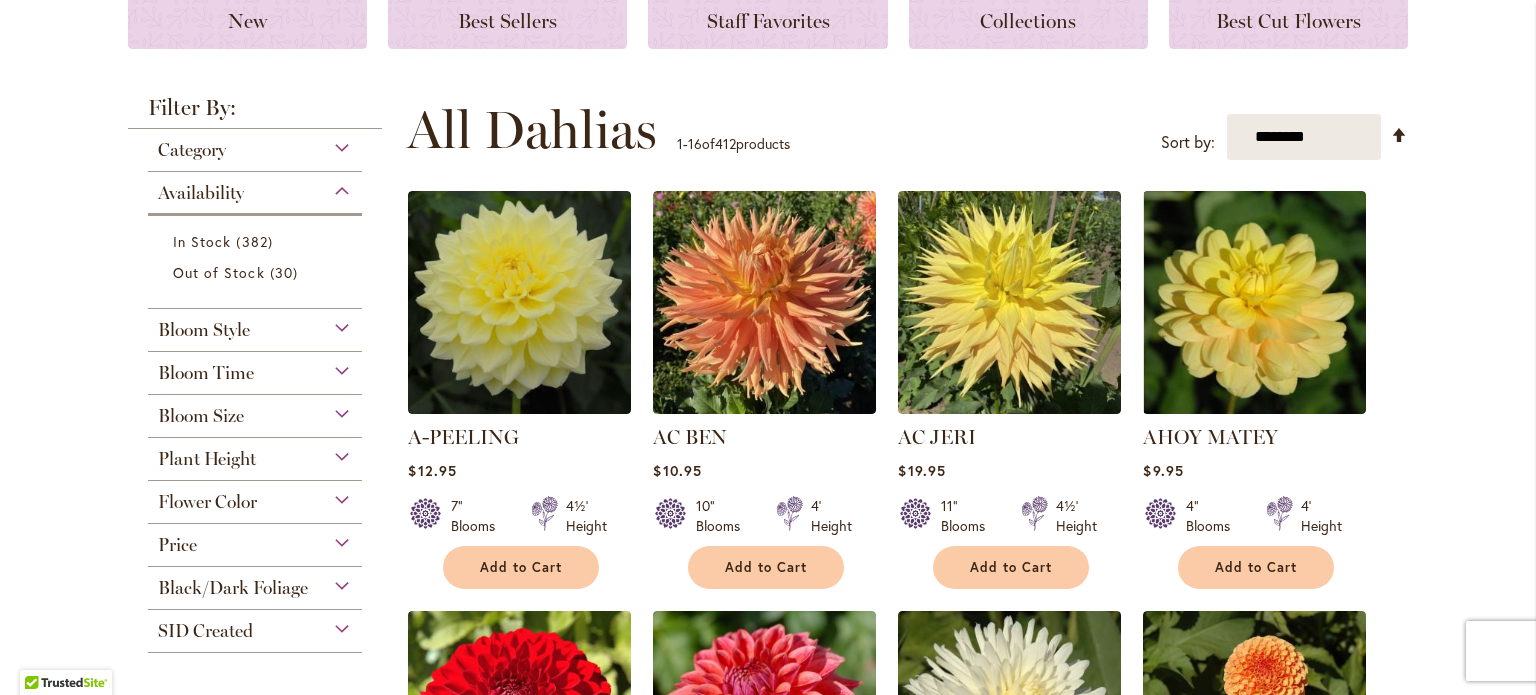 click on "Availability" 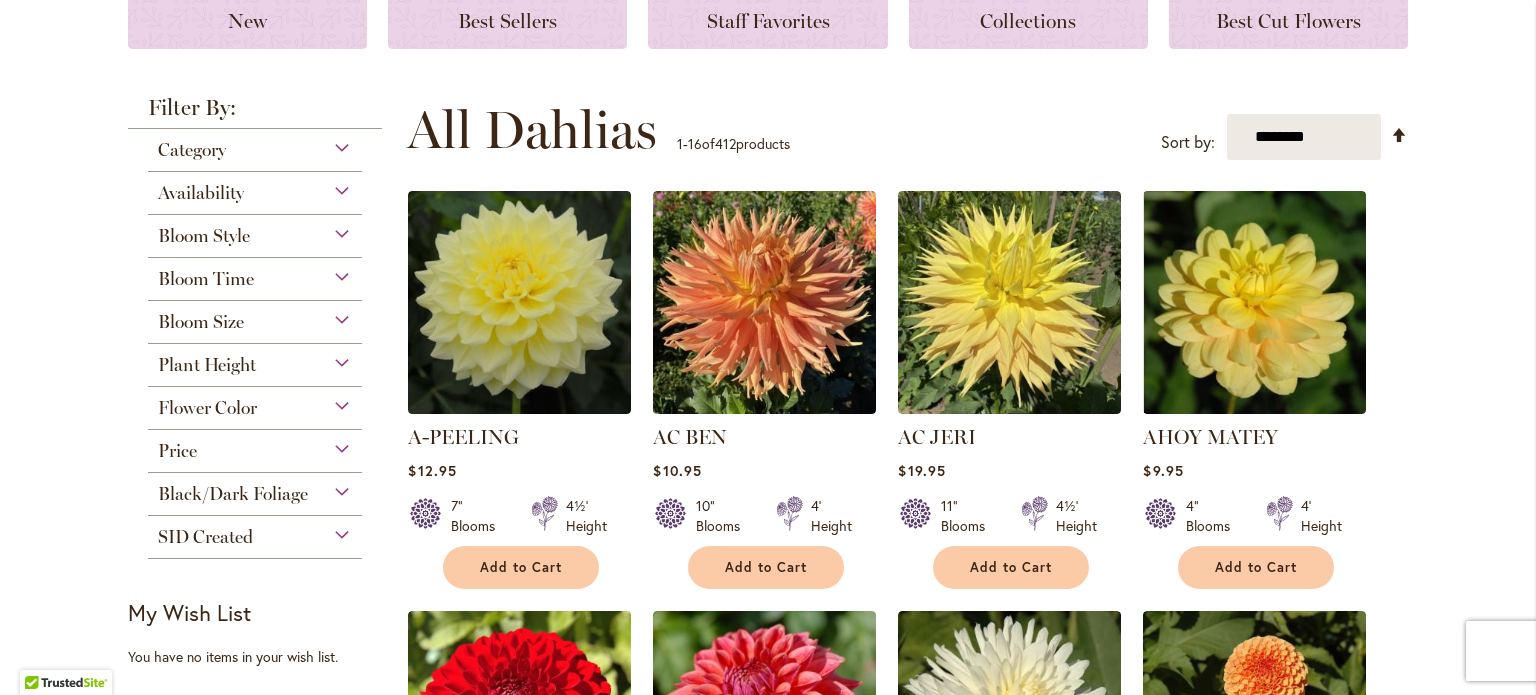 click on "Bloom Style" 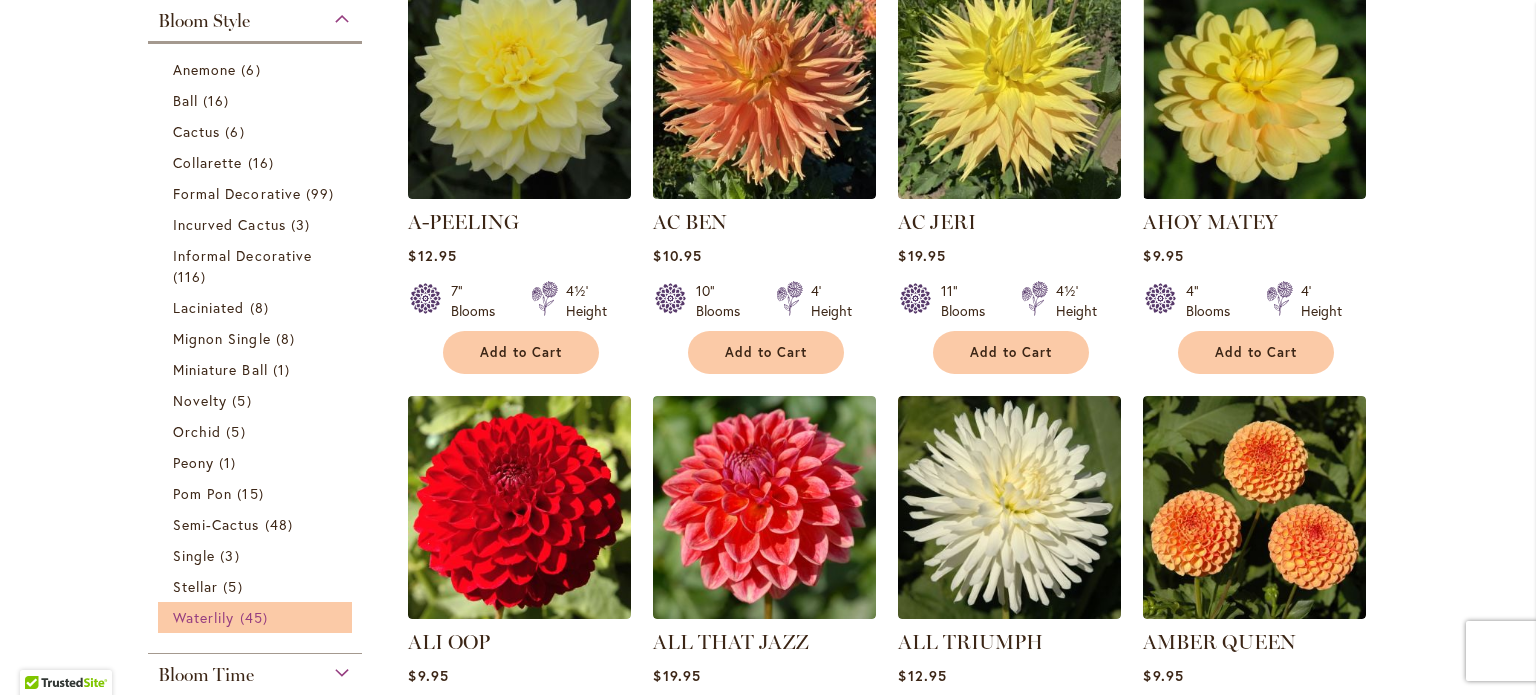 click on "Waterlily
45
items" 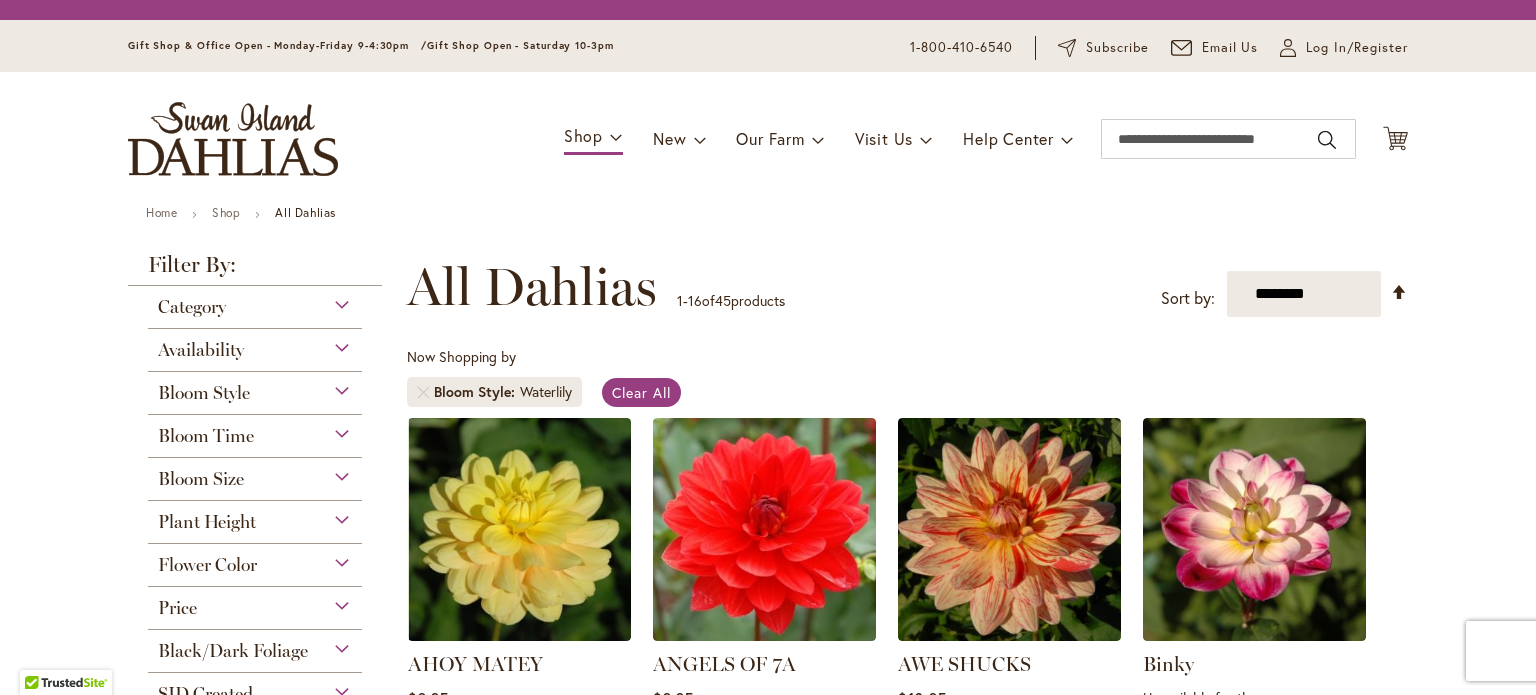 scroll, scrollTop: 0, scrollLeft: 0, axis: both 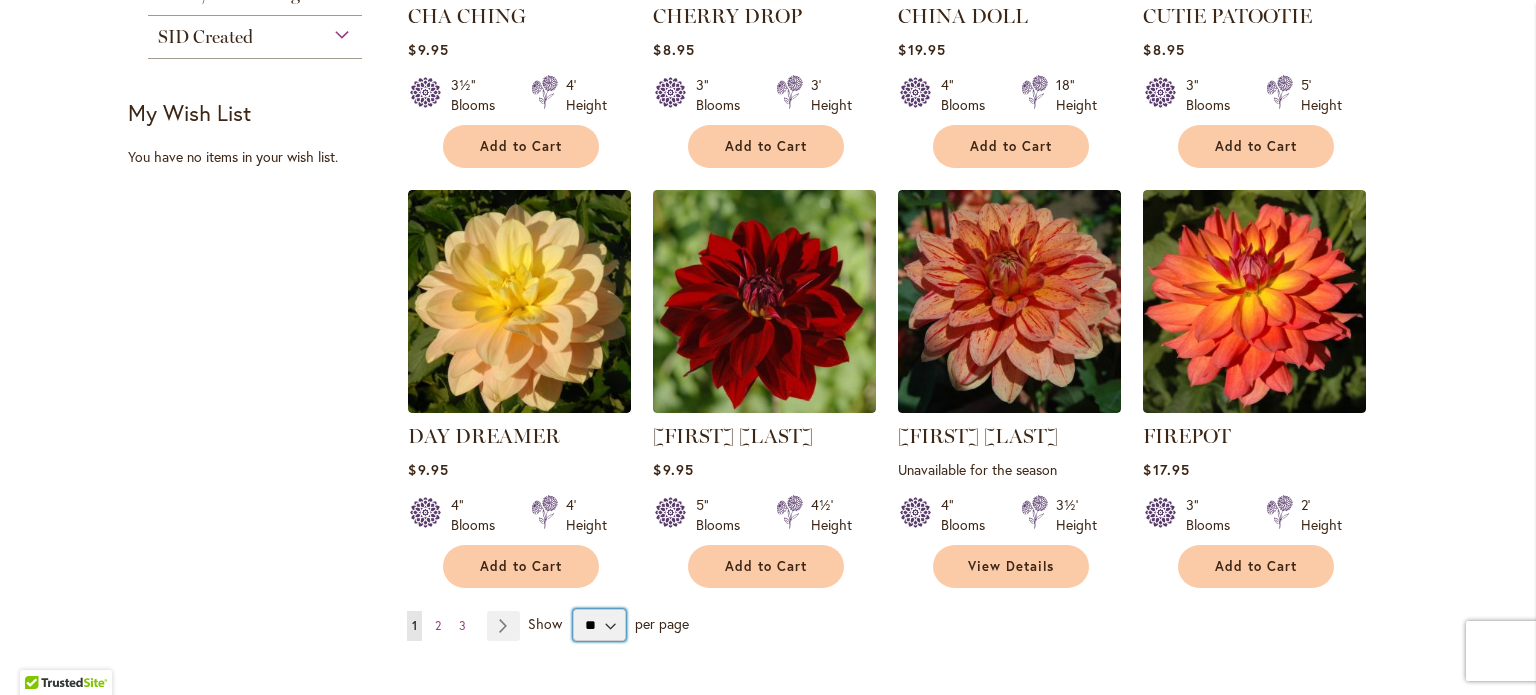 click on "**
**
**
**" at bounding box center (599, 625) 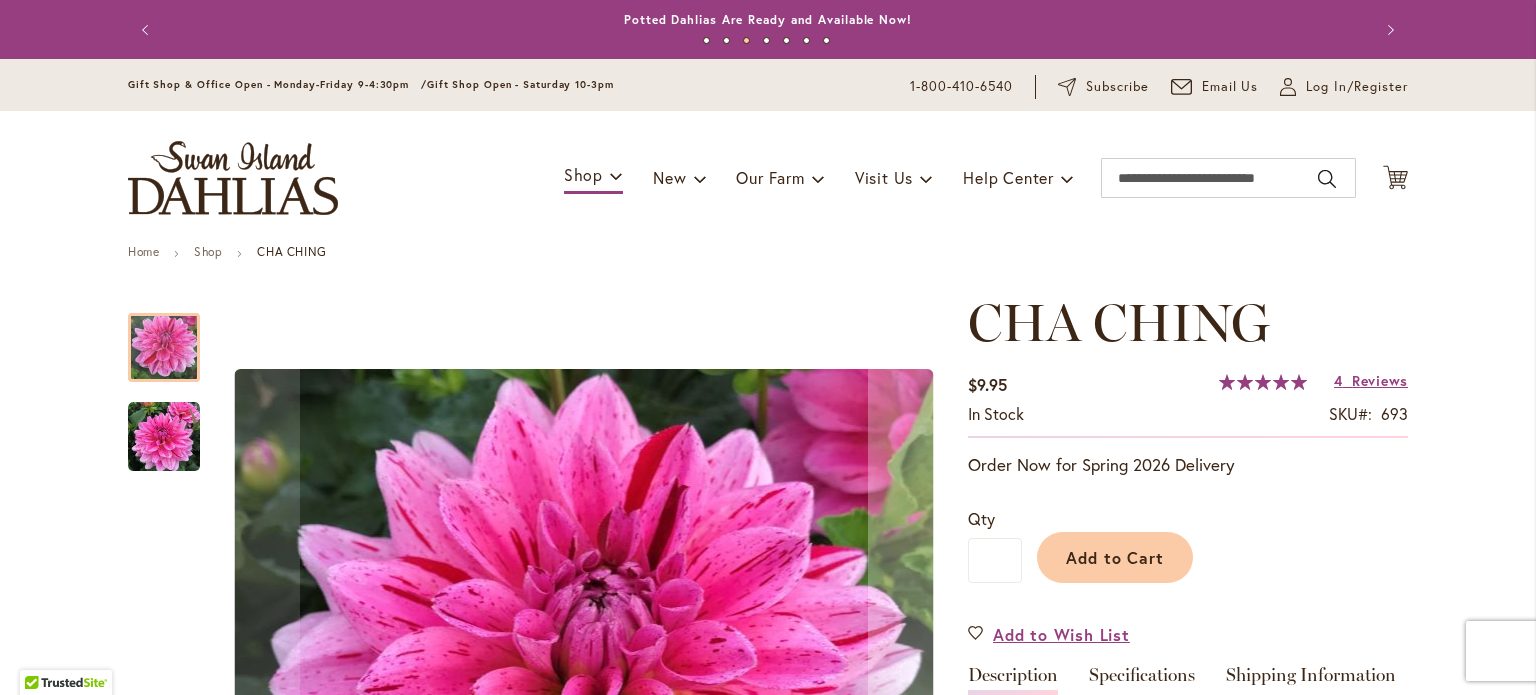 scroll, scrollTop: 0, scrollLeft: 0, axis: both 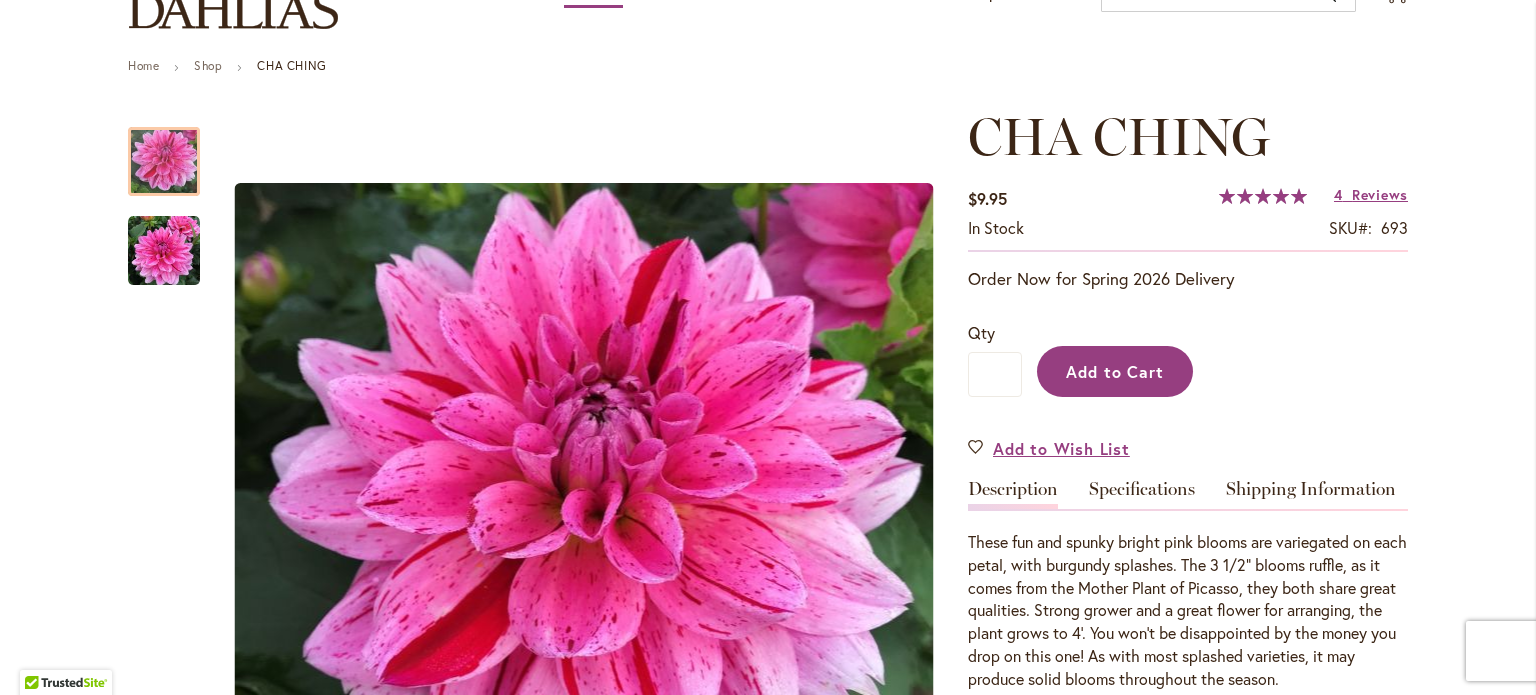 click on "Add to Cart" at bounding box center [1115, 371] 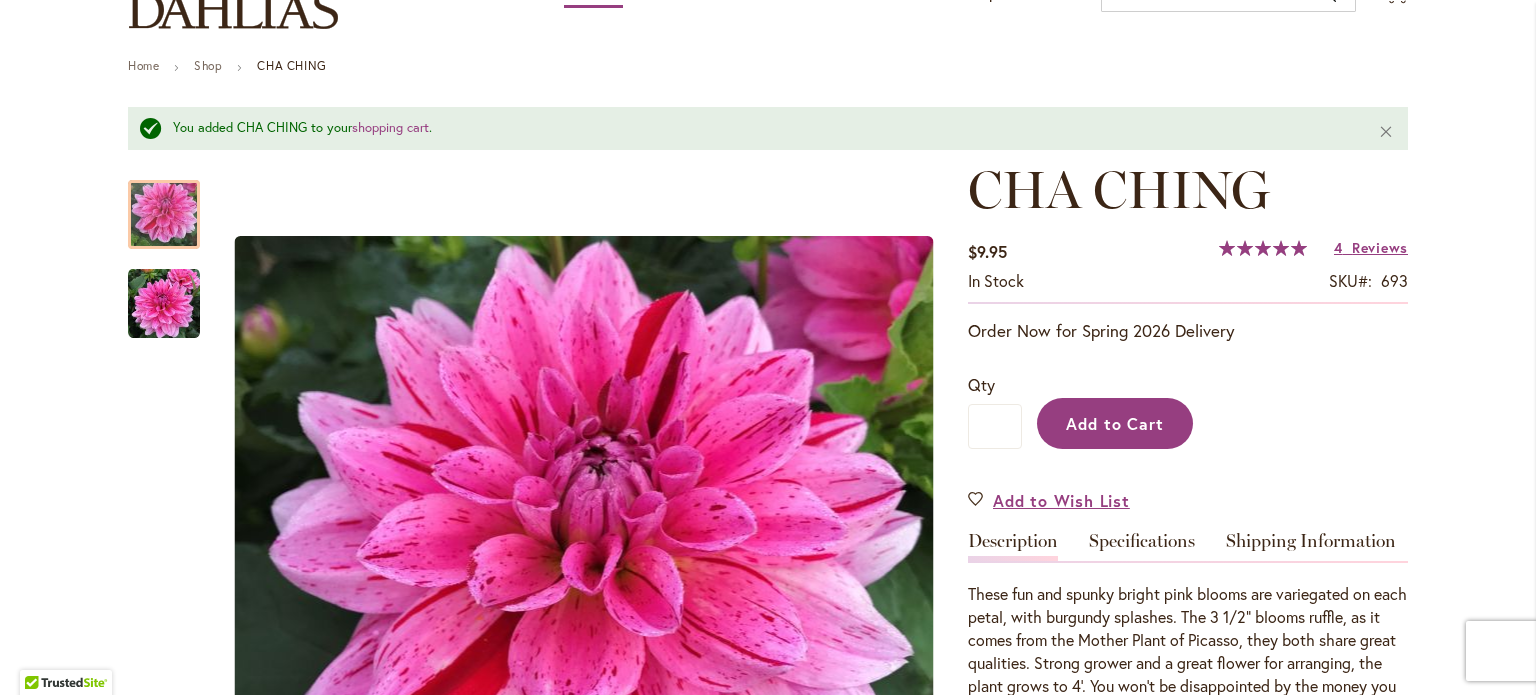 click on "Add to Cart" at bounding box center [1115, 423] 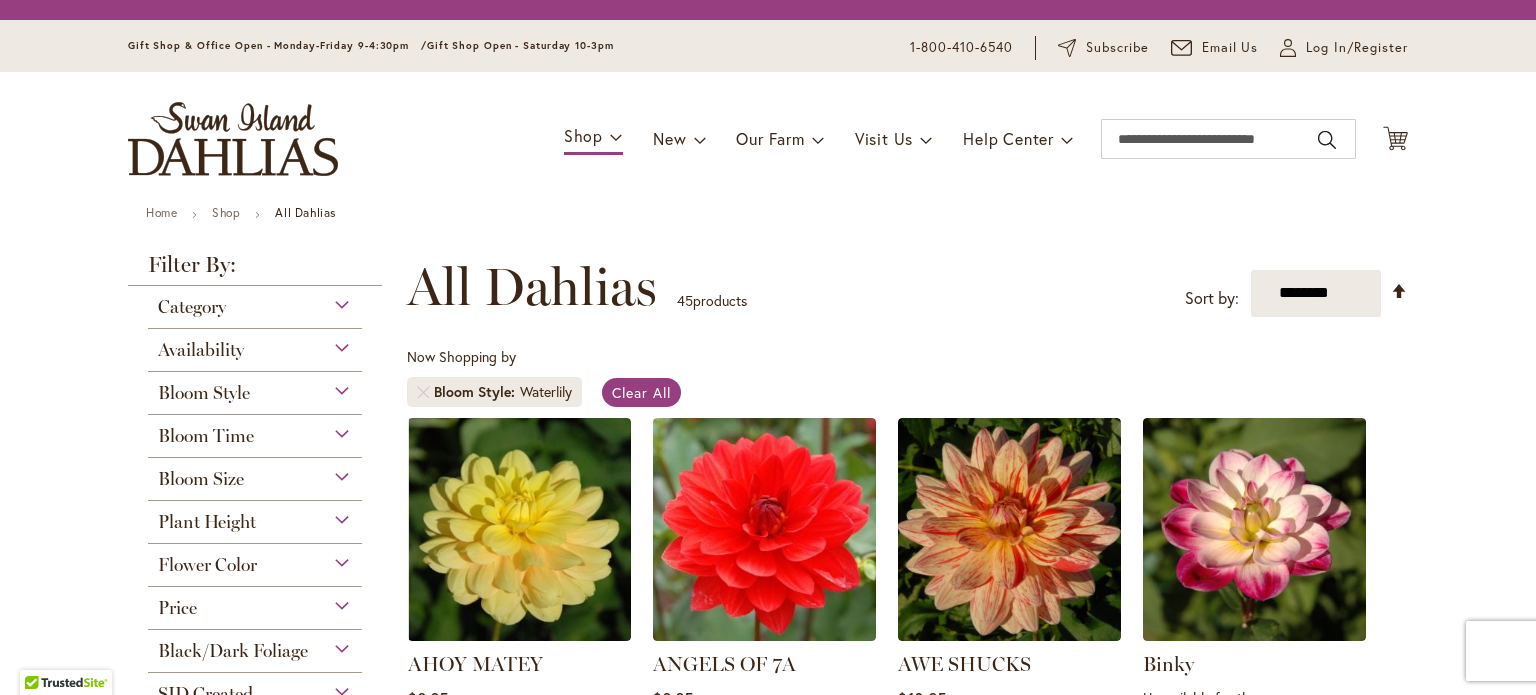 scroll, scrollTop: 0, scrollLeft: 0, axis: both 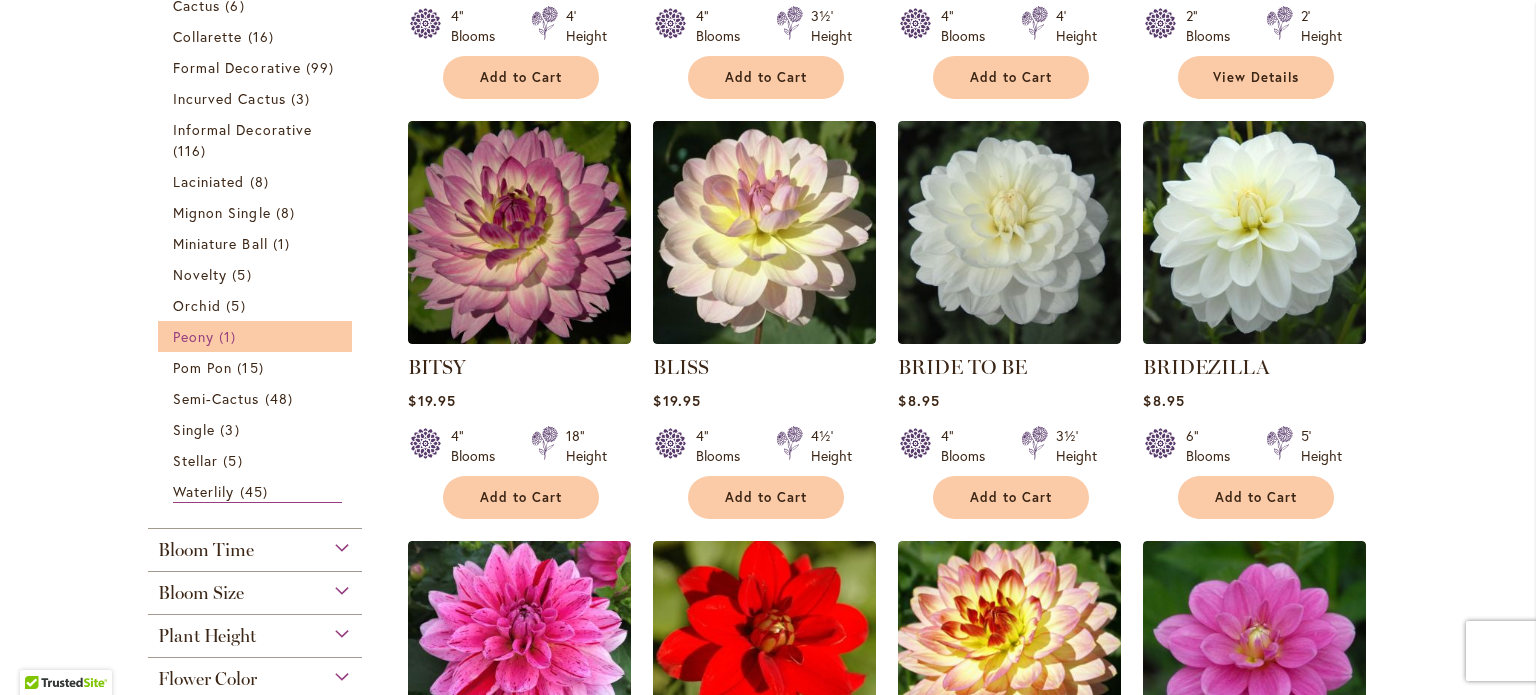 click on "Peony
1
item" at bounding box center (257, 336) 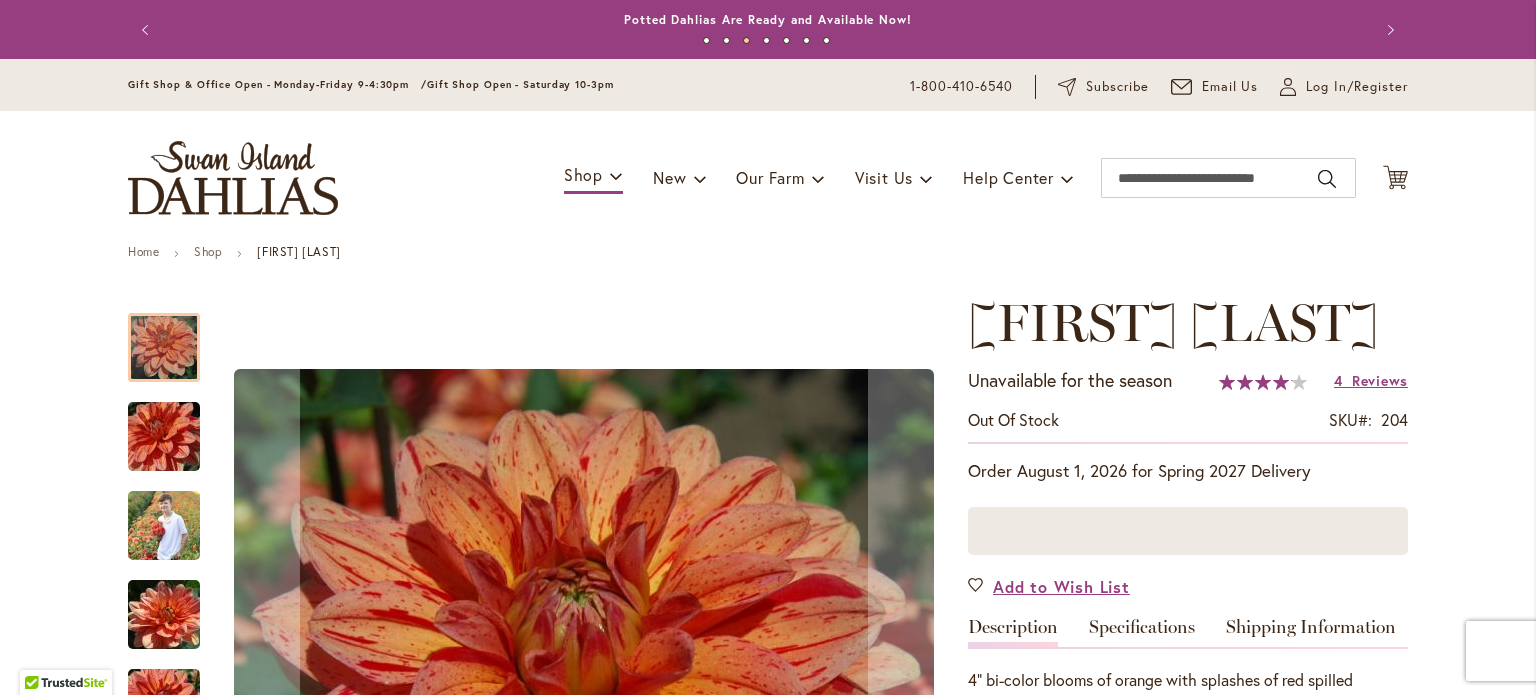 scroll, scrollTop: 0, scrollLeft: 0, axis: both 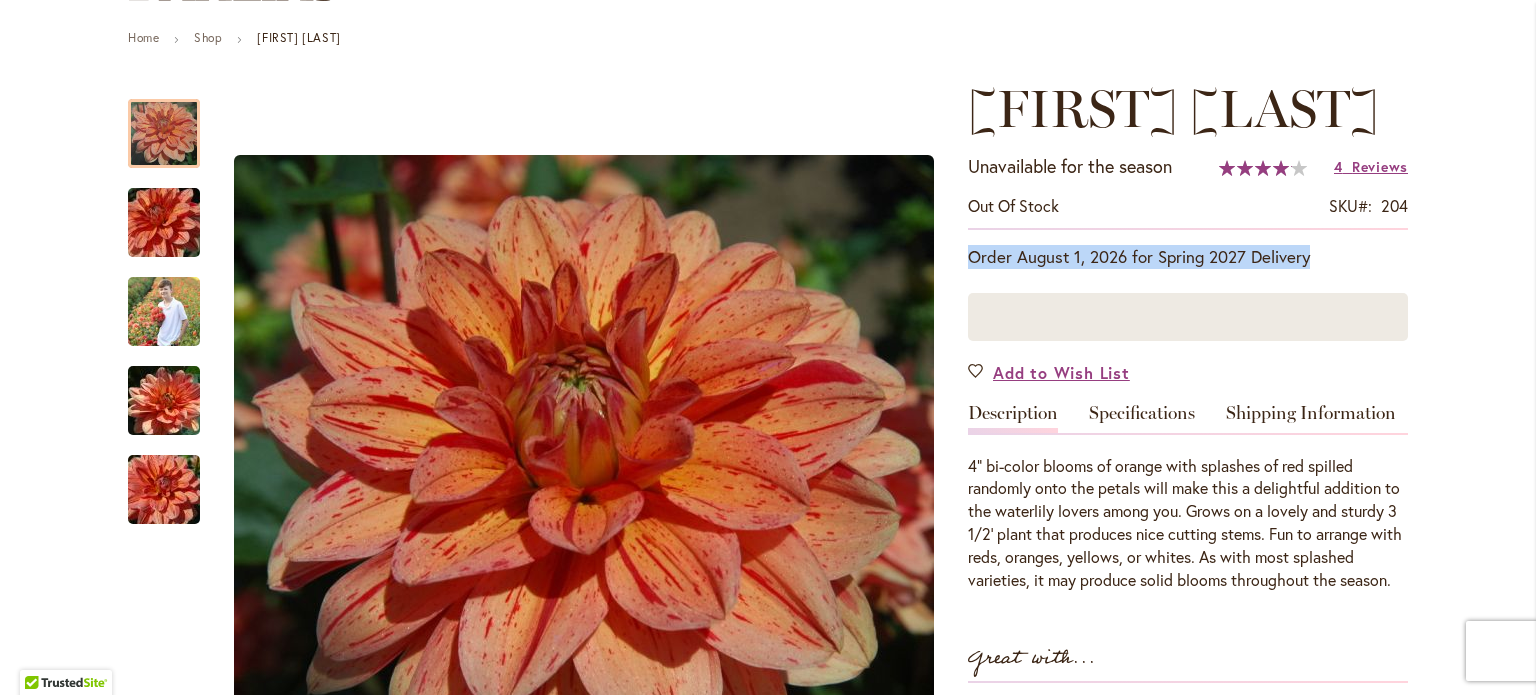 drag, startPoint x: 956, startPoint y: 254, endPoint x: 1349, endPoint y: 285, distance: 394.22076 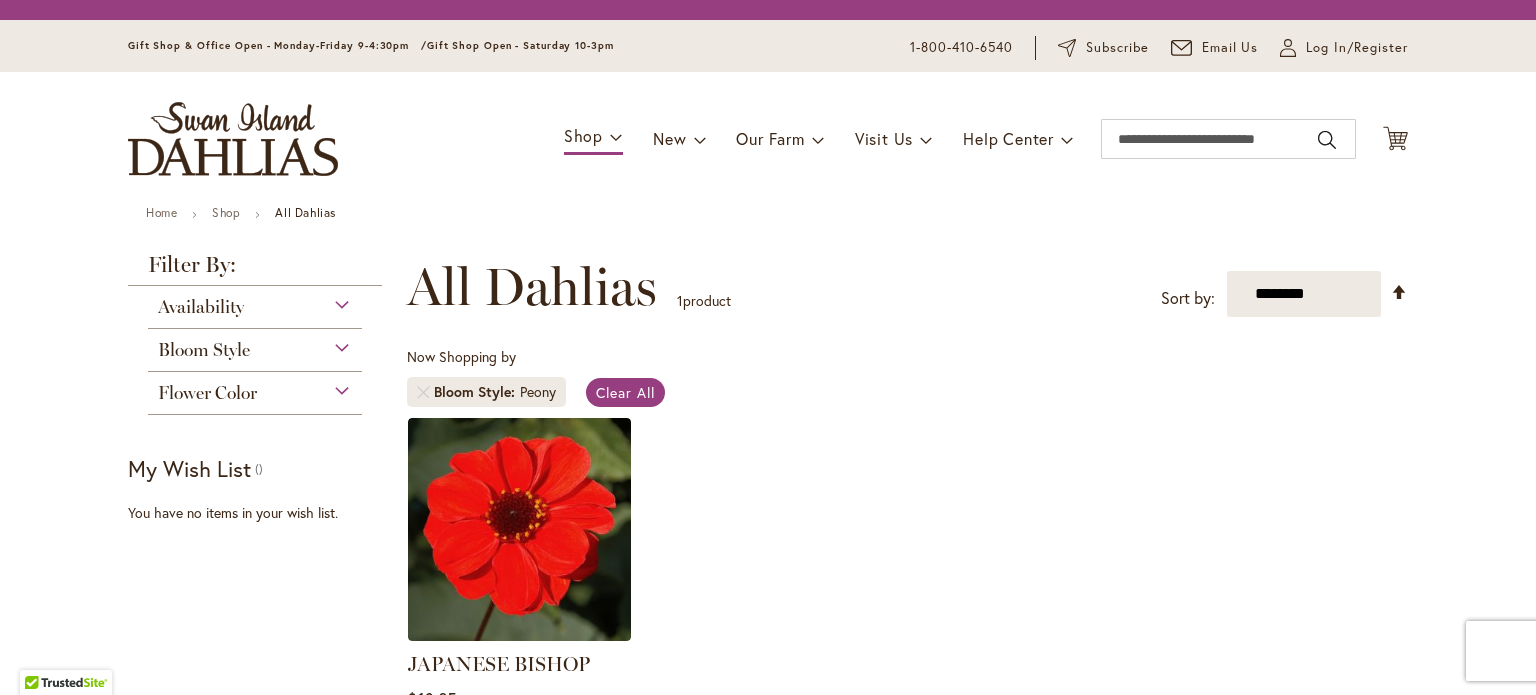 scroll, scrollTop: 0, scrollLeft: 0, axis: both 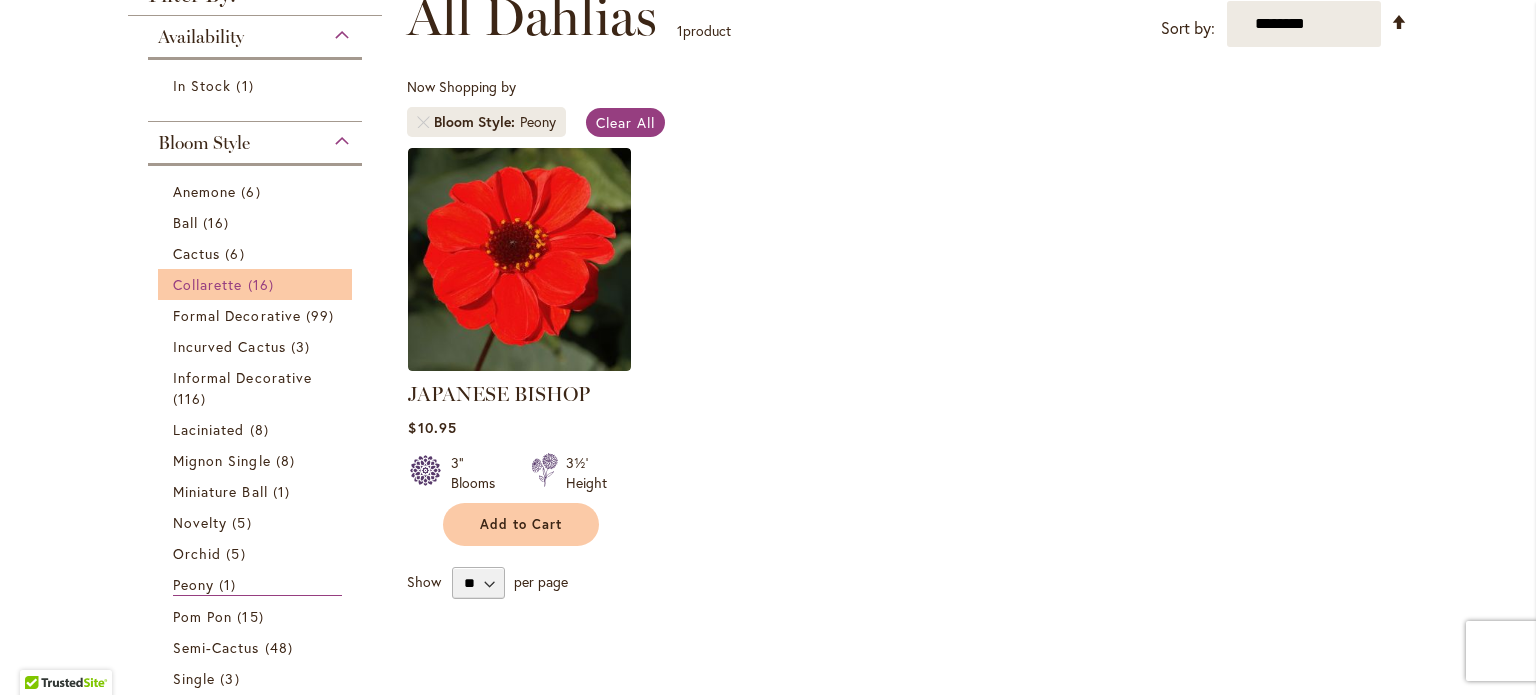 click on "Collarette" at bounding box center (208, 284) 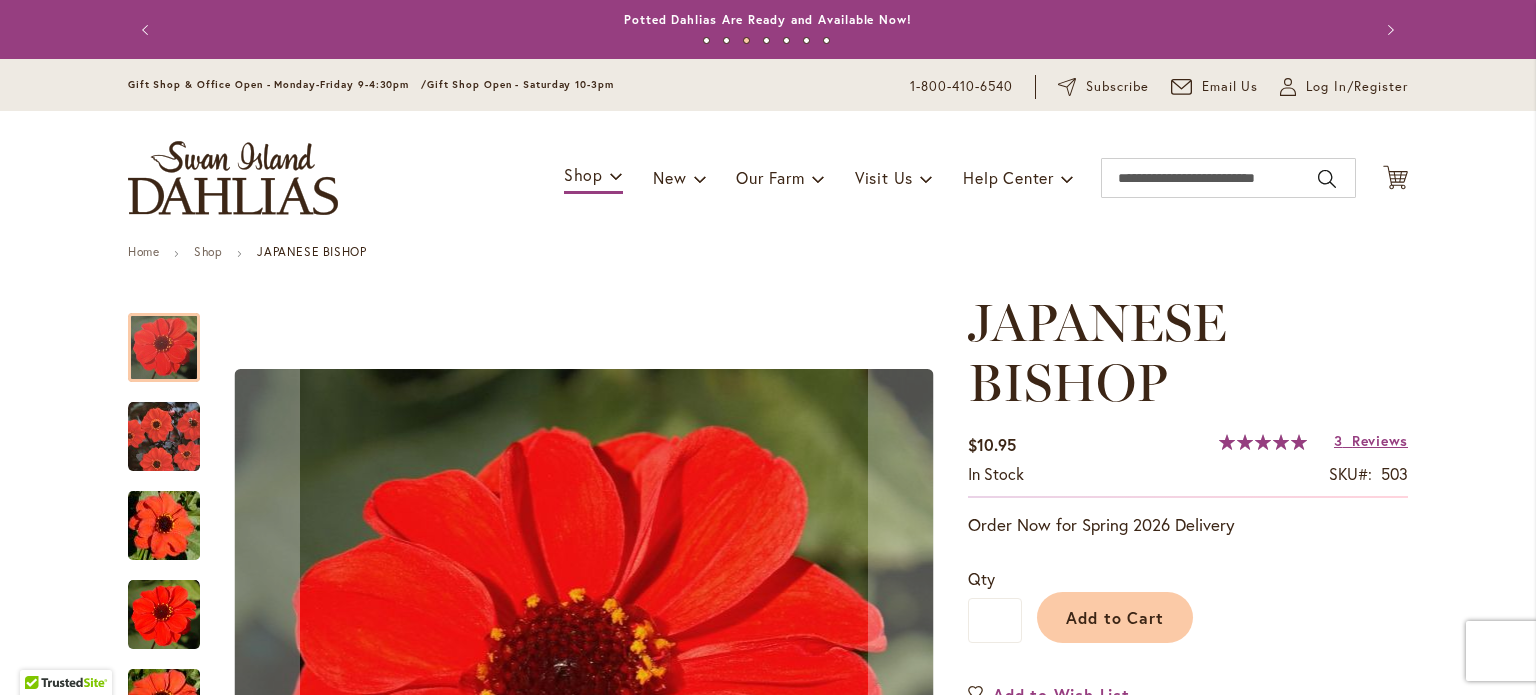 scroll, scrollTop: 0, scrollLeft: 0, axis: both 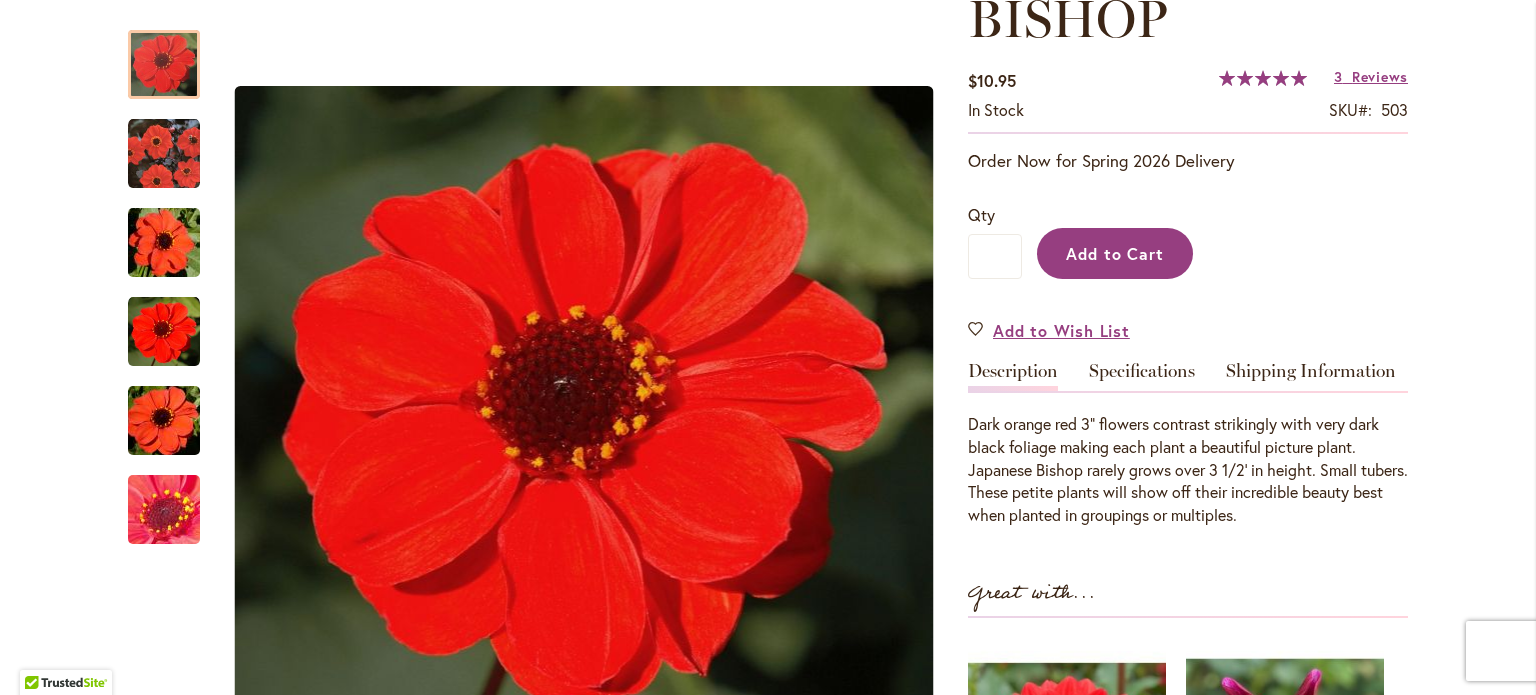 click on "Add to Cart" at bounding box center [1115, 253] 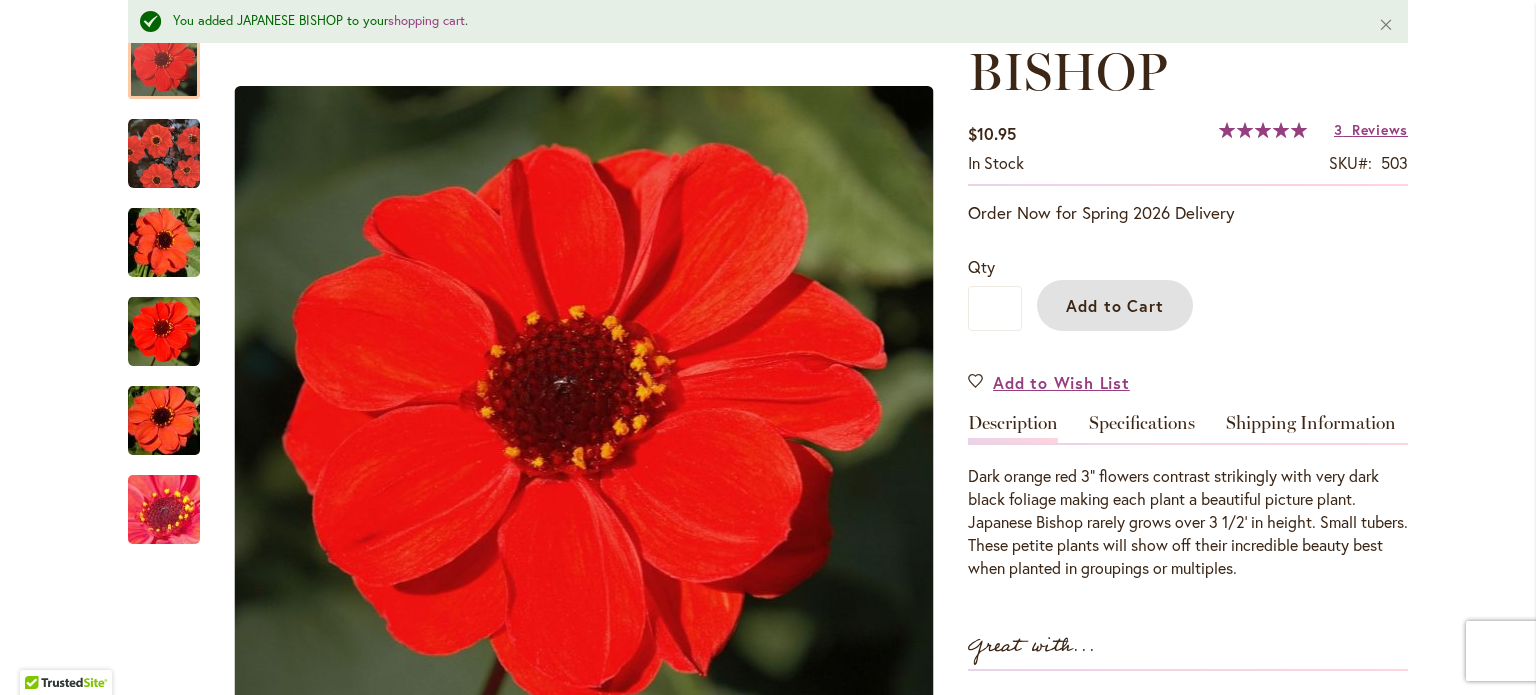 scroll, scrollTop: 416, scrollLeft: 0, axis: vertical 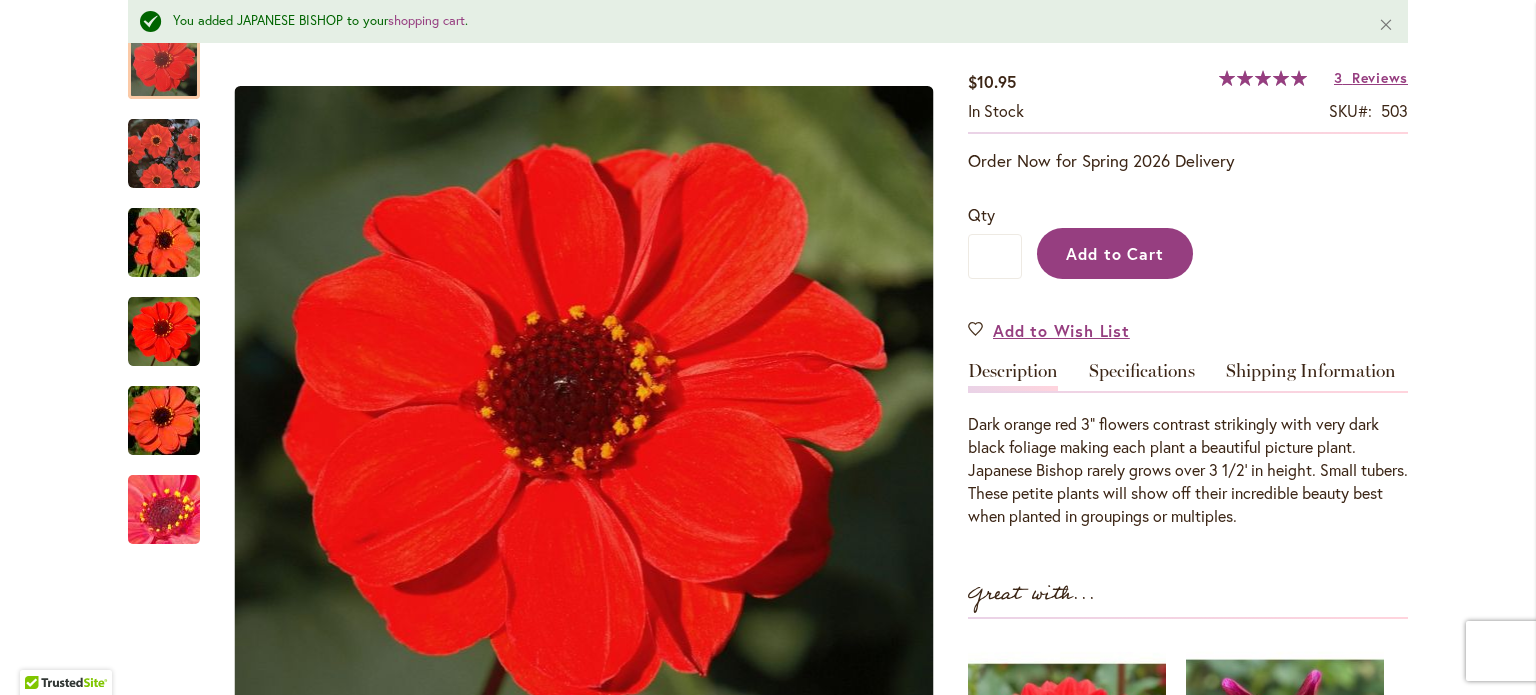 click on "Add to Cart" at bounding box center (1115, 253) 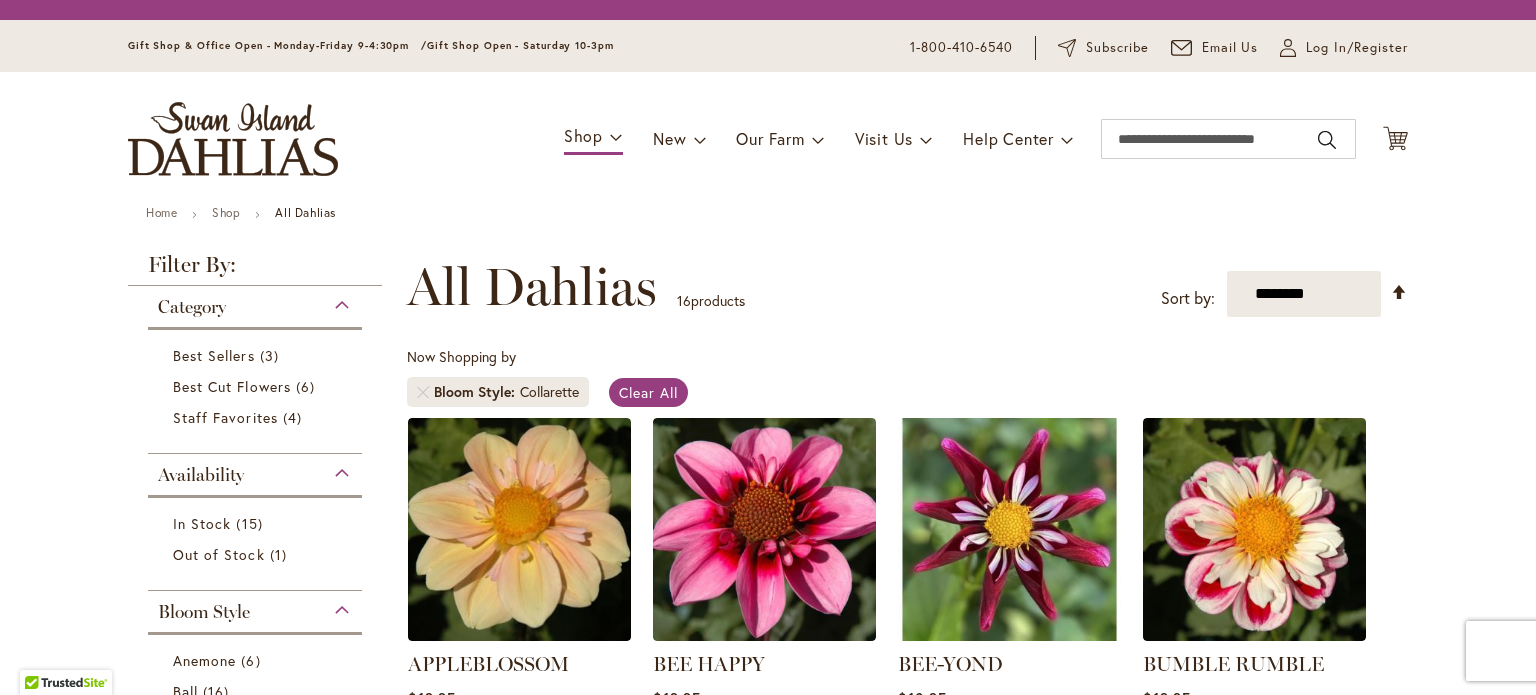 scroll, scrollTop: 0, scrollLeft: 0, axis: both 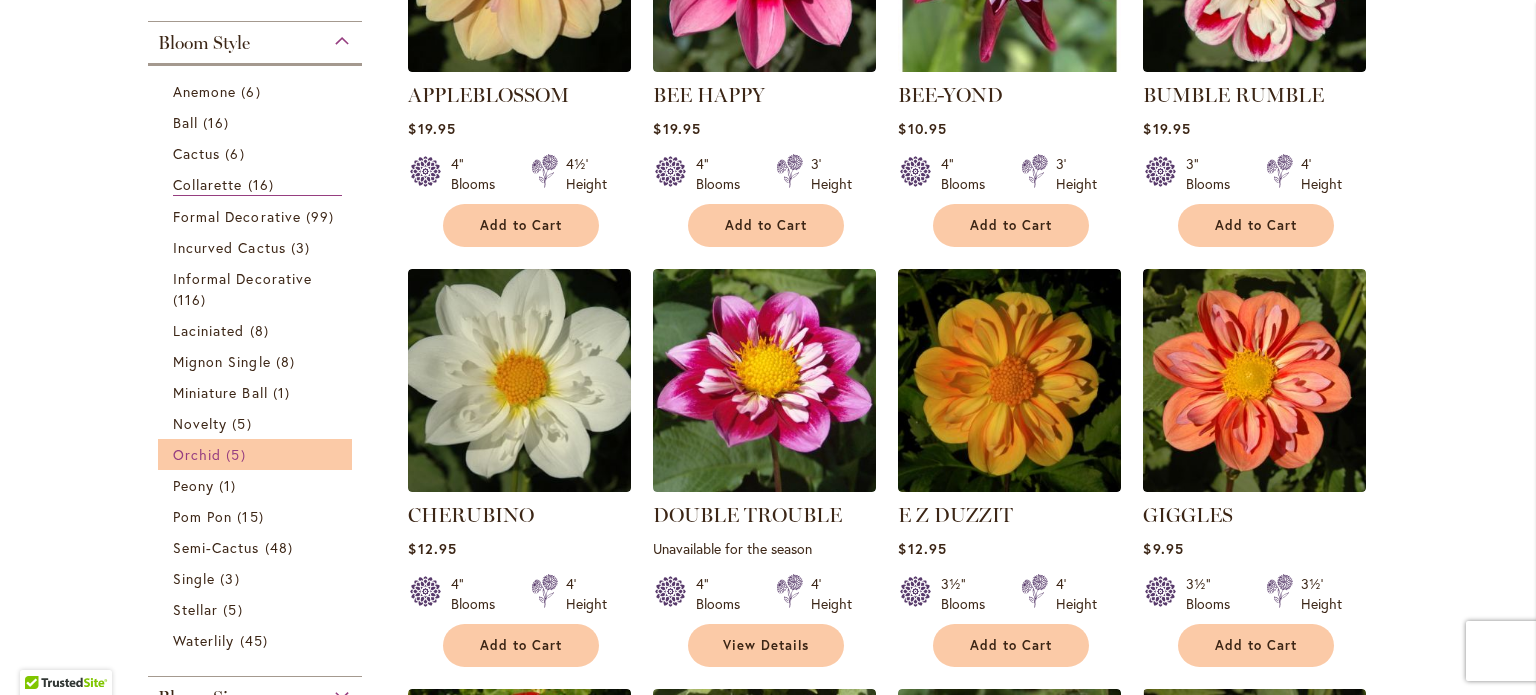 click on "5
items" at bounding box center (238, 454) 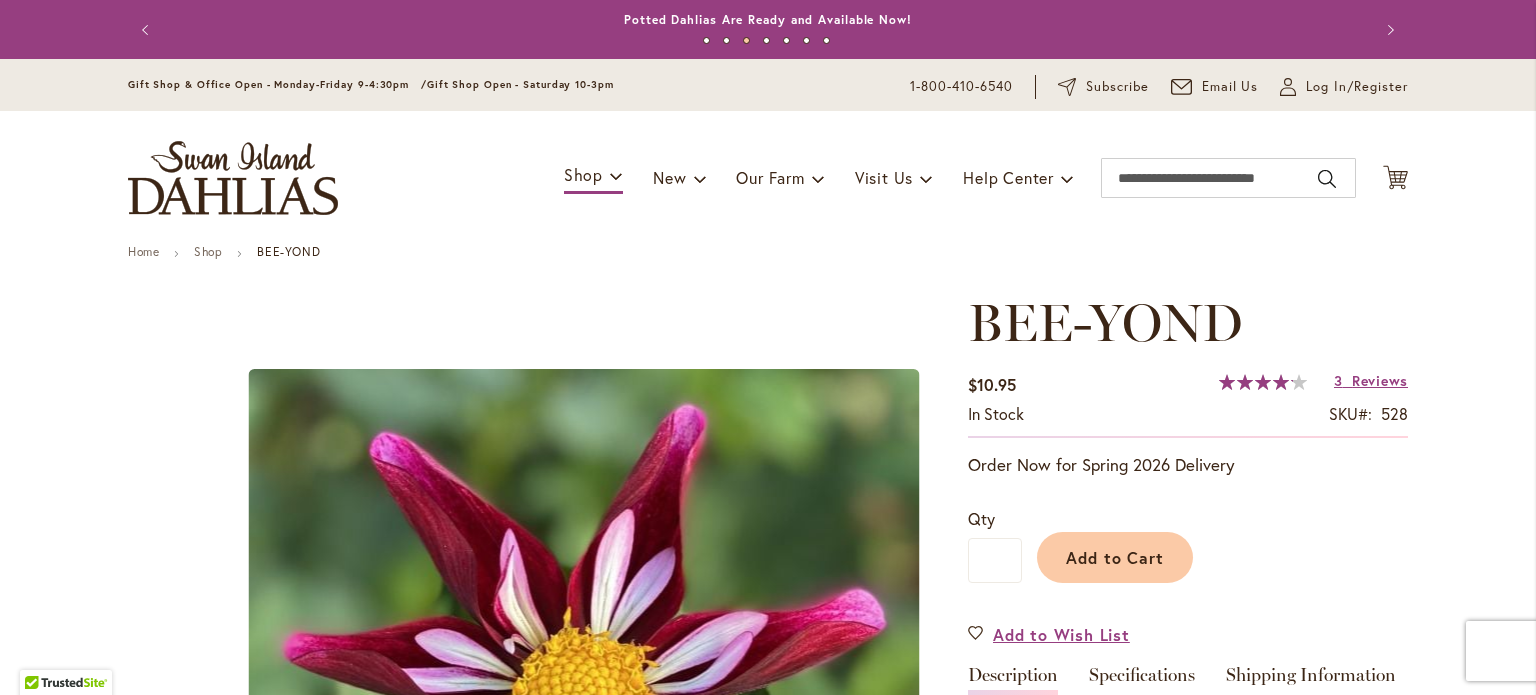 scroll, scrollTop: 0, scrollLeft: 0, axis: both 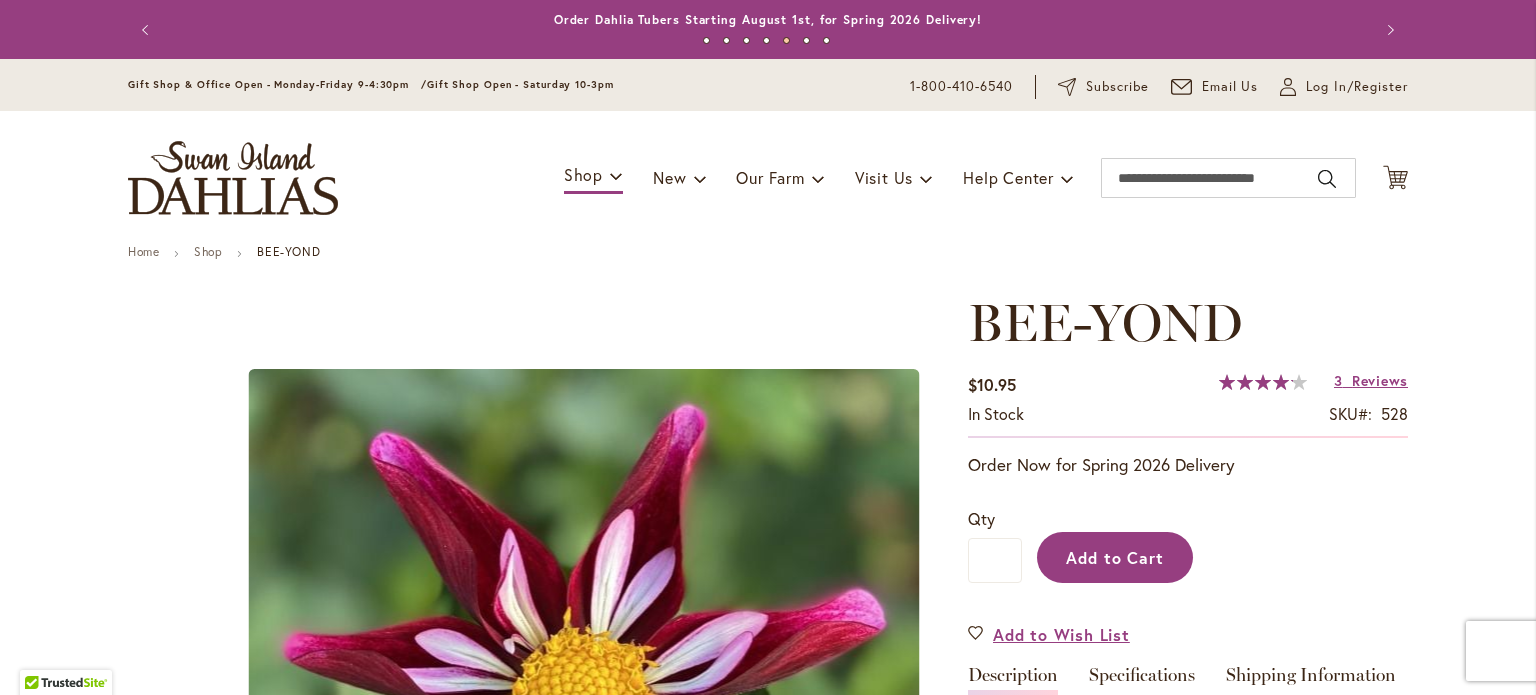 click on "Add to Cart" at bounding box center [1115, 557] 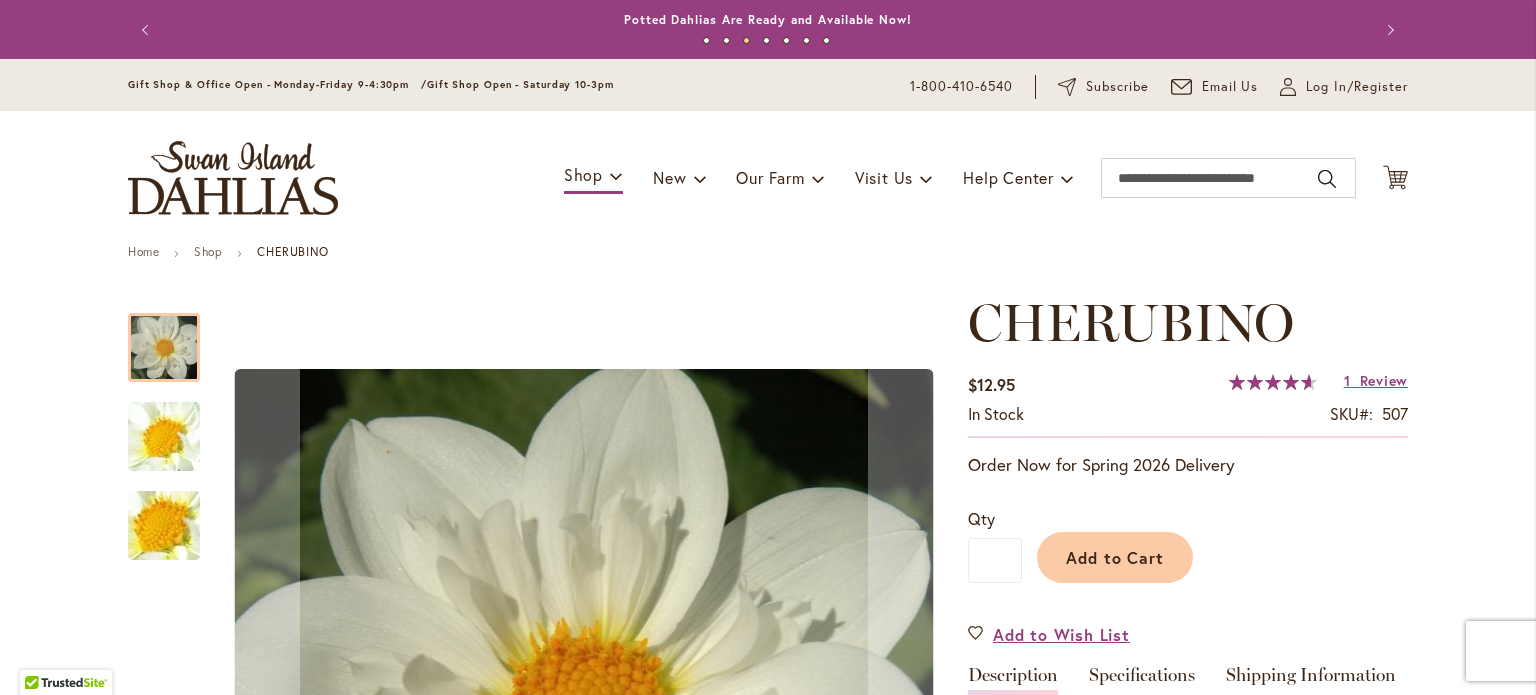 scroll, scrollTop: 0, scrollLeft: 0, axis: both 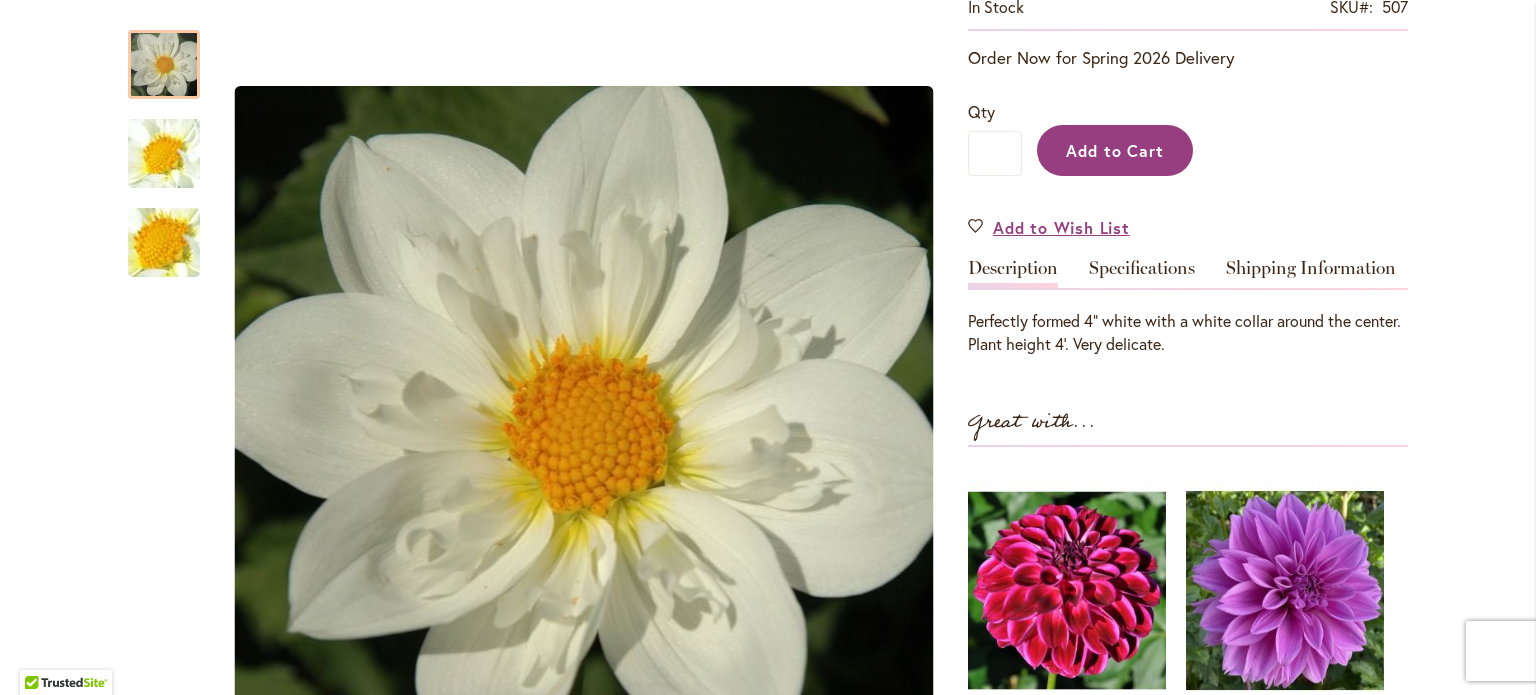 click on "Add to Cart" at bounding box center (1115, 150) 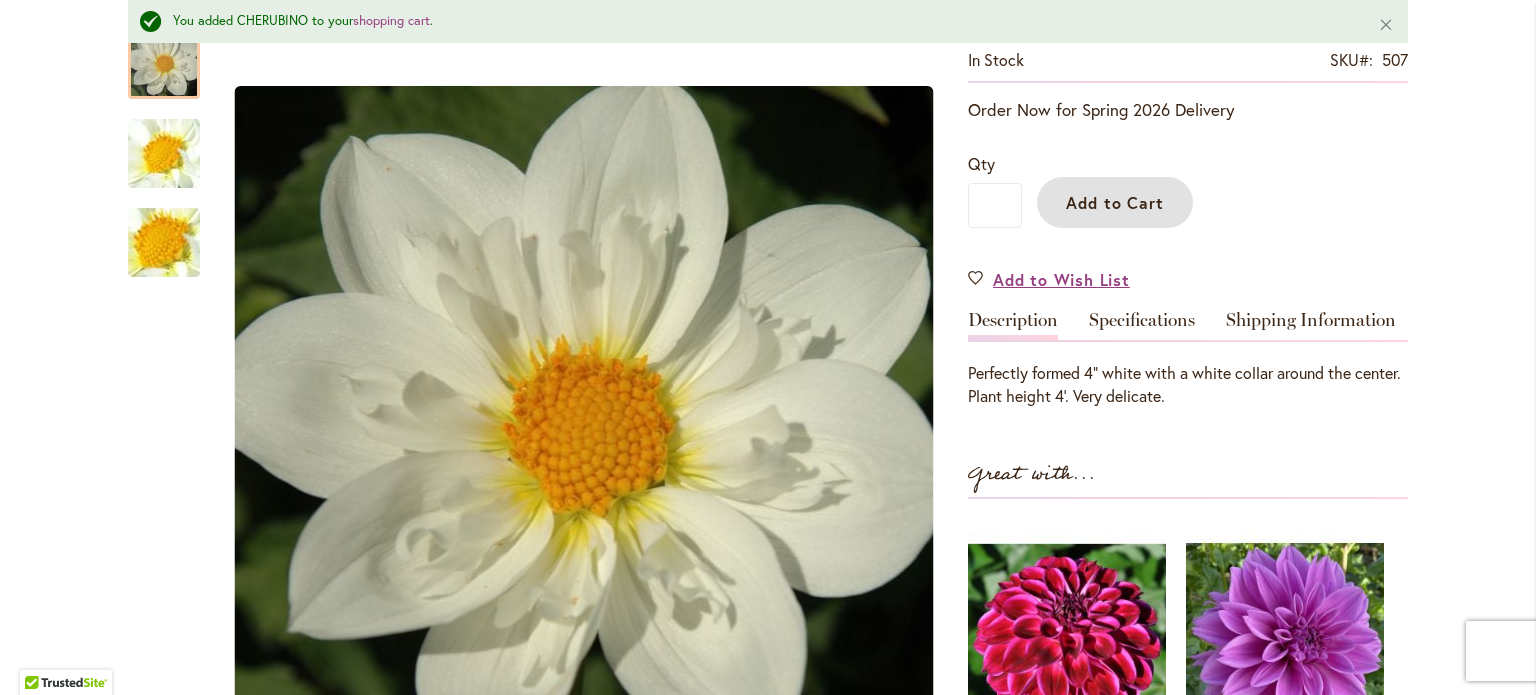 scroll, scrollTop: 459, scrollLeft: 0, axis: vertical 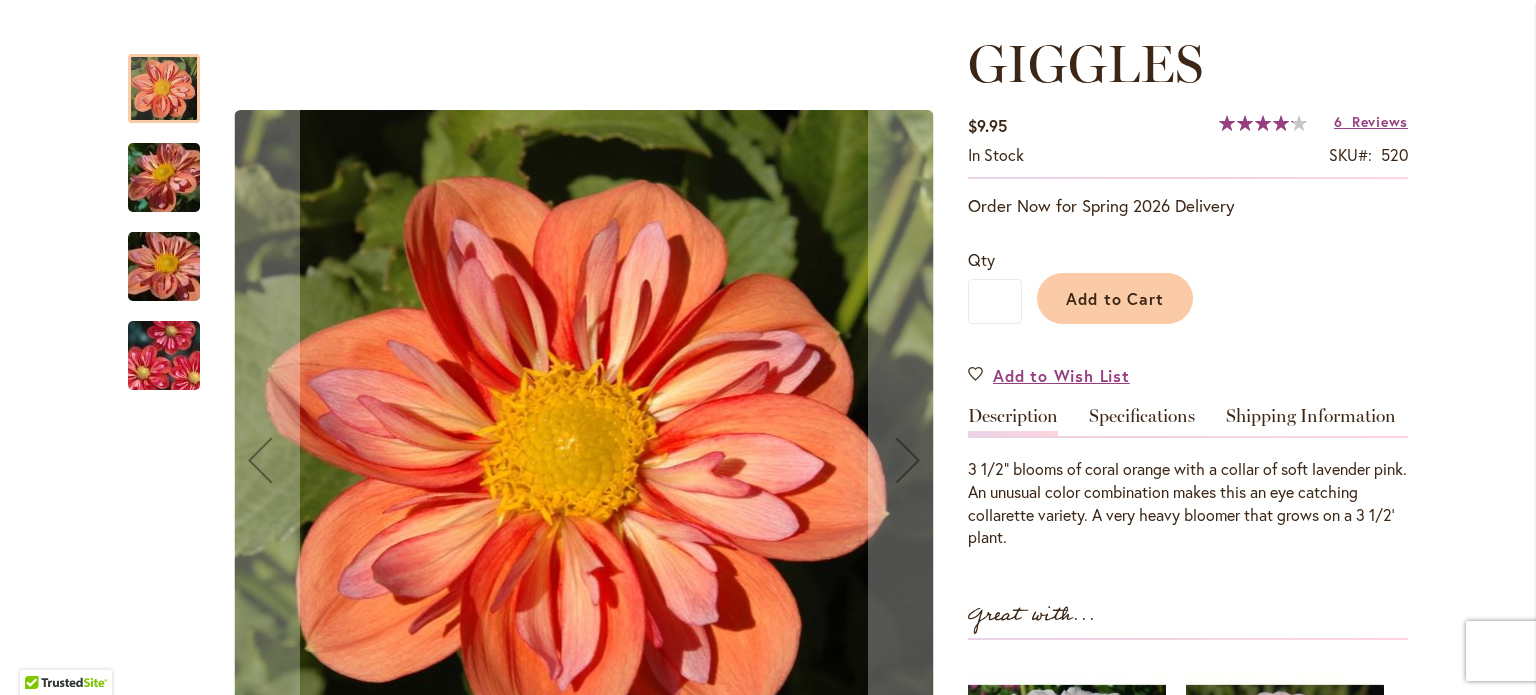 click at bounding box center (164, 267) 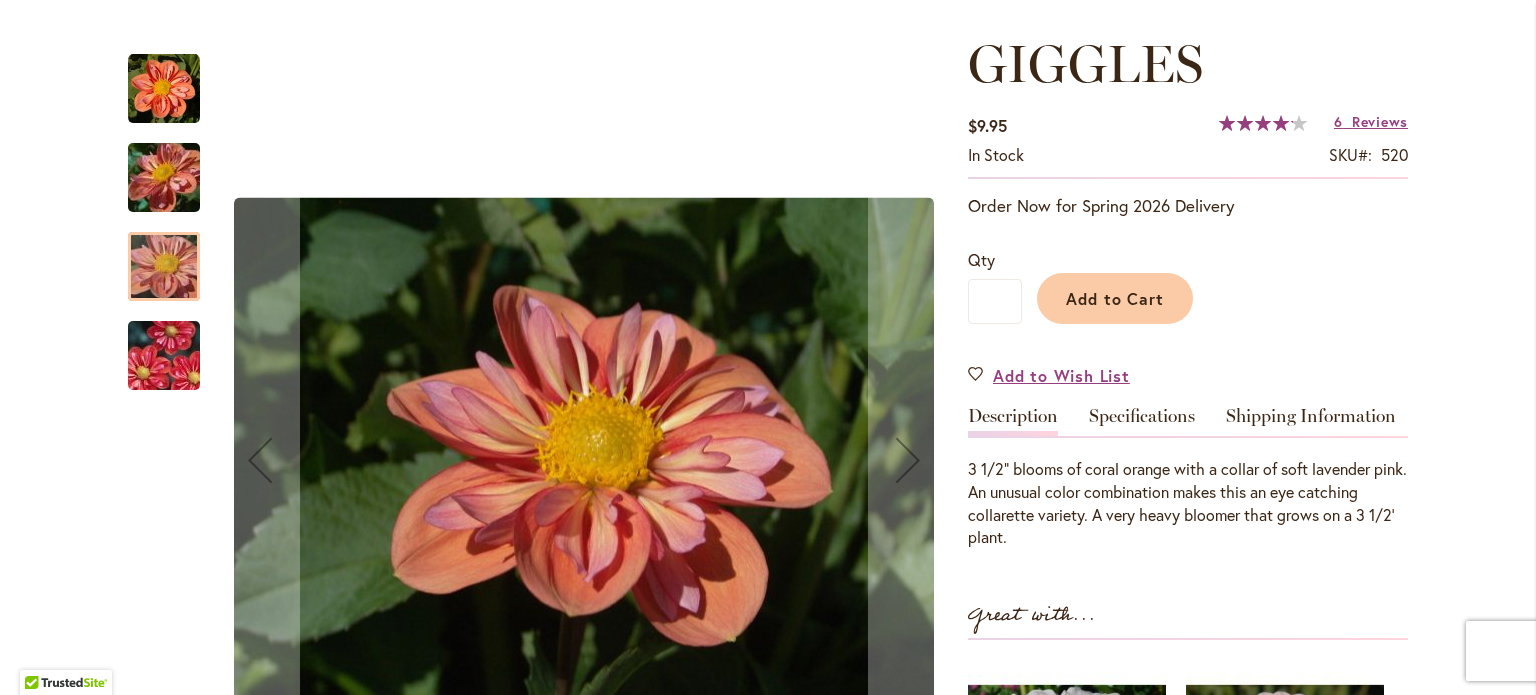 click at bounding box center (164, 178) 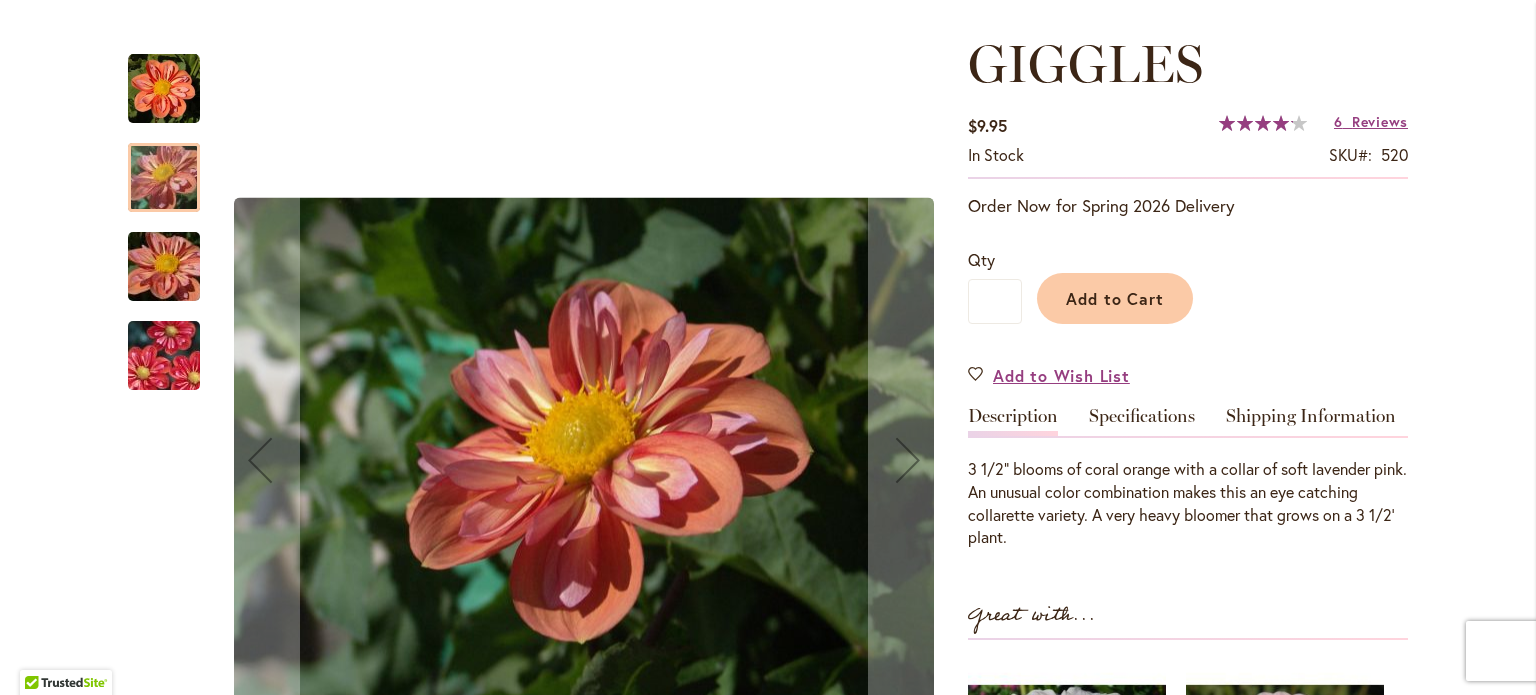 click at bounding box center [164, 356] 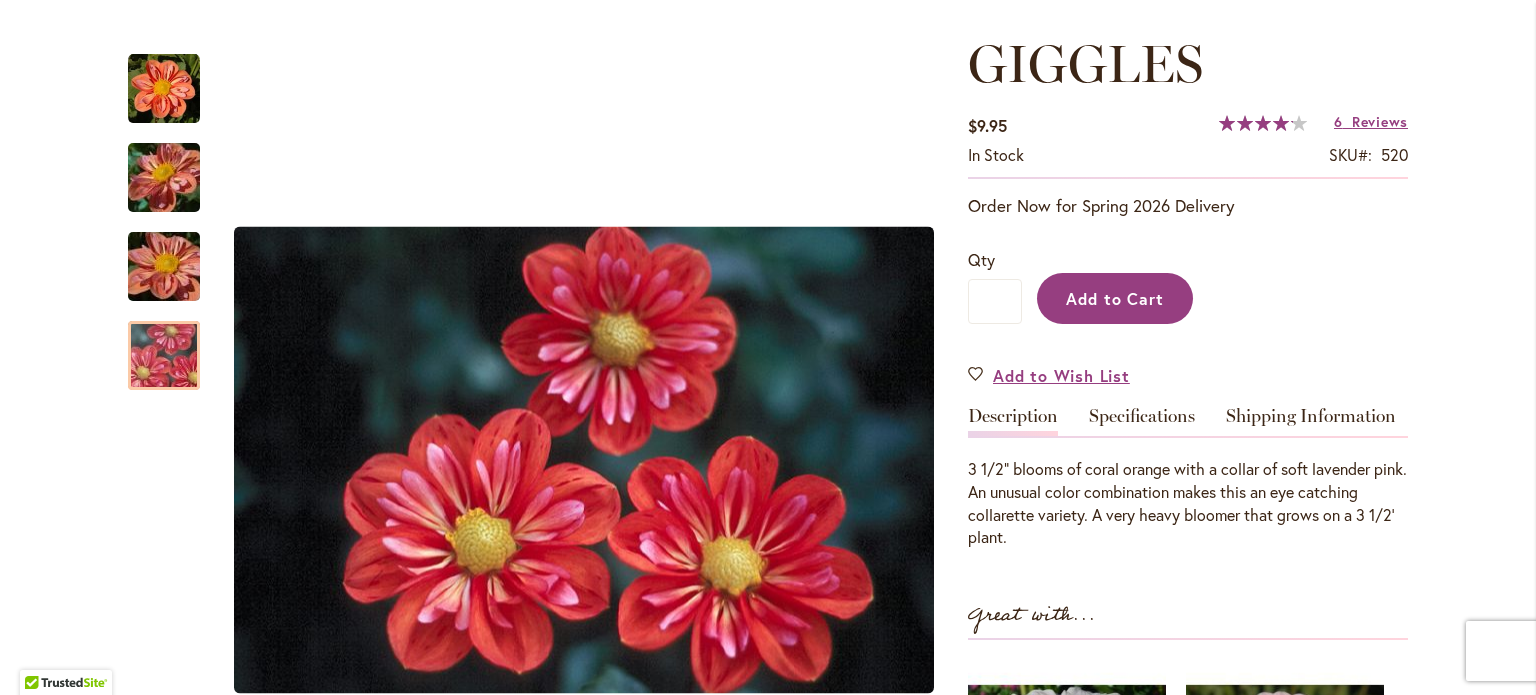 click on "Add to Cart" at bounding box center [1115, 298] 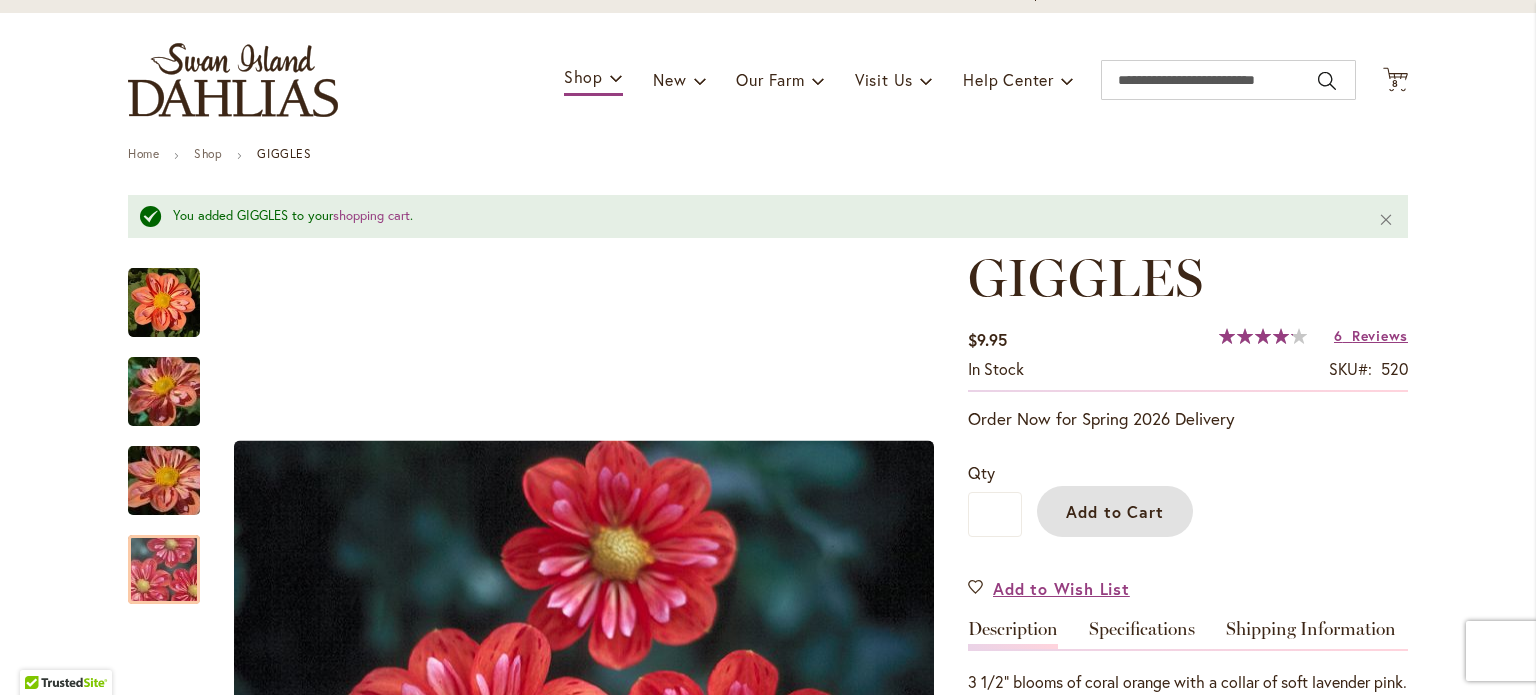 scroll, scrollTop: 36, scrollLeft: 0, axis: vertical 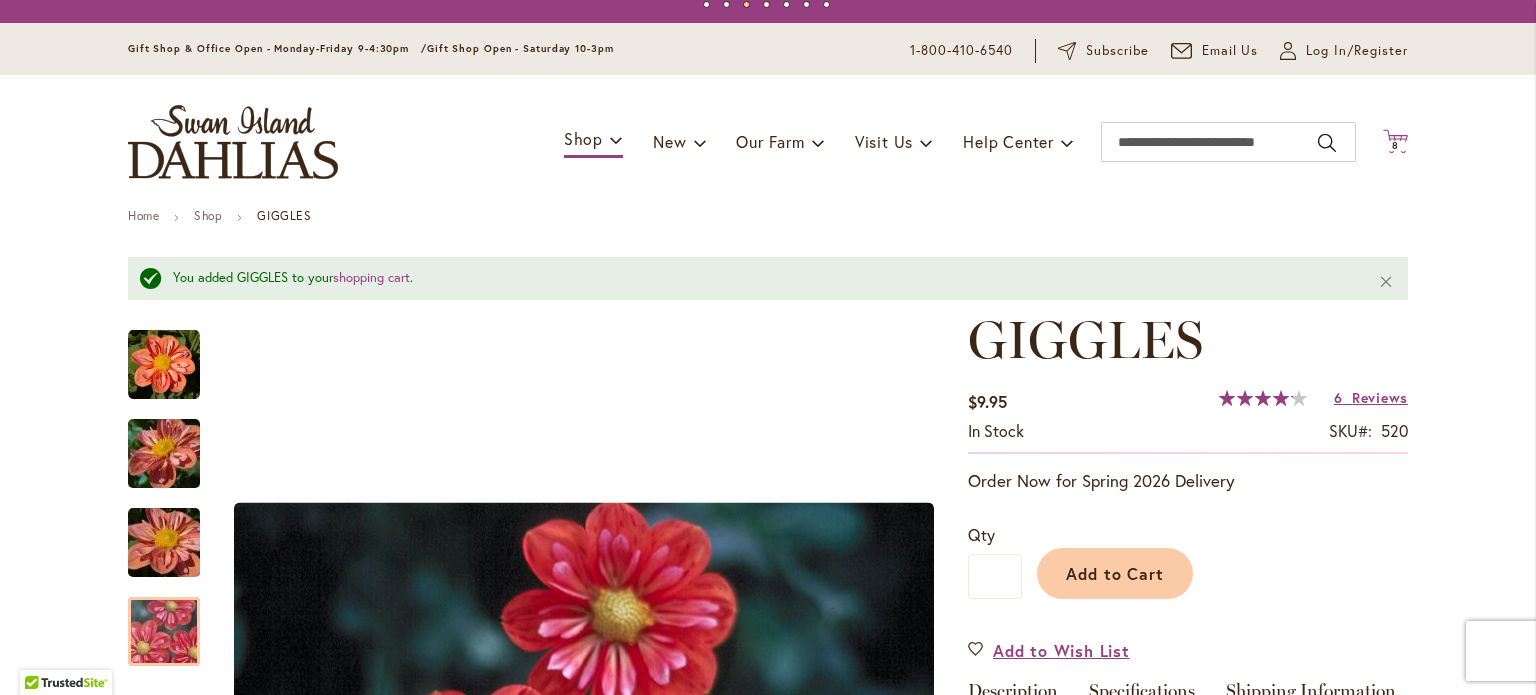 click on "Cart
.cls-1 {
fill: #231f20;
}" 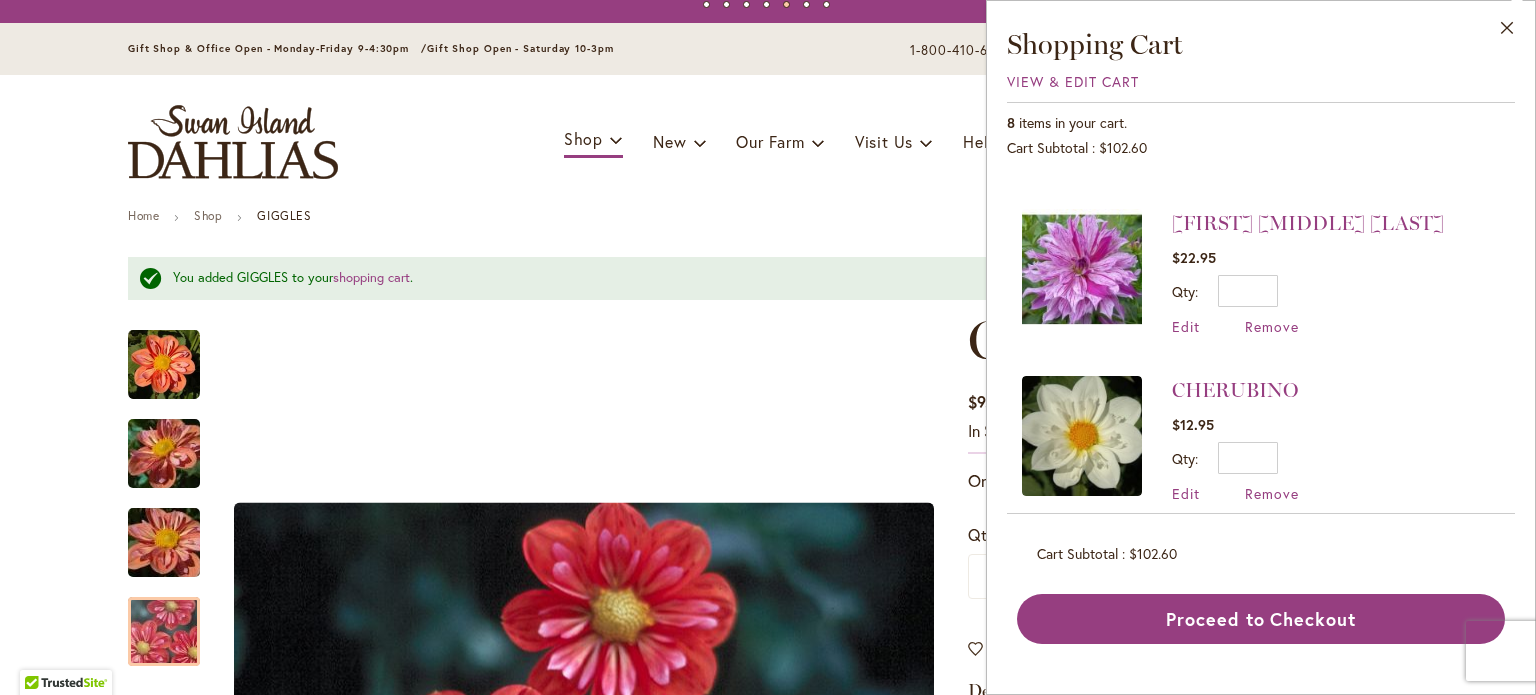 scroll, scrollTop: 639, scrollLeft: 0, axis: vertical 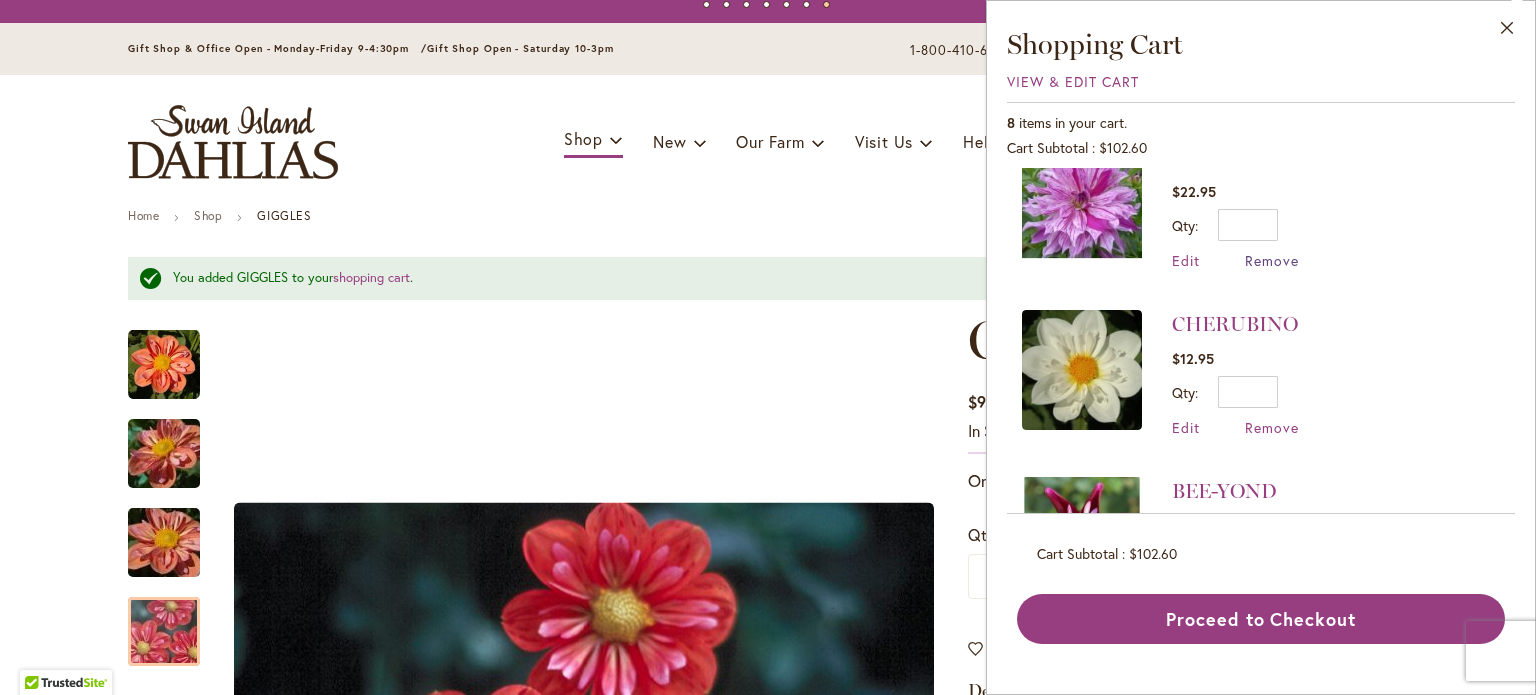 click on "Remove" at bounding box center (1272, 260) 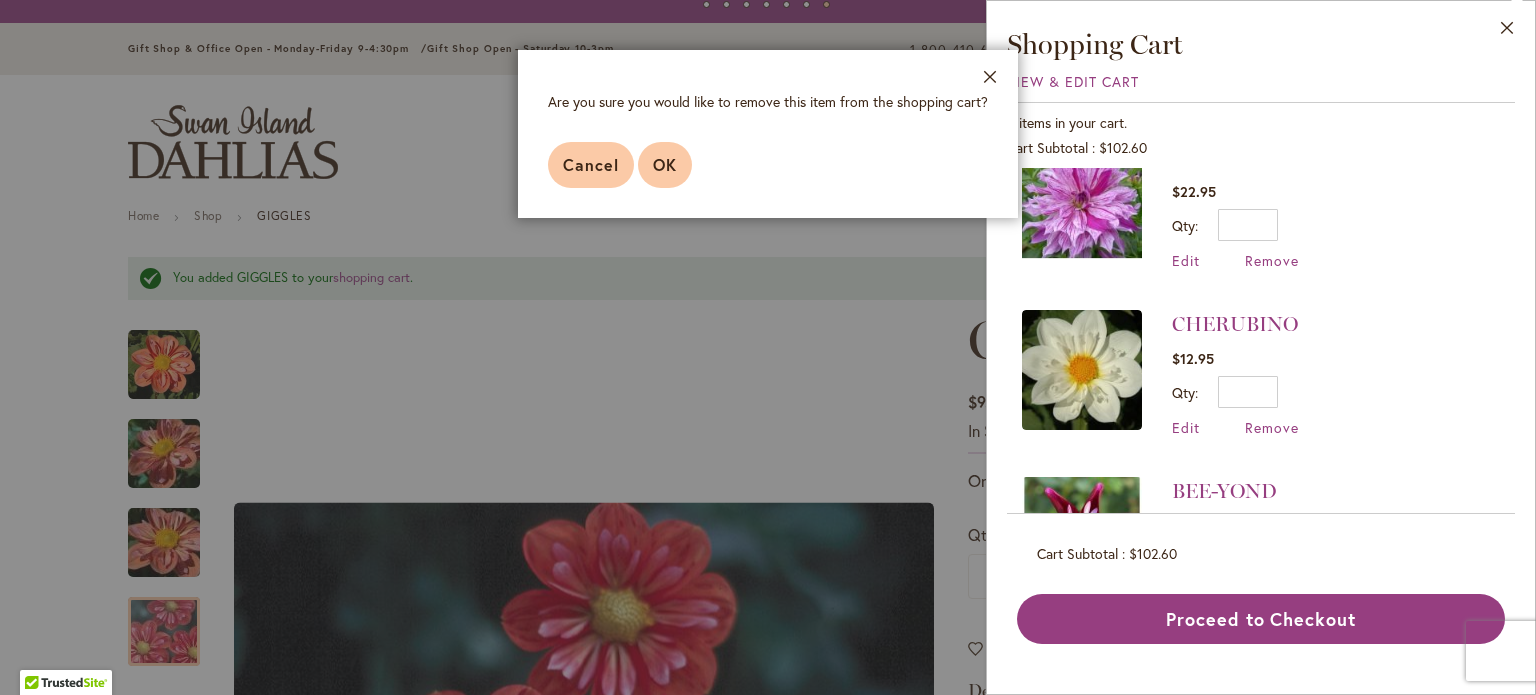 click on "OK" at bounding box center [665, 164] 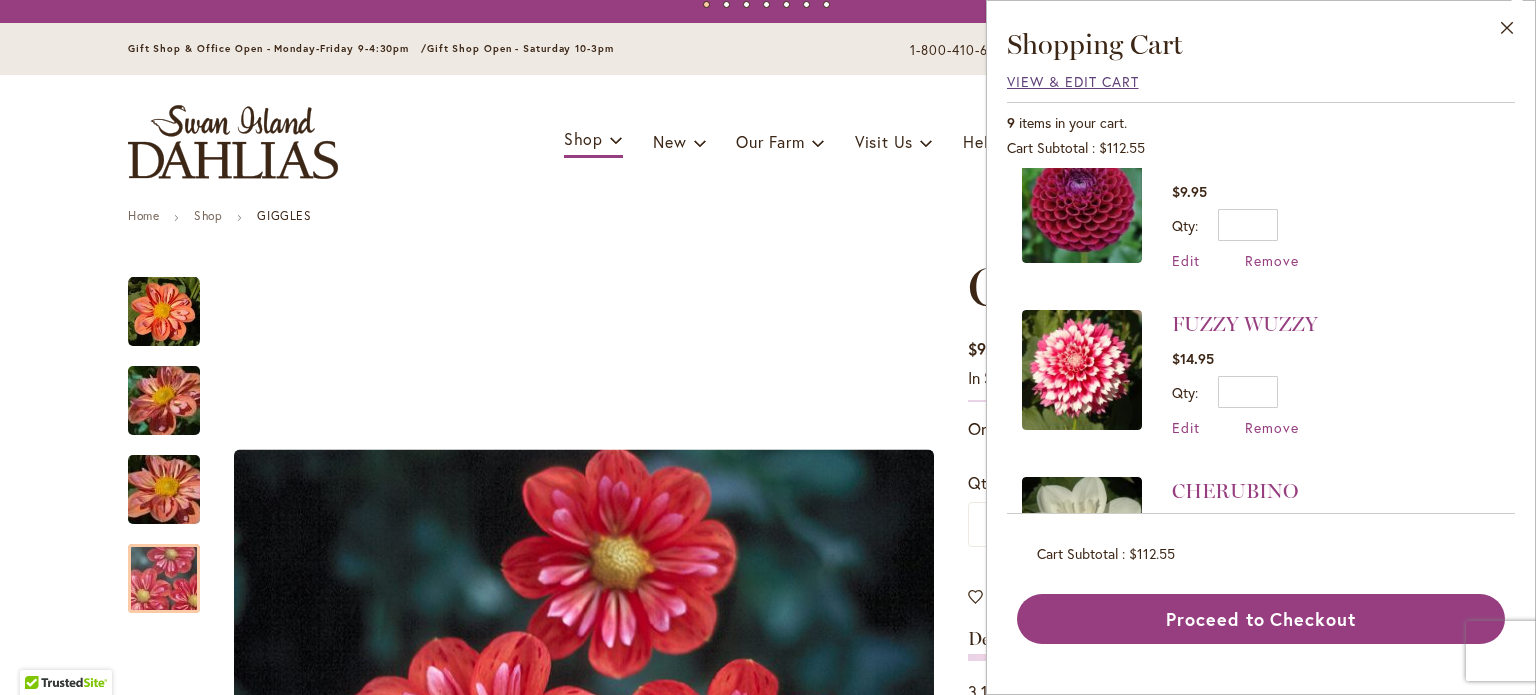 scroll, scrollTop: 0, scrollLeft: 0, axis: both 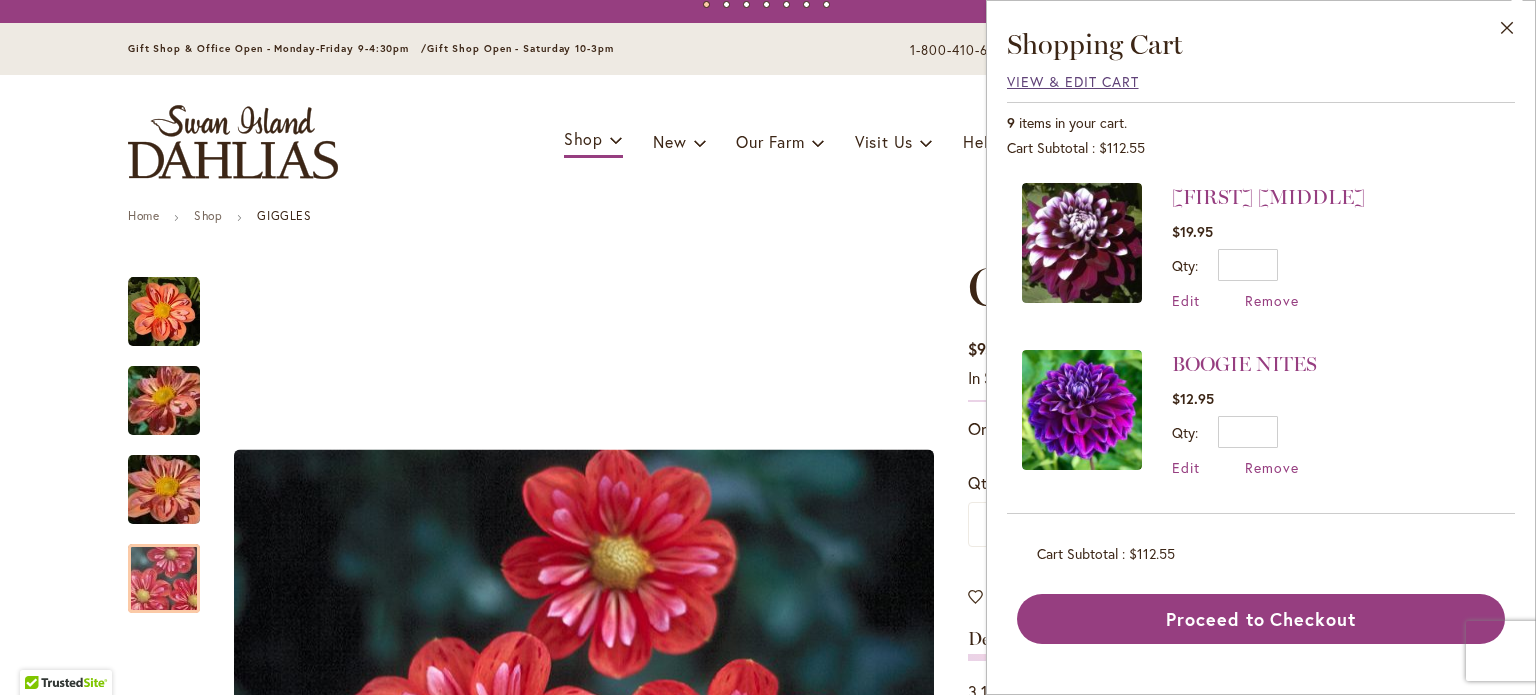 click on "View & Edit Cart" at bounding box center [1073, 81] 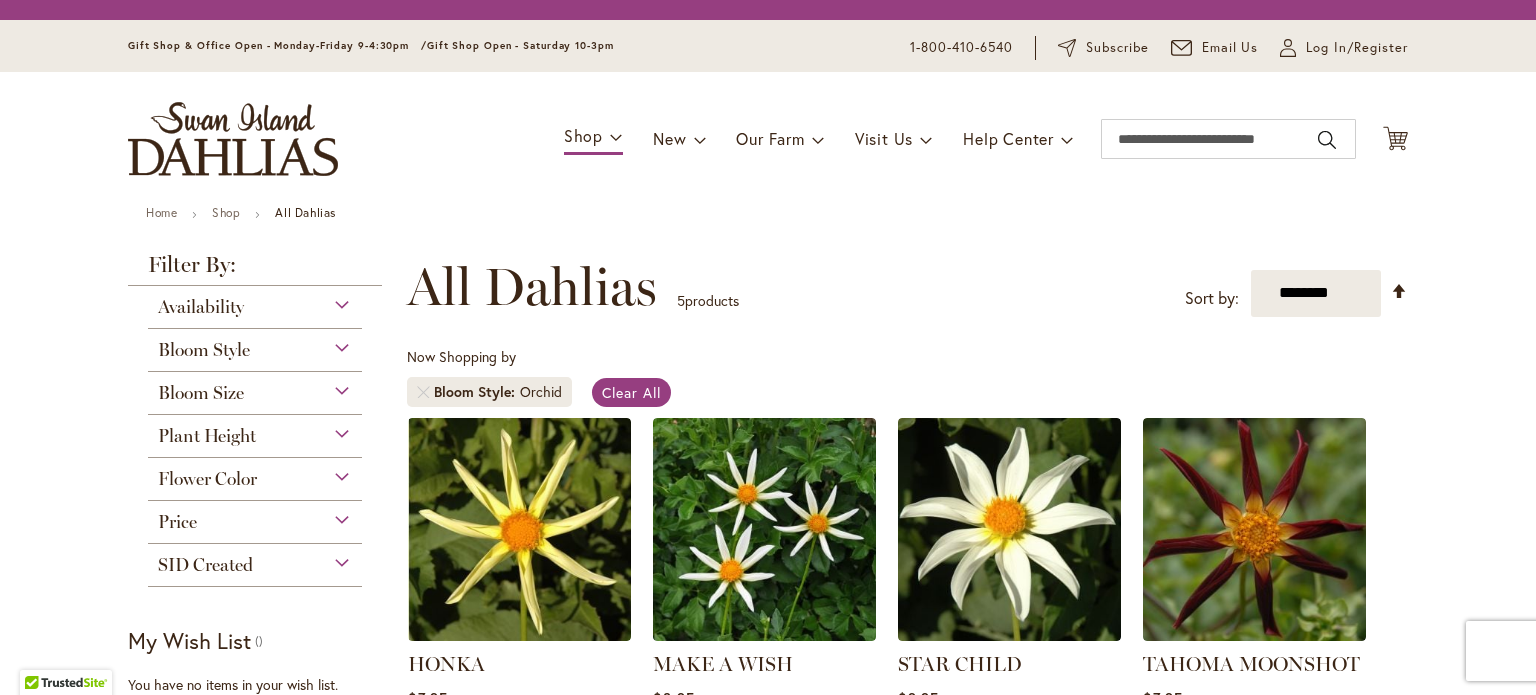 scroll, scrollTop: 0, scrollLeft: 0, axis: both 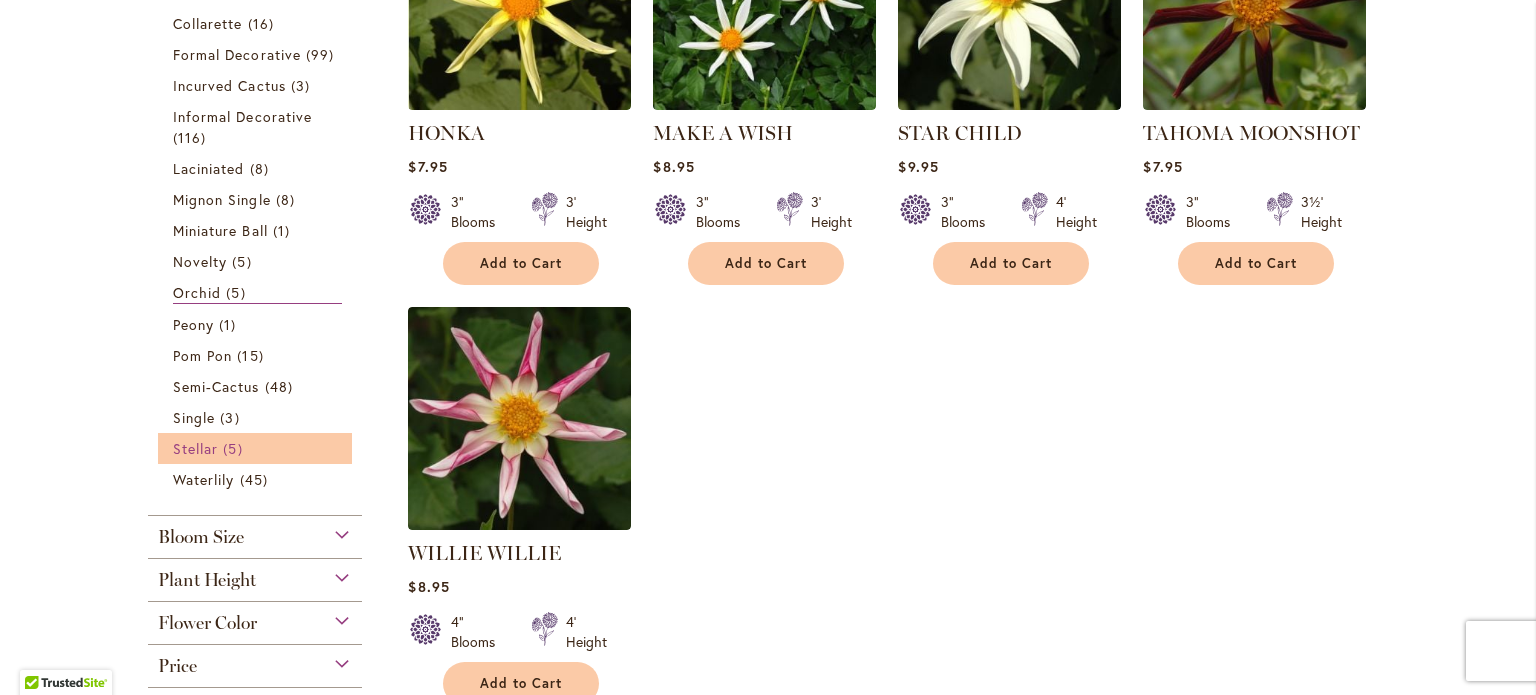 click on "Stellar
5
items" at bounding box center (257, 448) 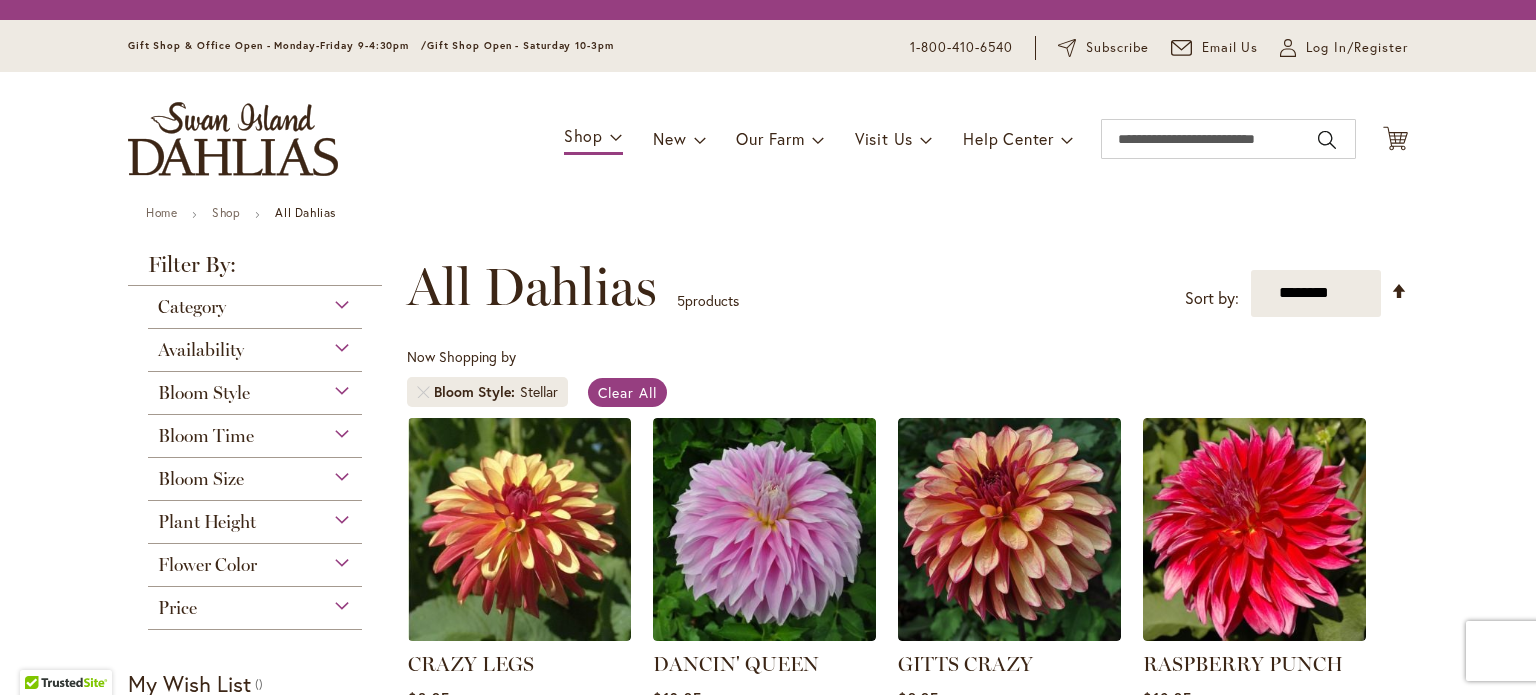 scroll, scrollTop: 0, scrollLeft: 0, axis: both 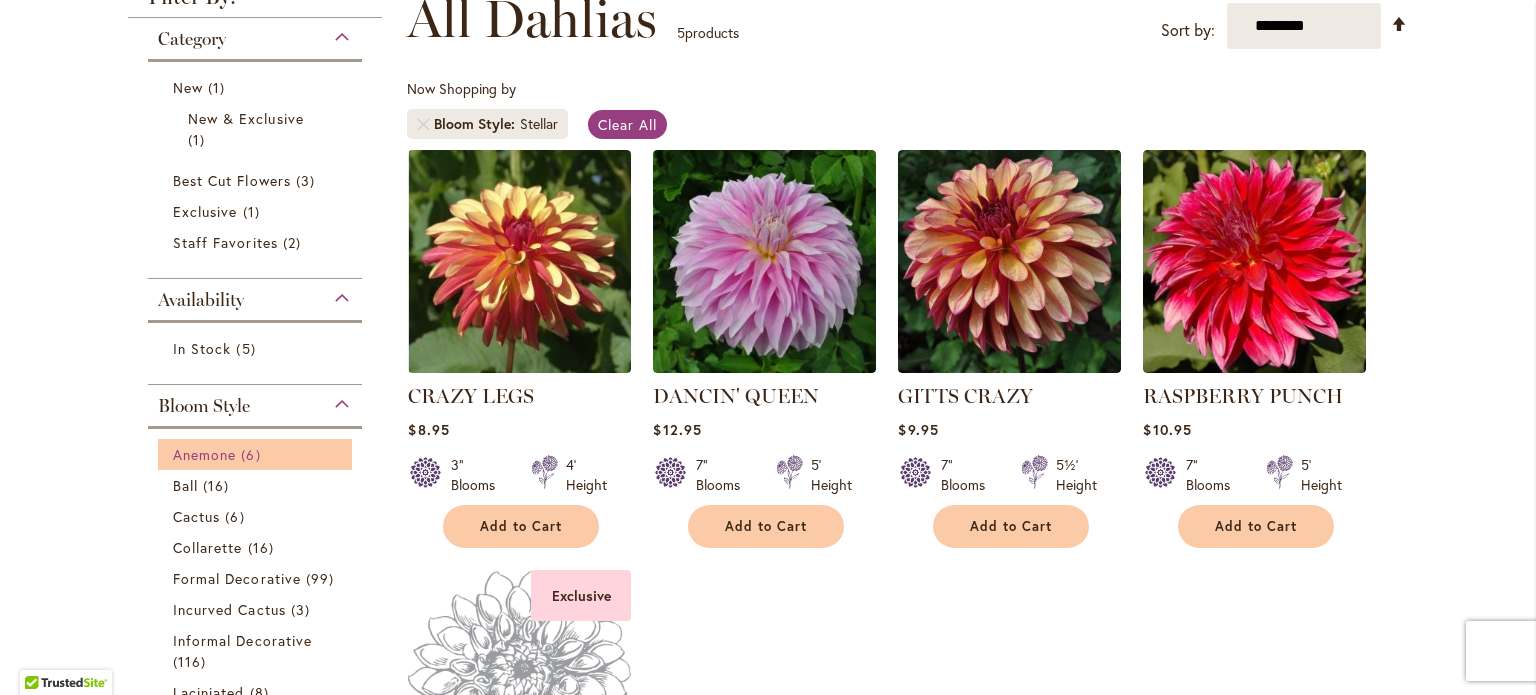 click on "6
items" at bounding box center [253, 454] 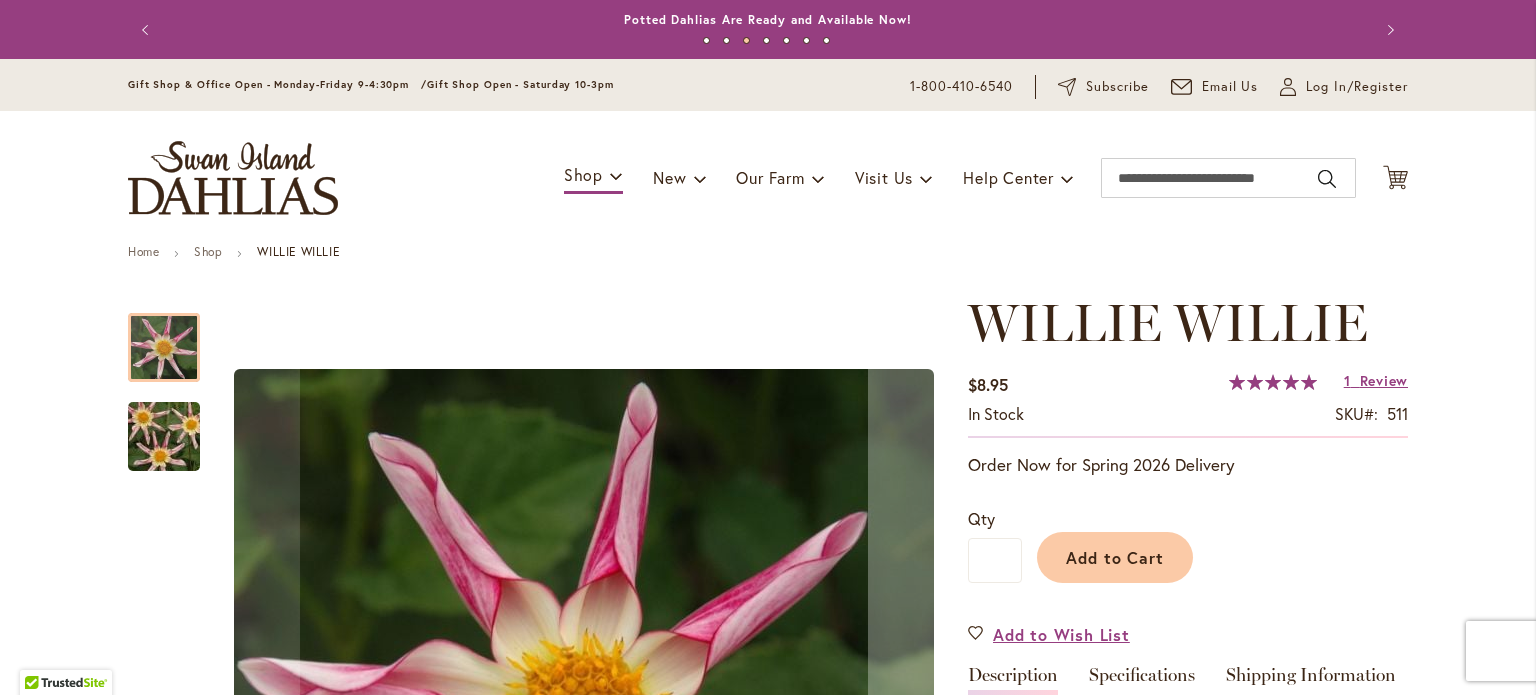 scroll, scrollTop: 0, scrollLeft: 0, axis: both 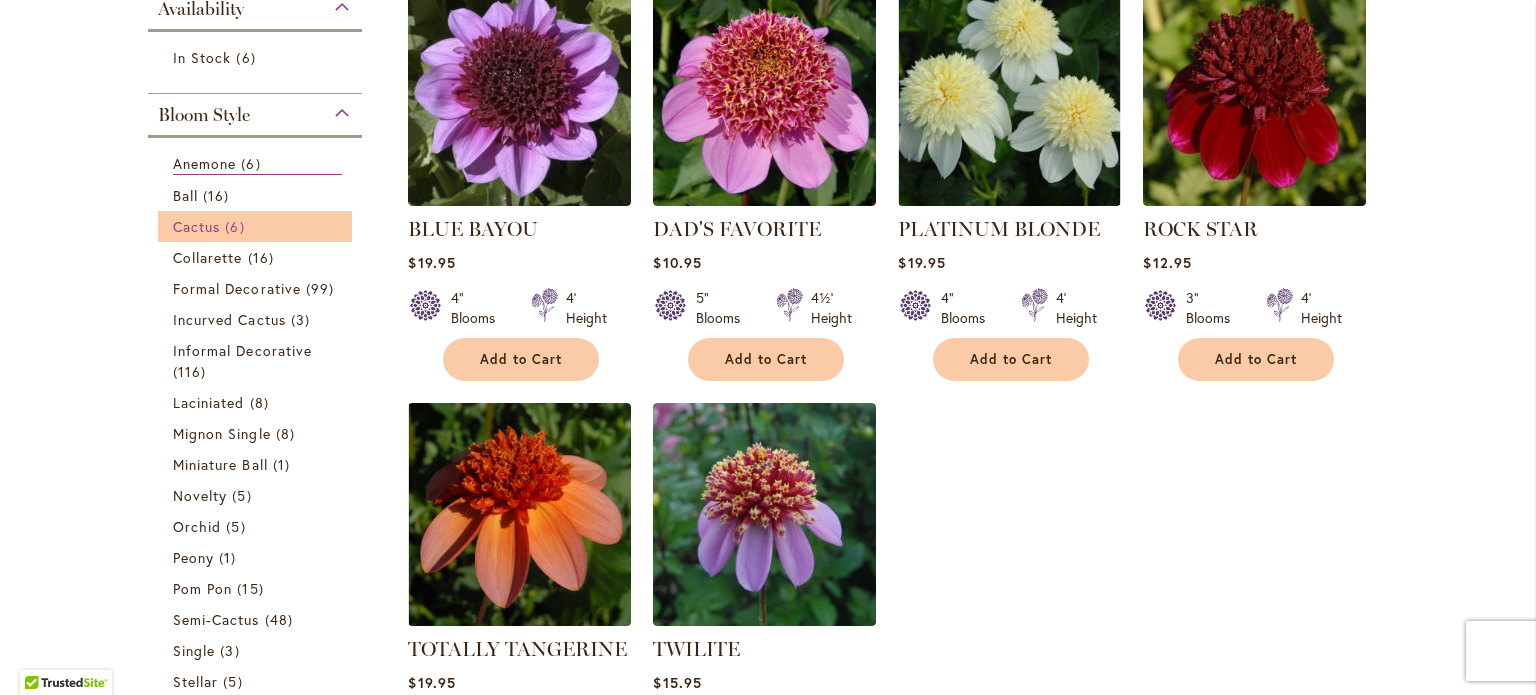 click on "Cactus
6
items" at bounding box center (257, 226) 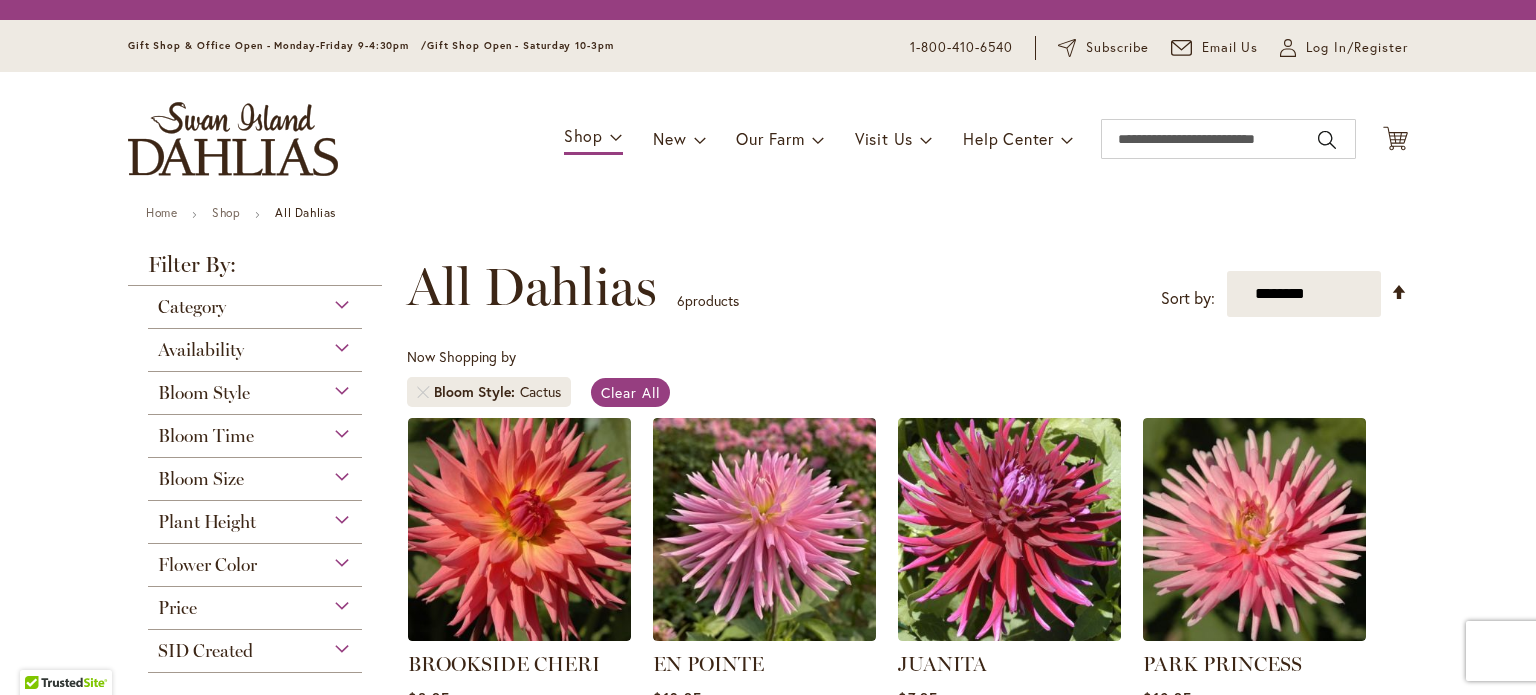 scroll, scrollTop: 0, scrollLeft: 0, axis: both 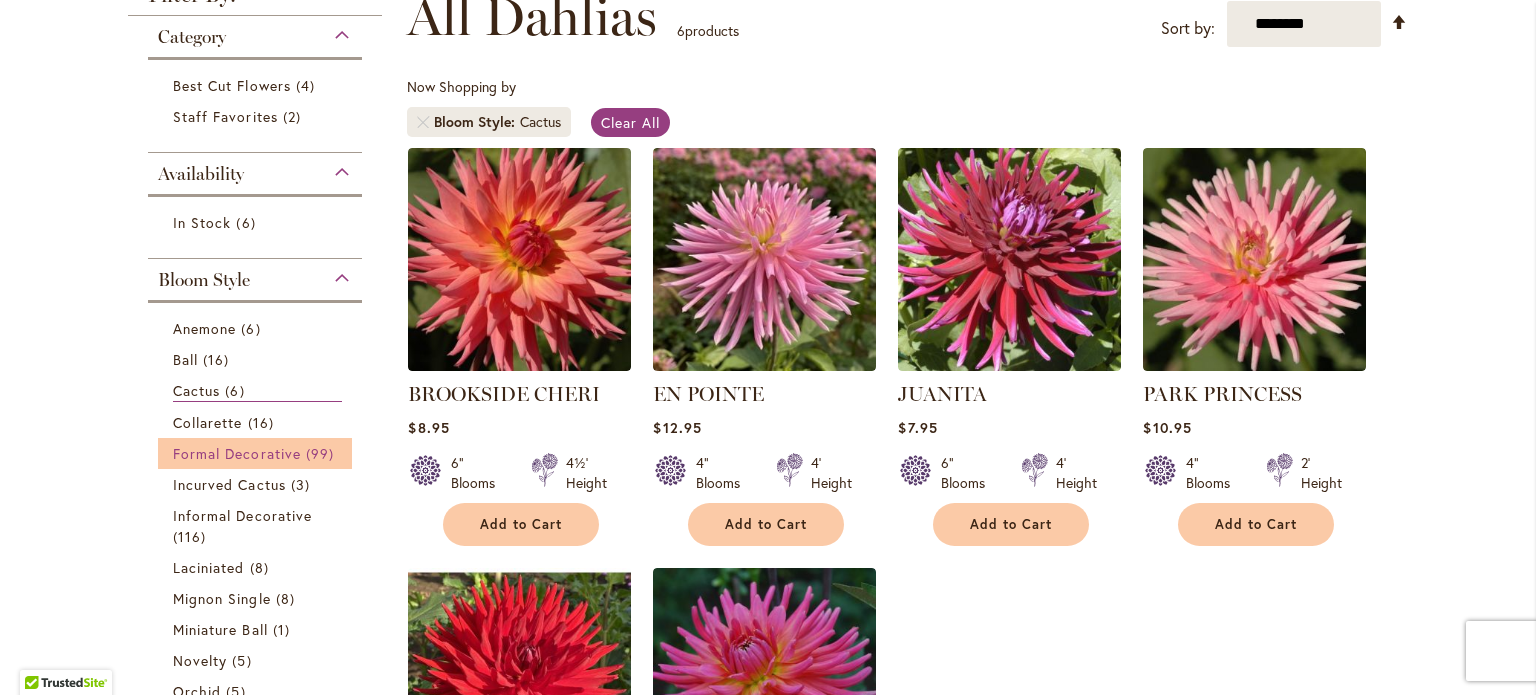 click on "Formal Decorative" at bounding box center (237, 453) 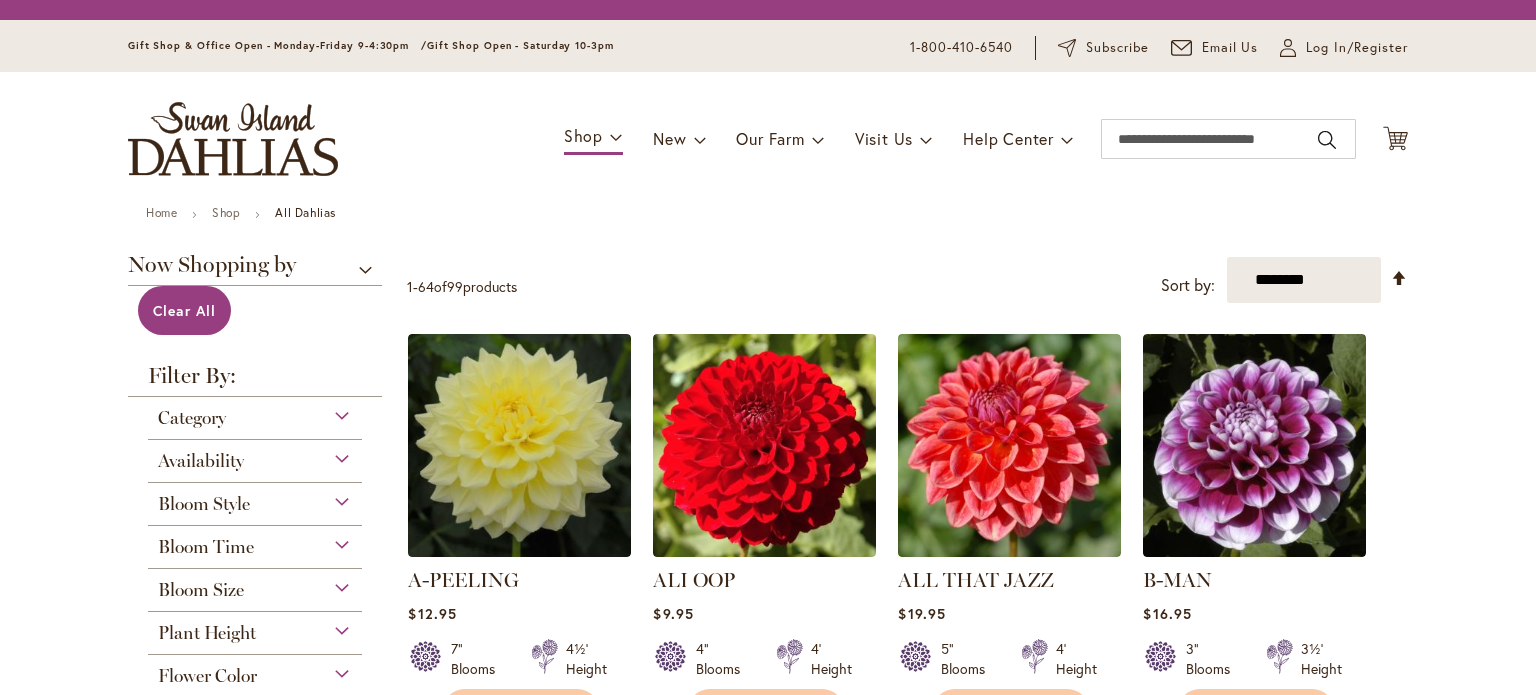 scroll, scrollTop: 0, scrollLeft: 0, axis: both 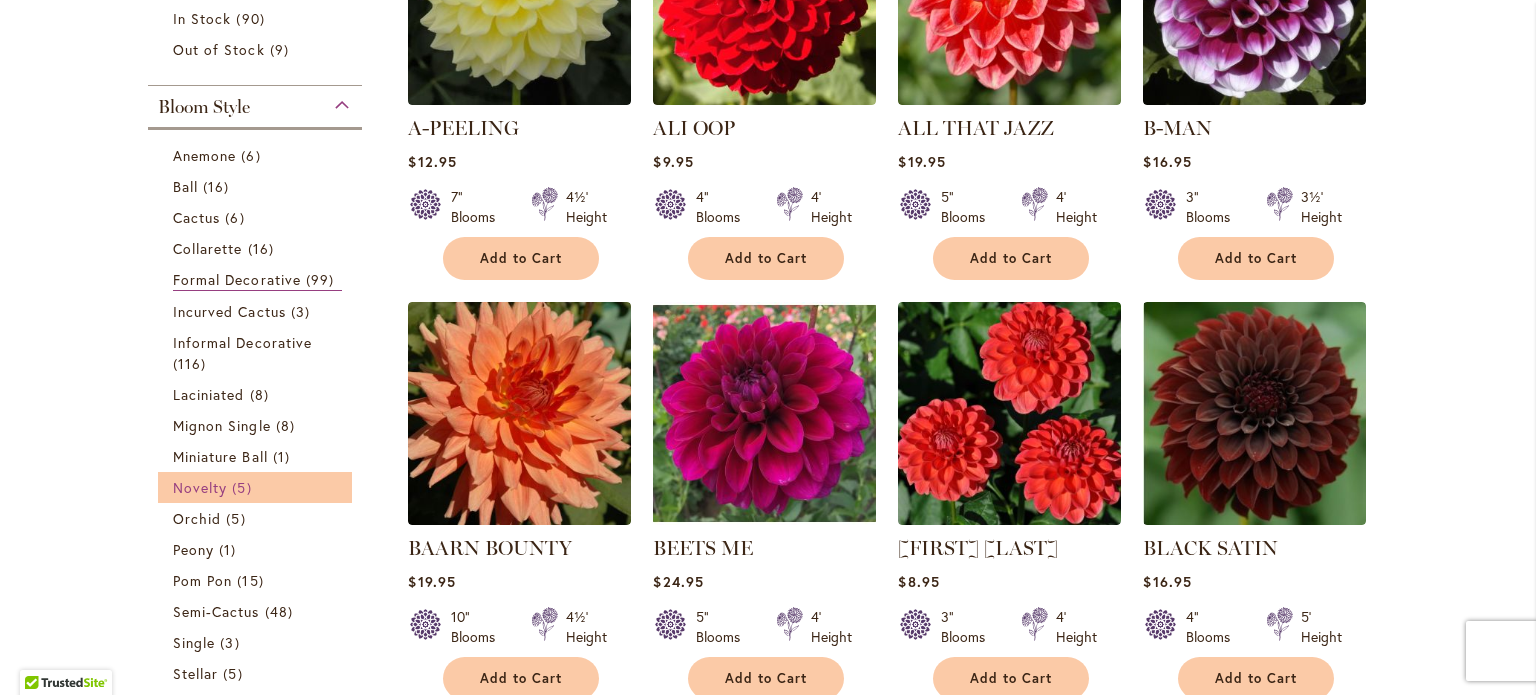 click on "5
items" at bounding box center (244, 487) 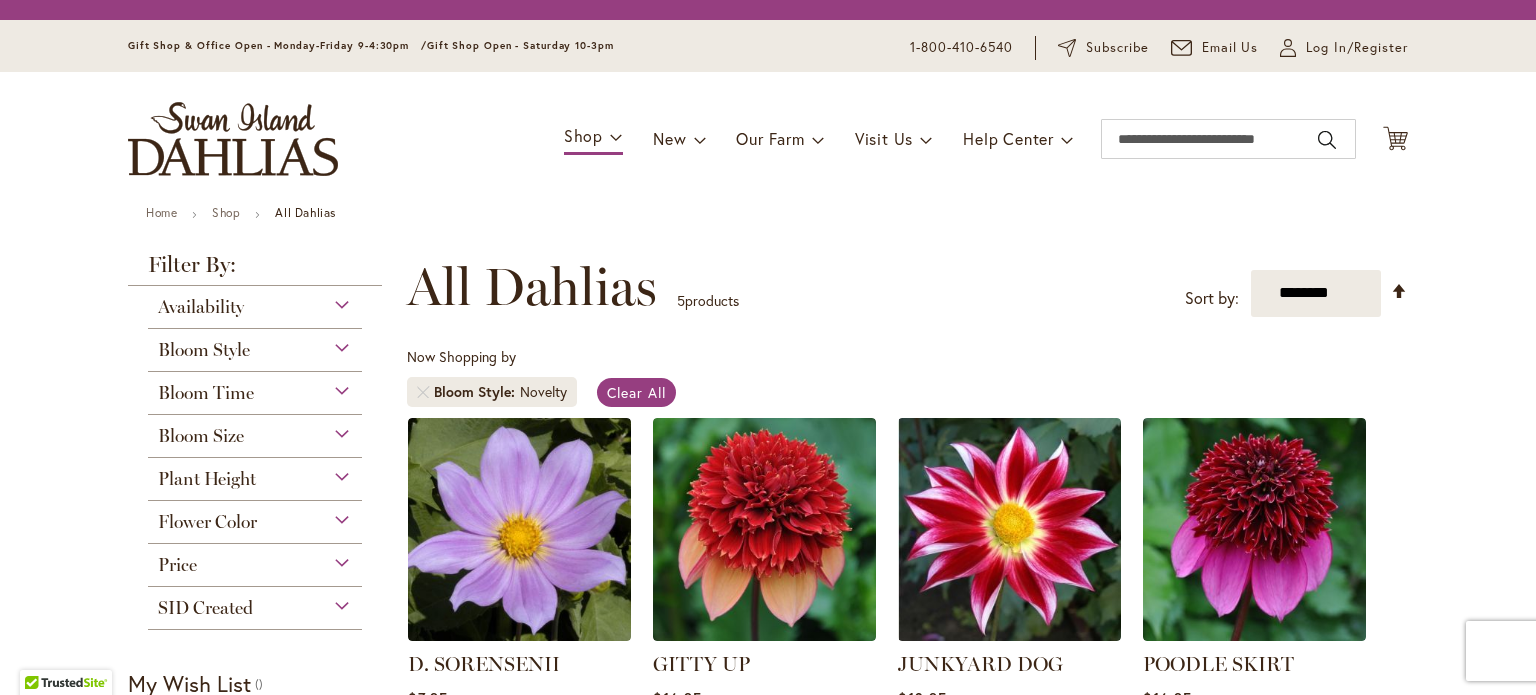 scroll, scrollTop: 0, scrollLeft: 0, axis: both 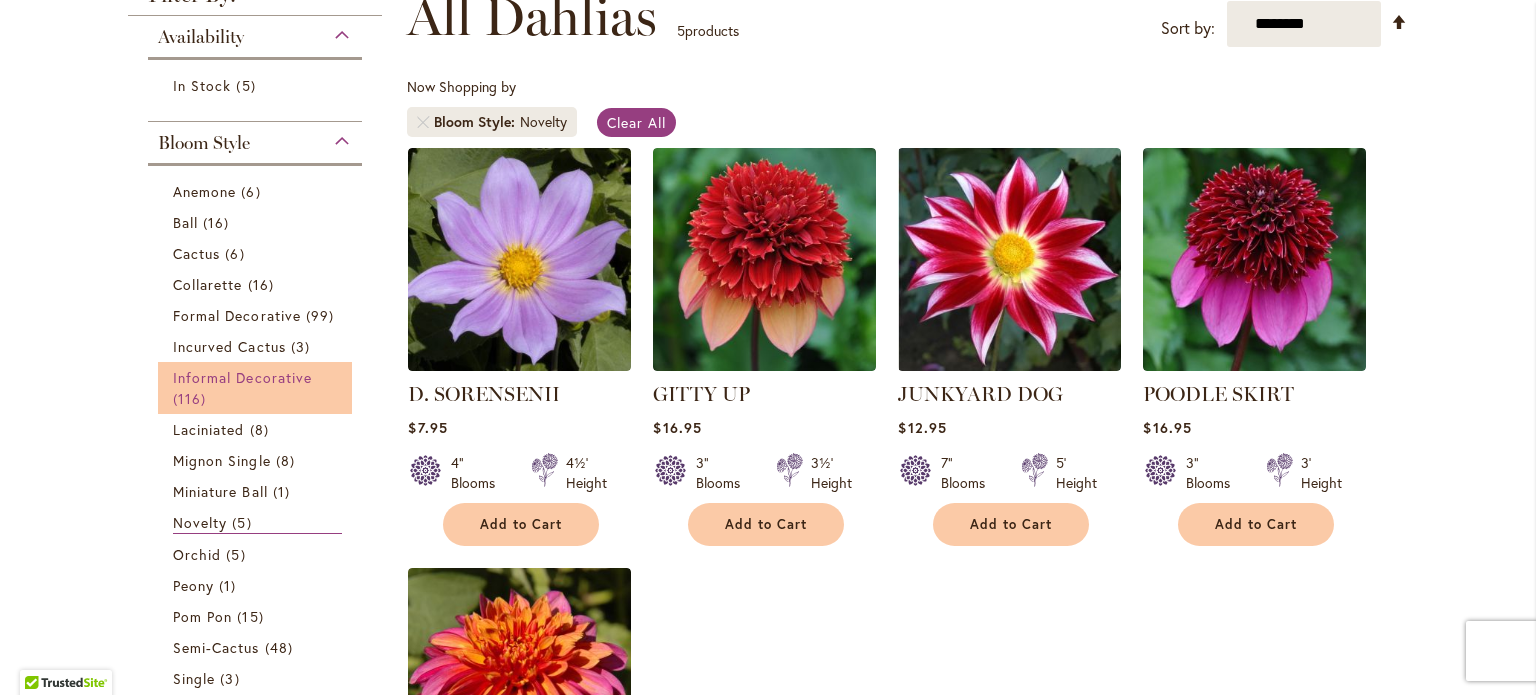 click on "Informal Decorative" at bounding box center [242, 377] 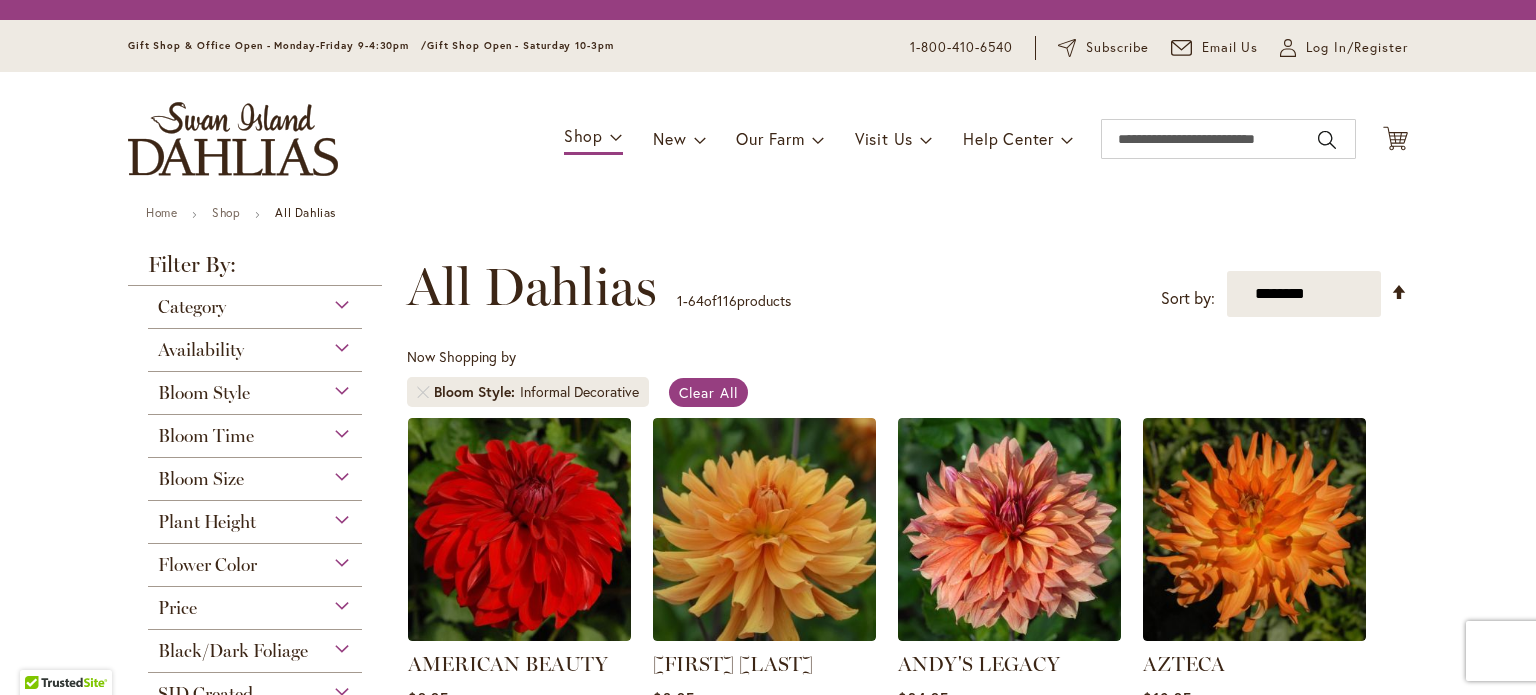 scroll, scrollTop: 0, scrollLeft: 0, axis: both 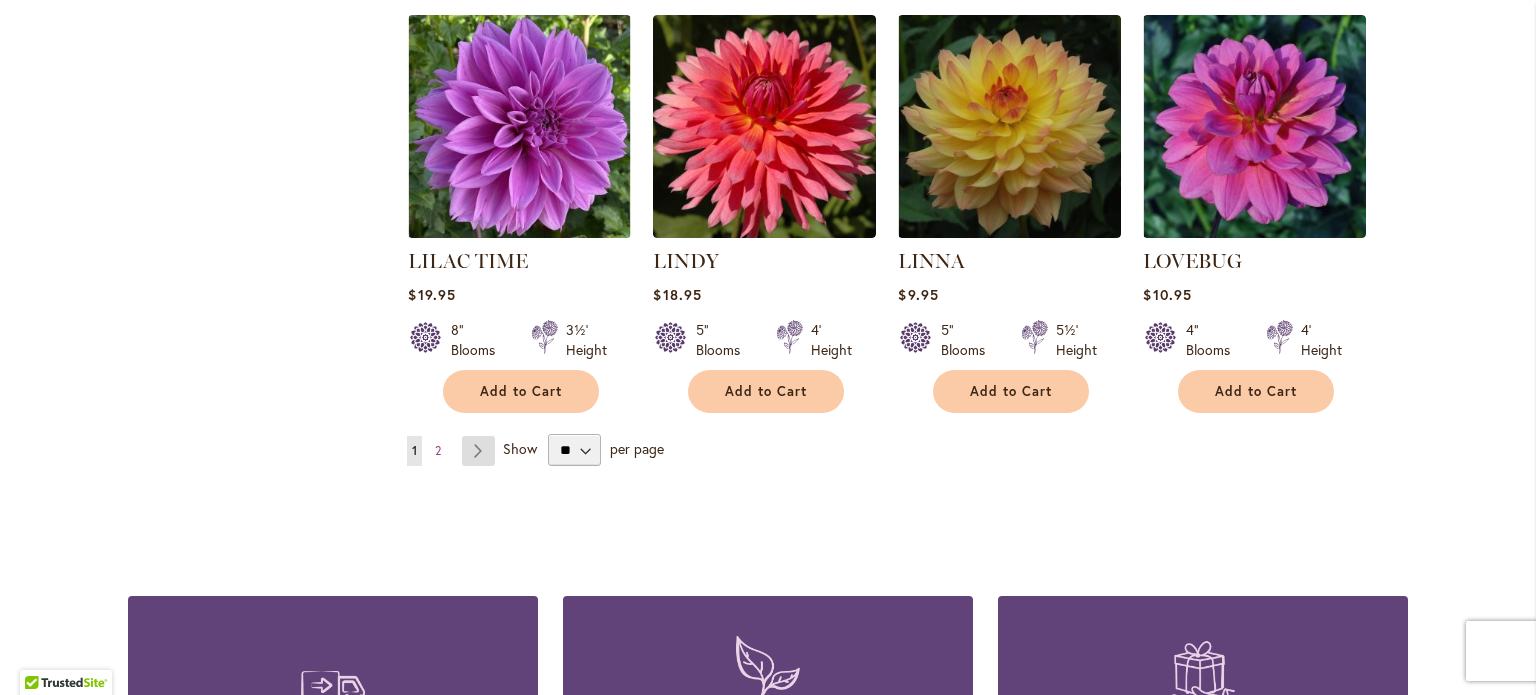 click on "Page
Next" at bounding box center (478, 451) 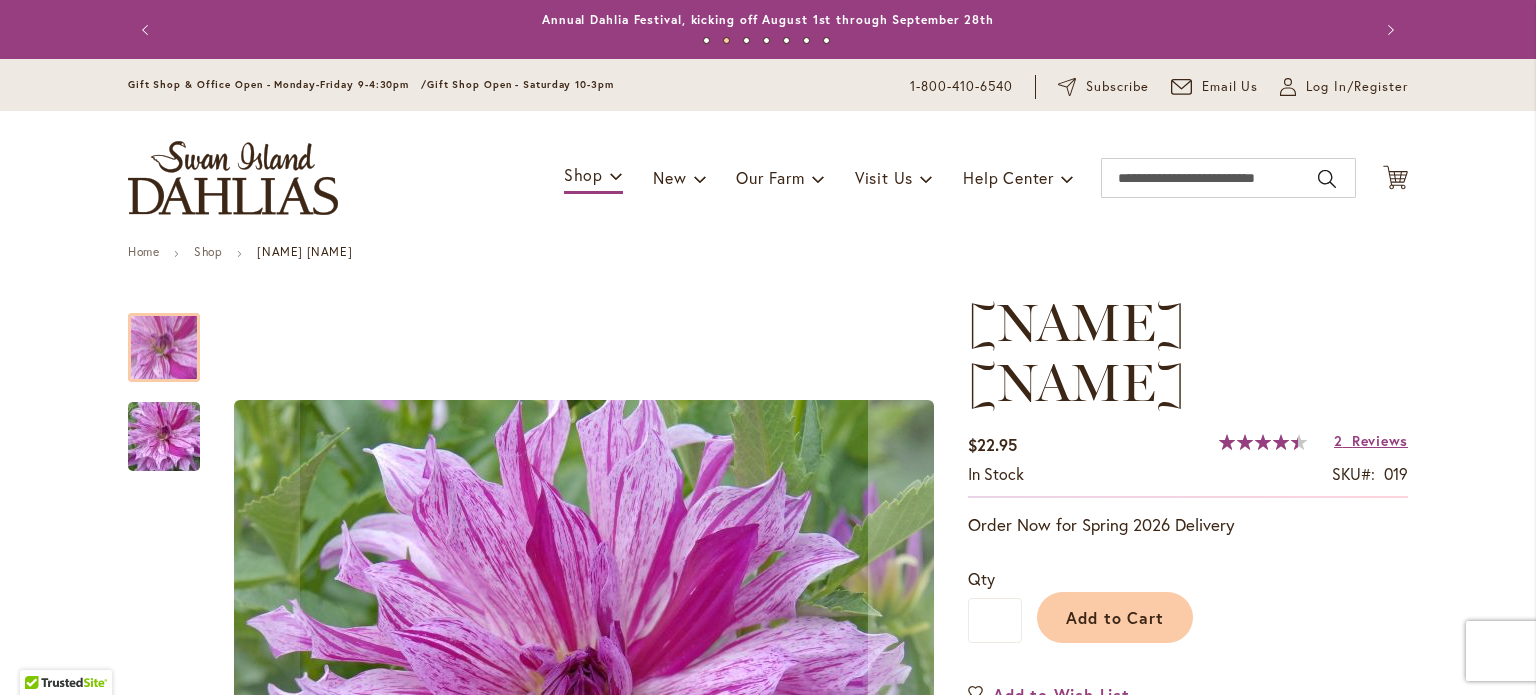 scroll, scrollTop: 0, scrollLeft: 0, axis: both 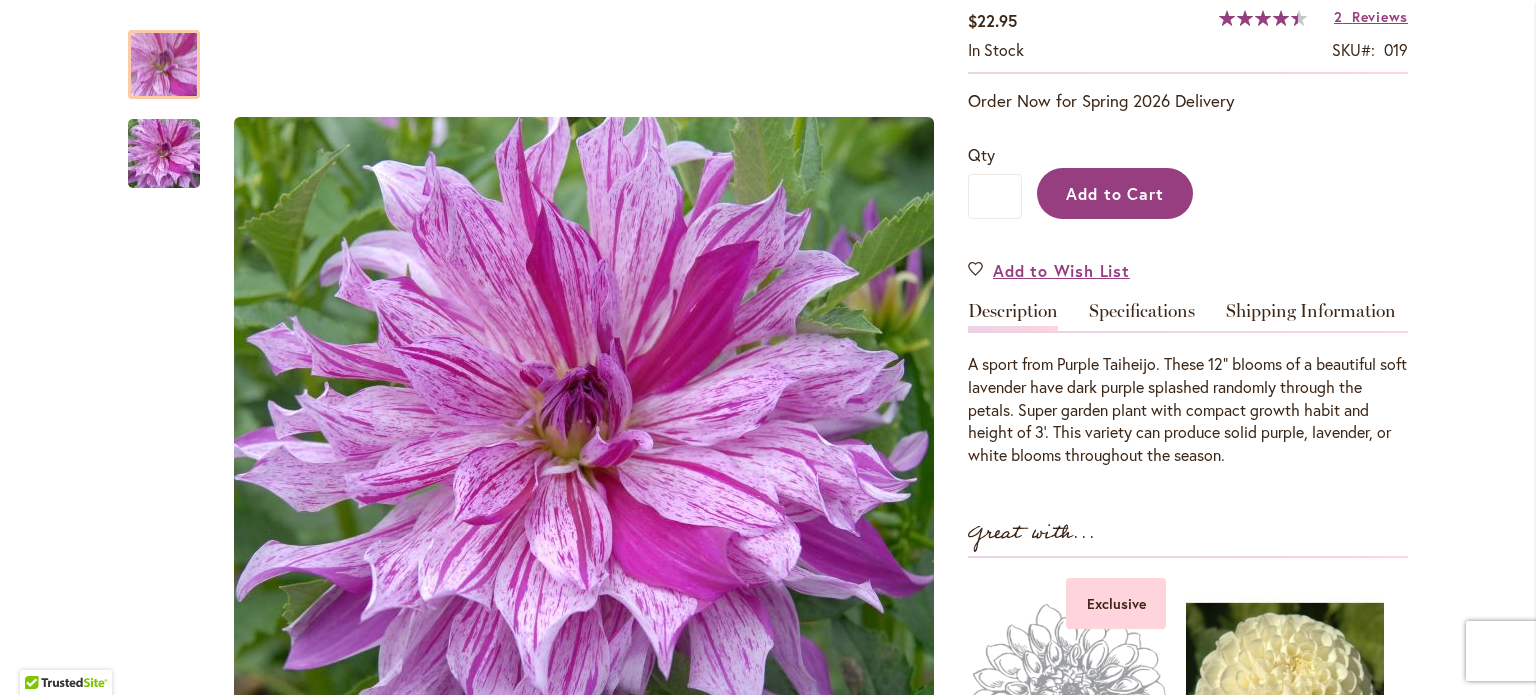 click on "Add to Cart" at bounding box center [1115, 193] 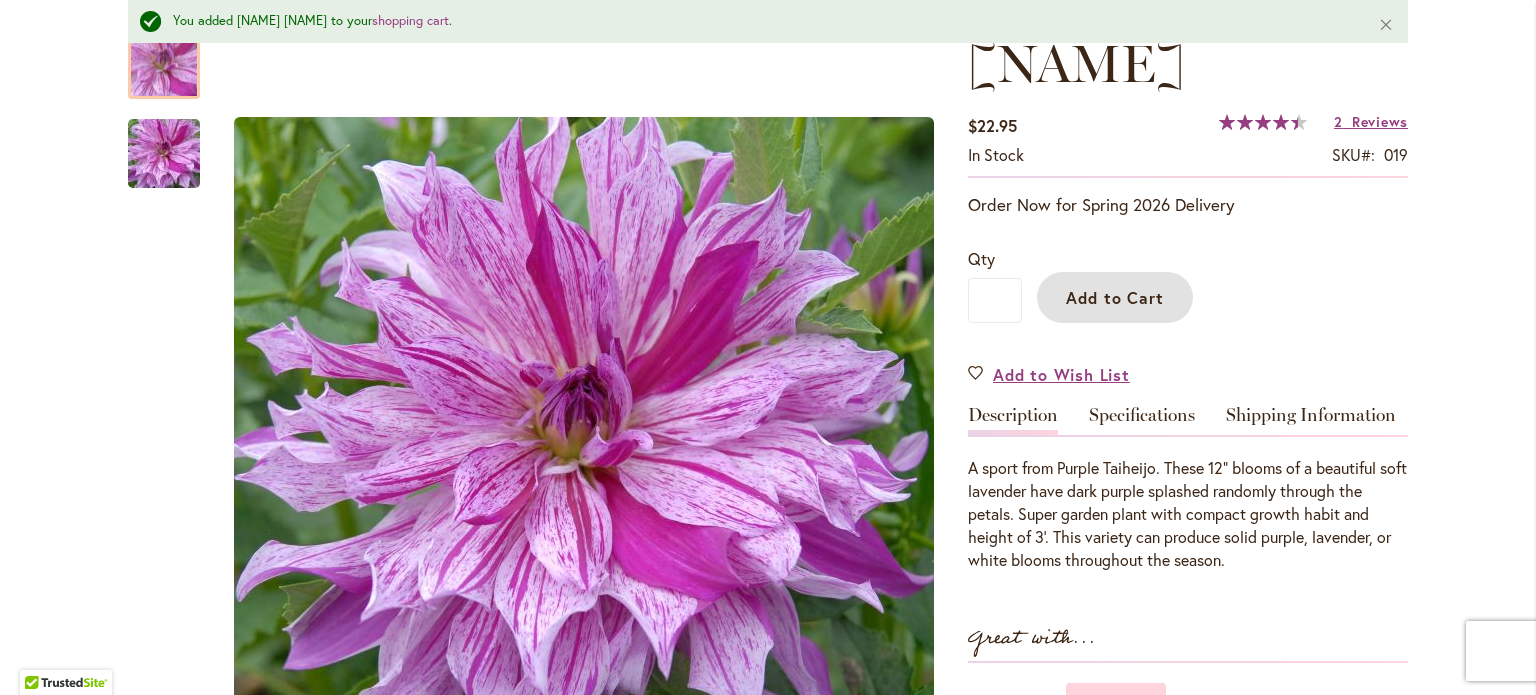 scroll, scrollTop: 372, scrollLeft: 0, axis: vertical 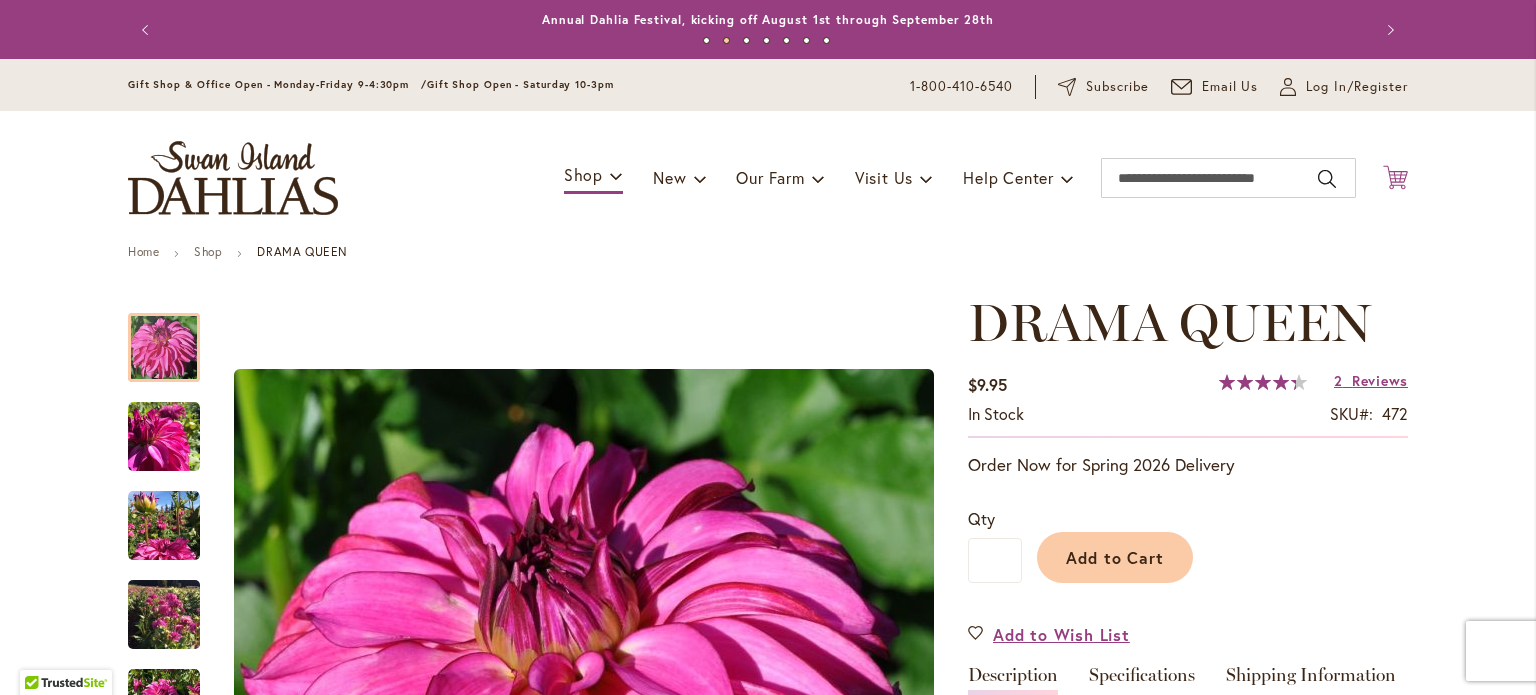 click 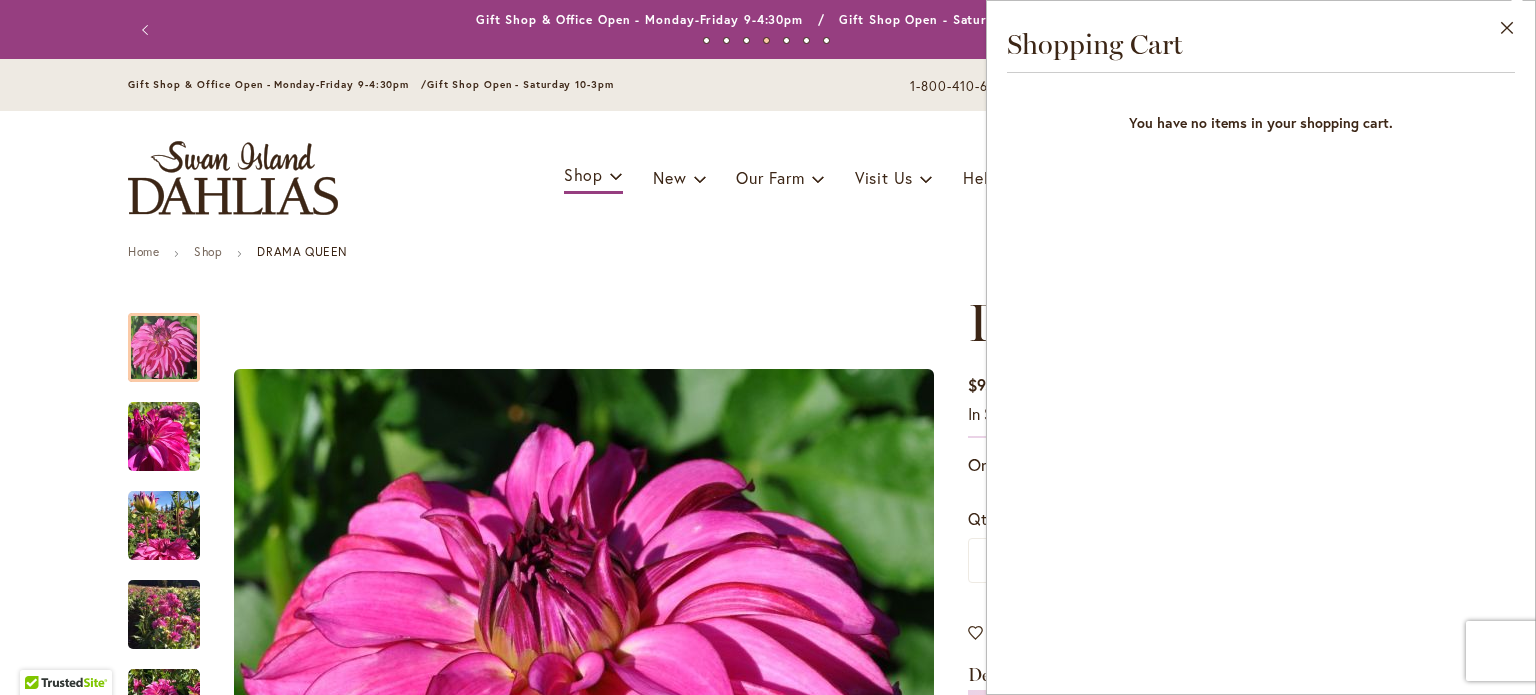 click on "Home
Shop
DRAMA QUEEN
Skip to the end of the images gallery
Skip to the beginning of the images gallery
DRAMA QUEEN
$9.95
In stock
SKU" at bounding box center [768, 1729] 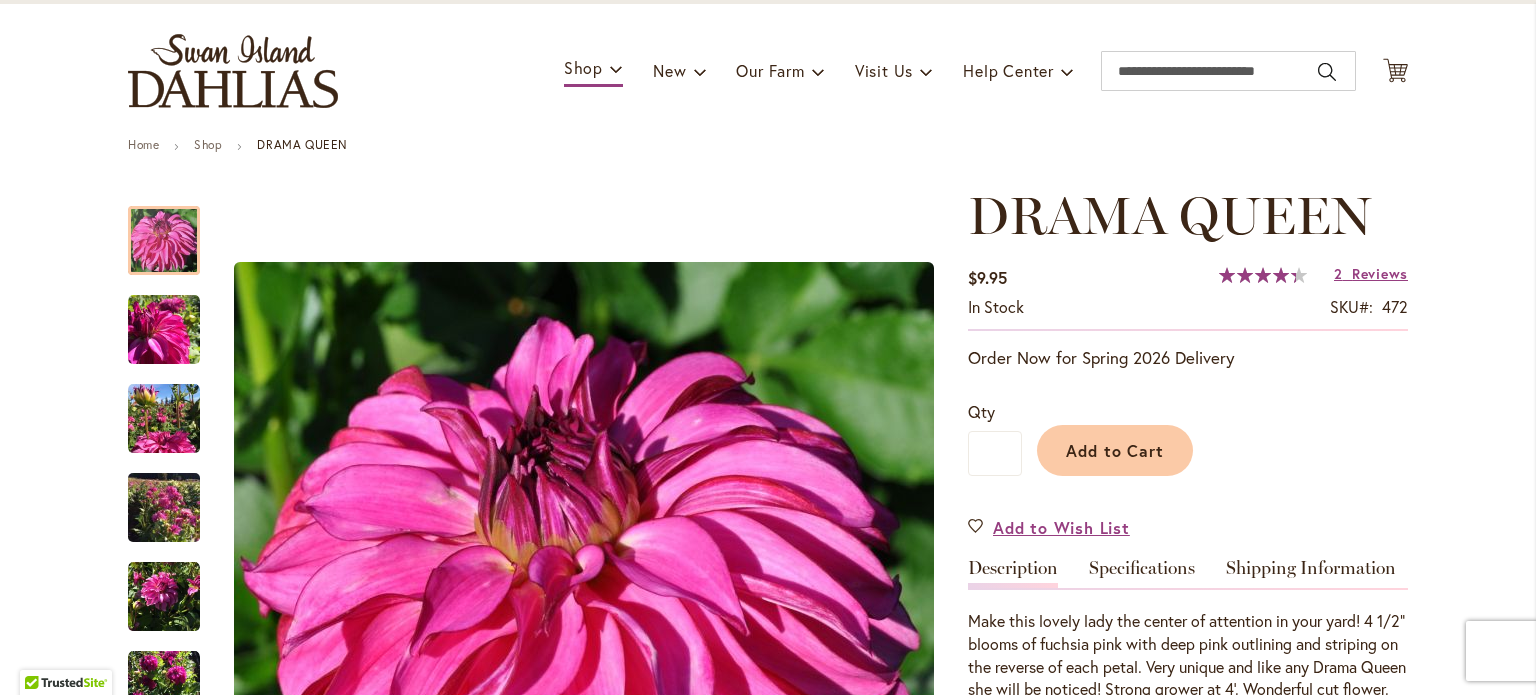 scroll, scrollTop: 108, scrollLeft: 0, axis: vertical 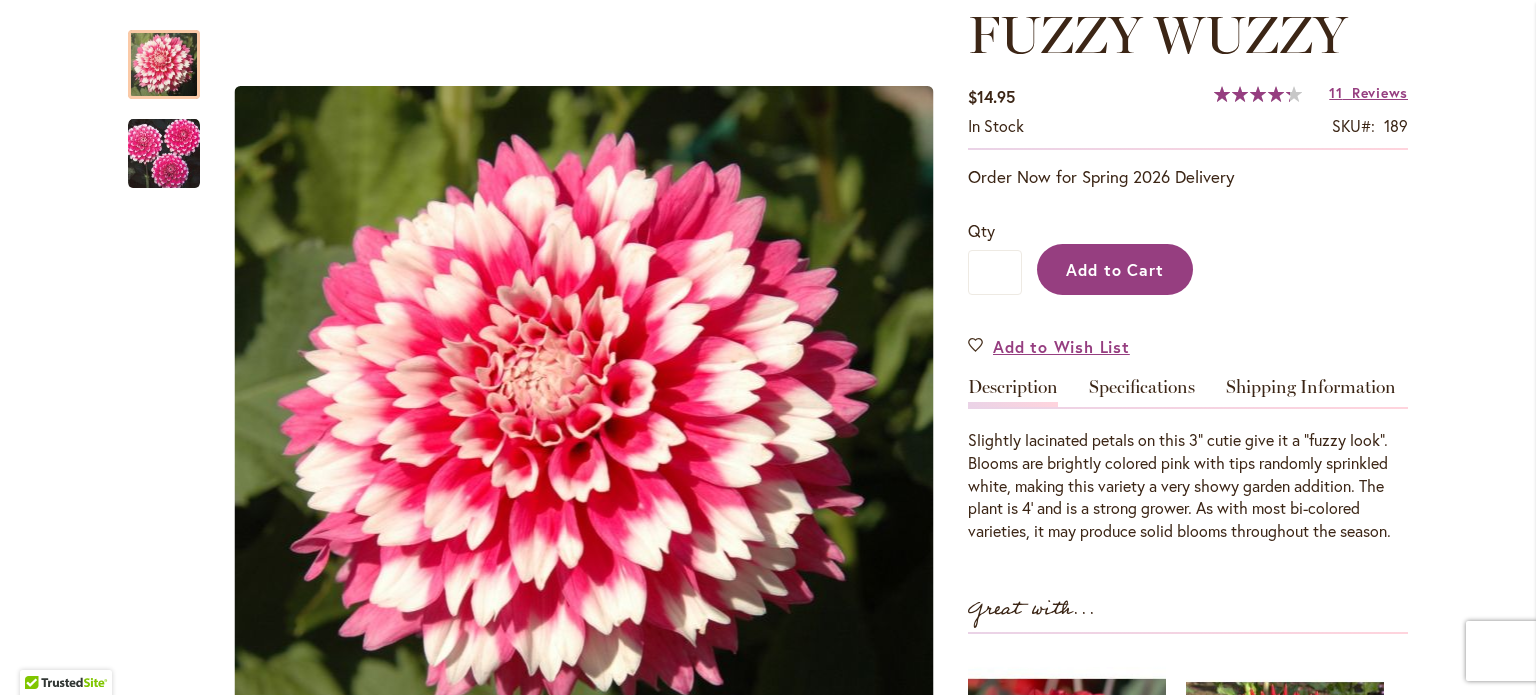 click on "Add to Cart" at bounding box center (1115, 269) 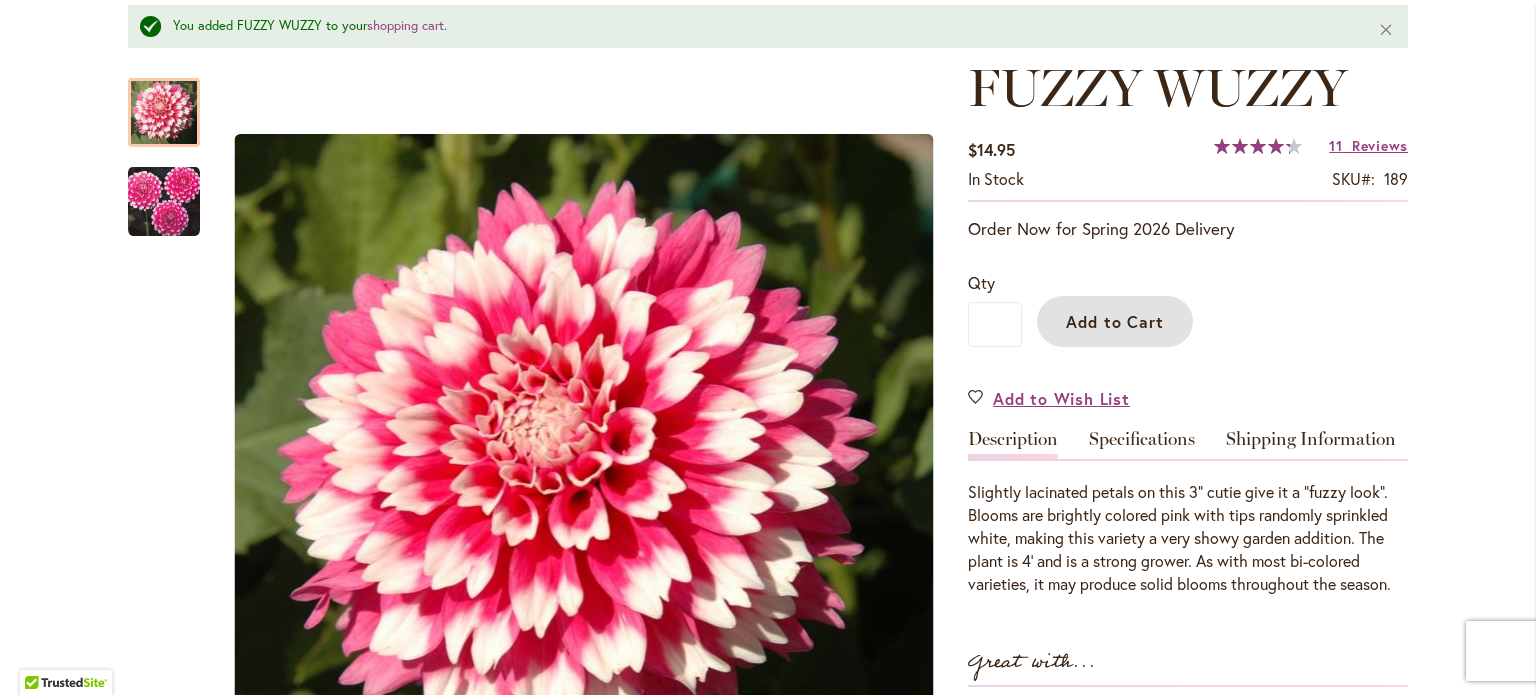 scroll, scrollTop: 340, scrollLeft: 0, axis: vertical 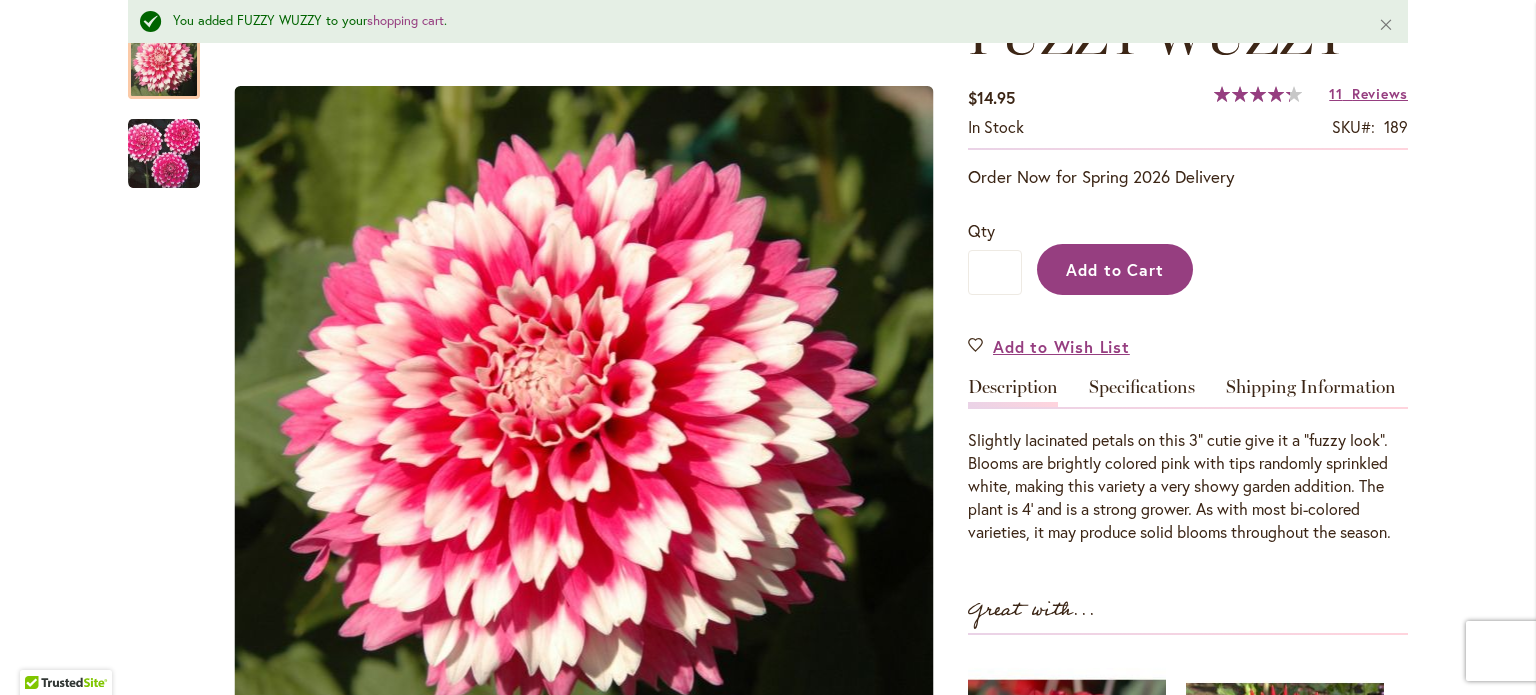 click on "Add to Cart" at bounding box center [1115, 269] 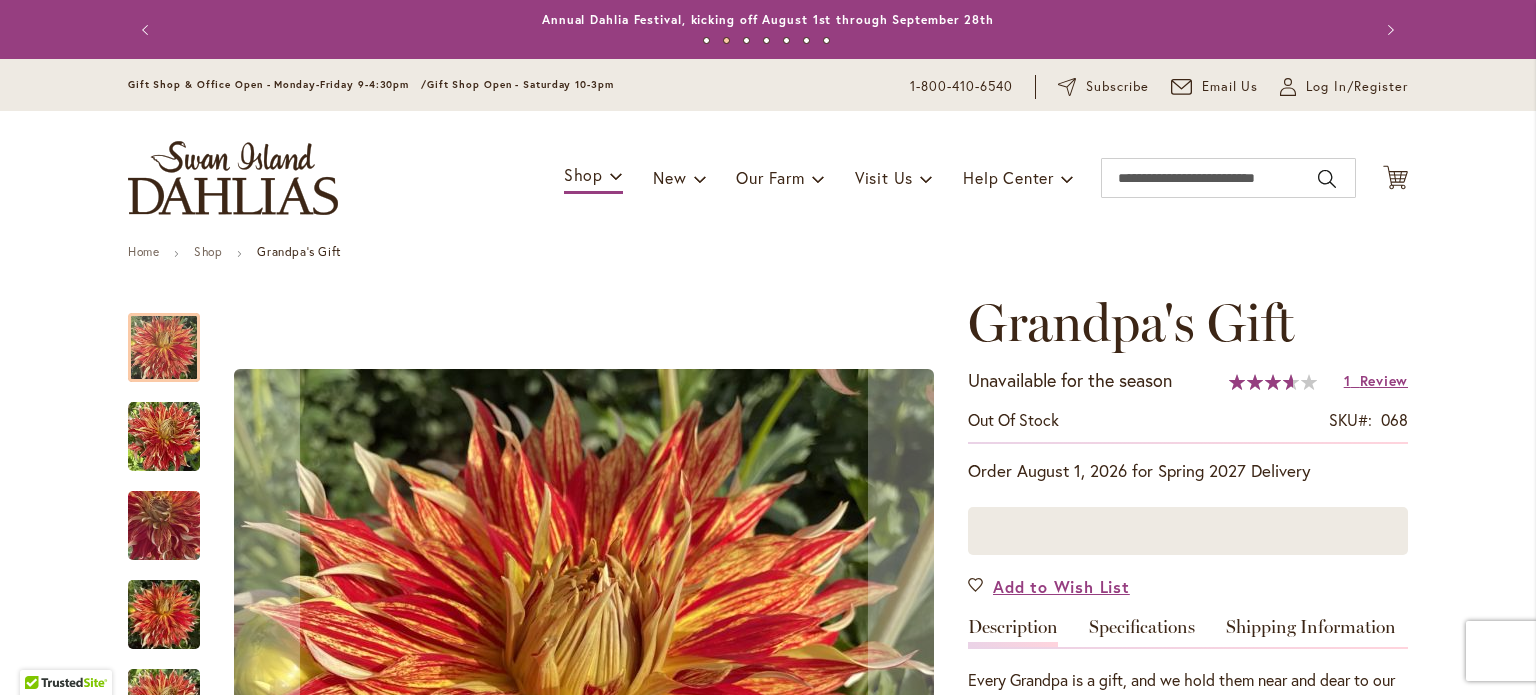 scroll, scrollTop: 0, scrollLeft: 0, axis: both 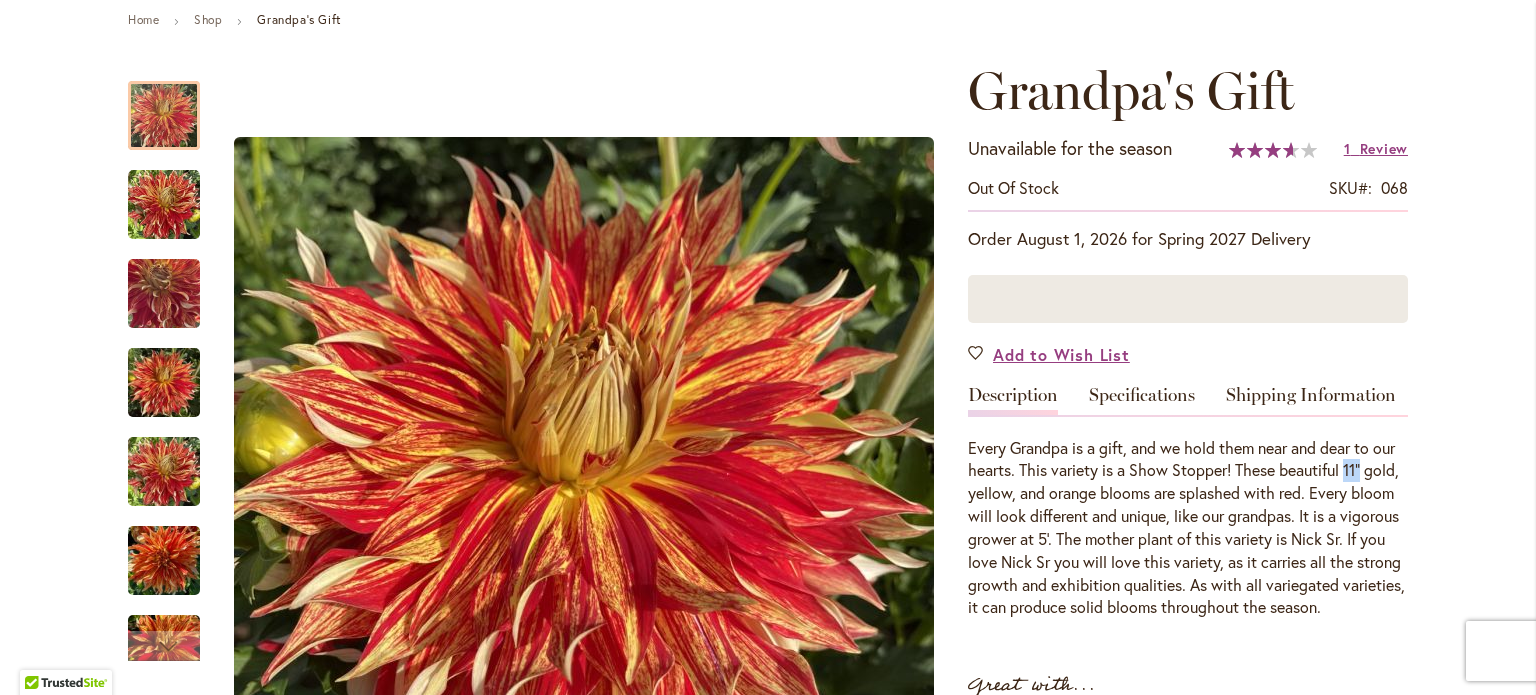 drag, startPoint x: 1343, startPoint y: 461, endPoint x: 1360, endPoint y: 479, distance: 24.758837 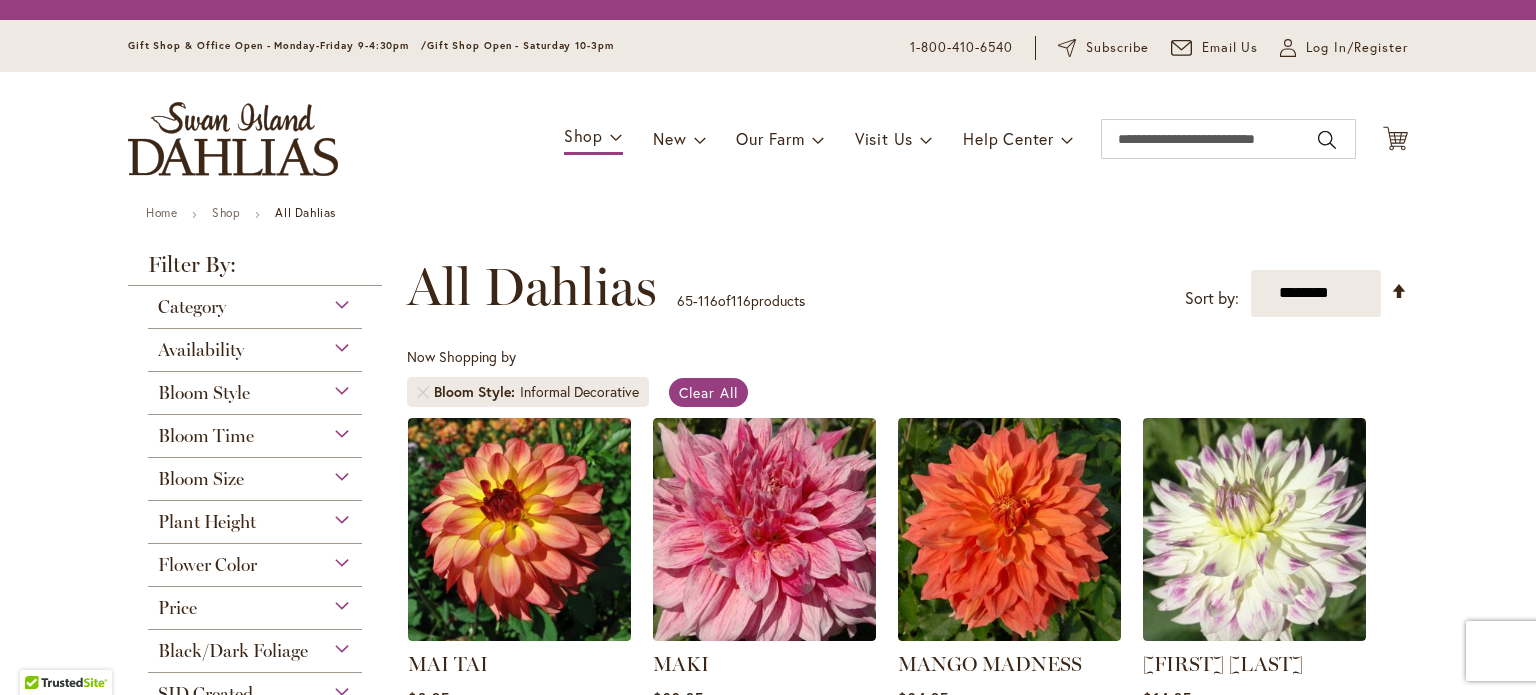 scroll, scrollTop: 0, scrollLeft: 0, axis: both 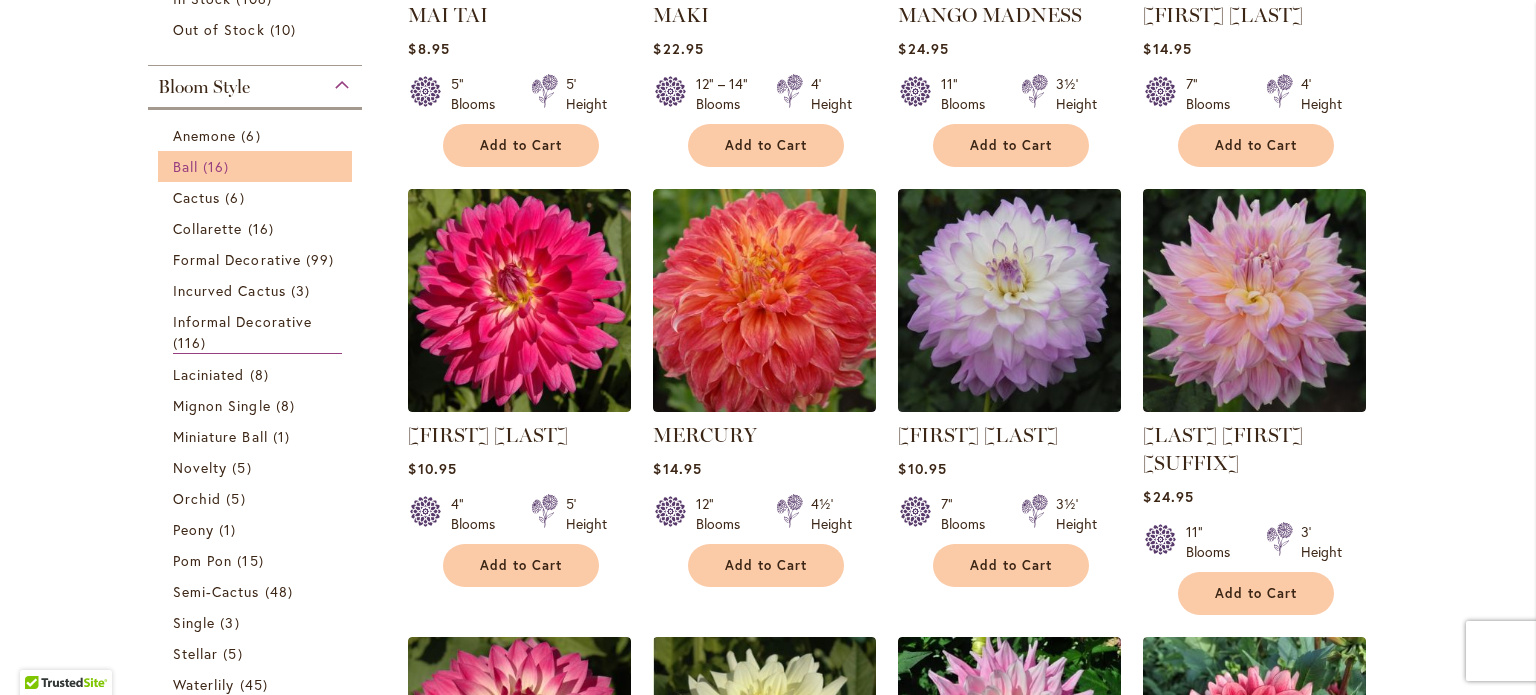 click on "Ball
16
items" at bounding box center (257, 166) 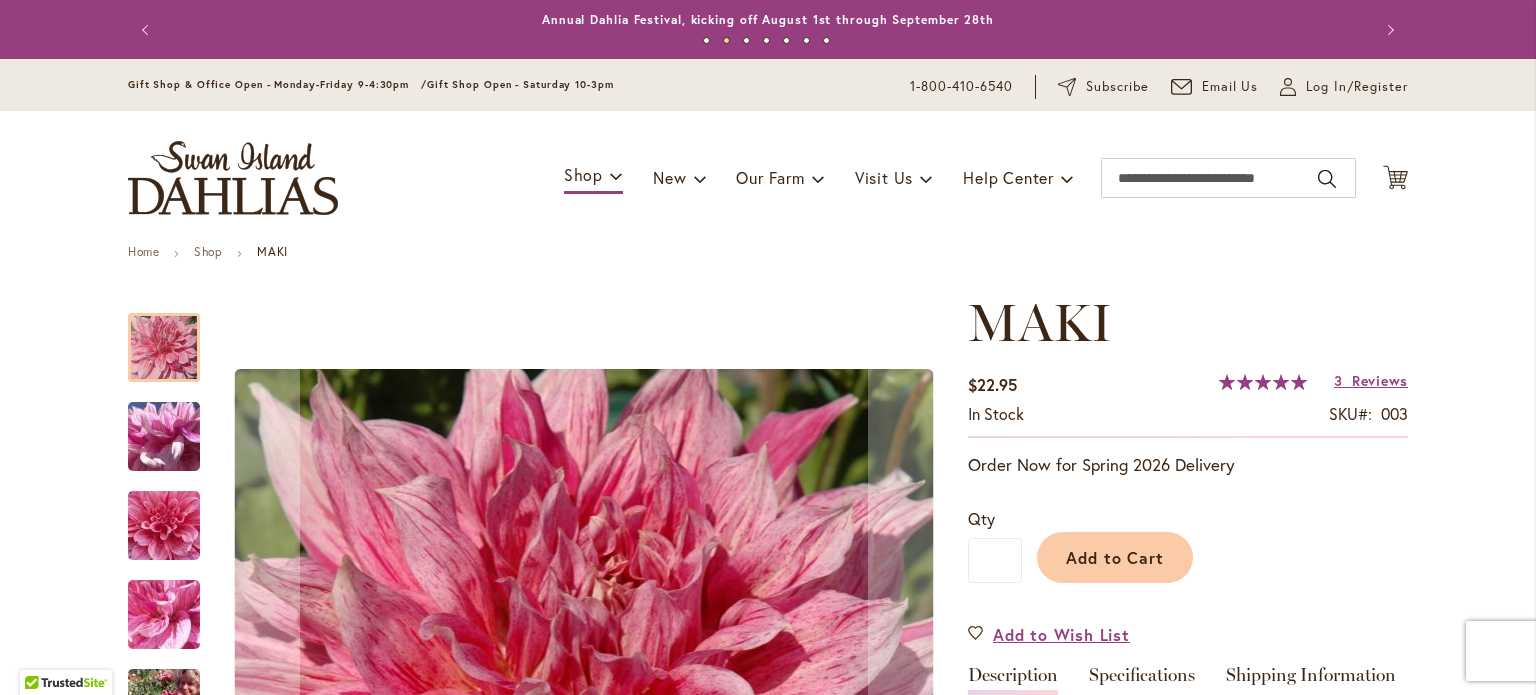 scroll, scrollTop: 0, scrollLeft: 0, axis: both 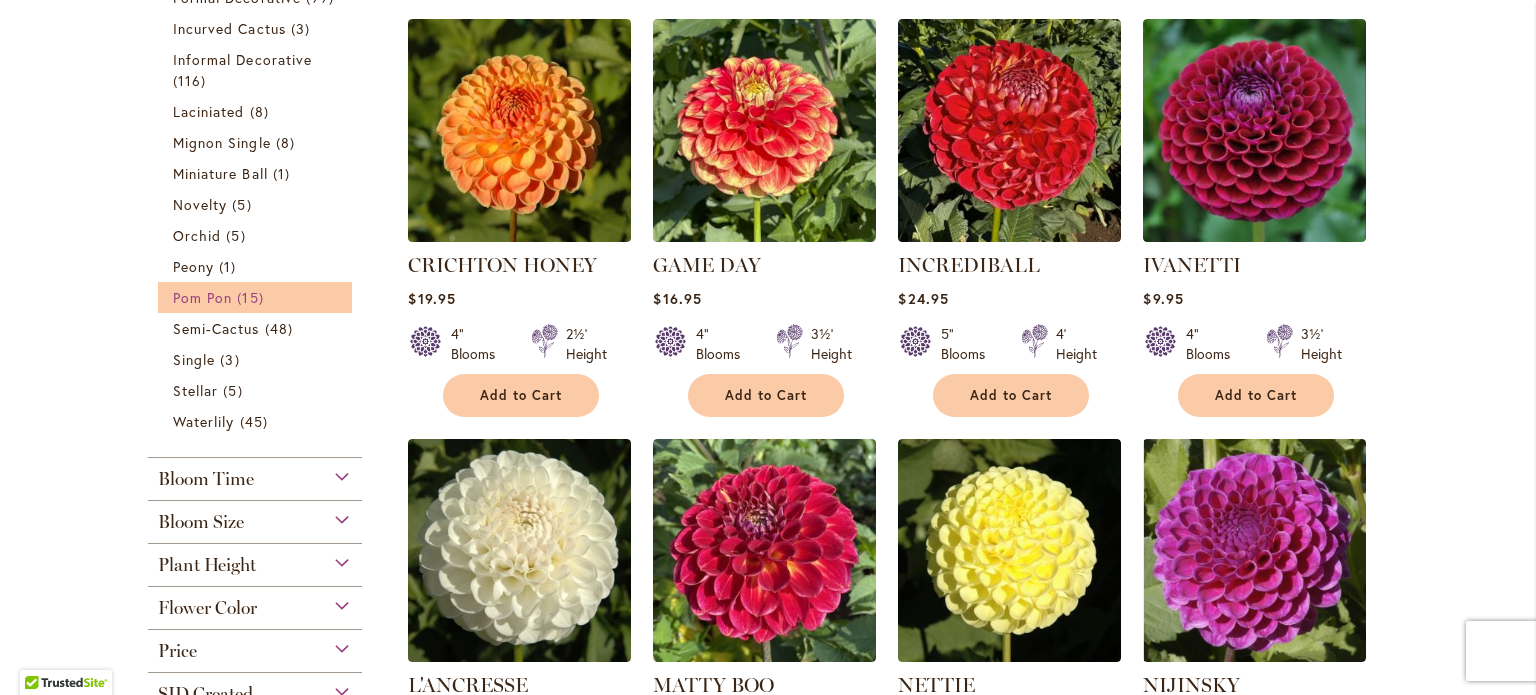 click on "15
items" at bounding box center (252, 297) 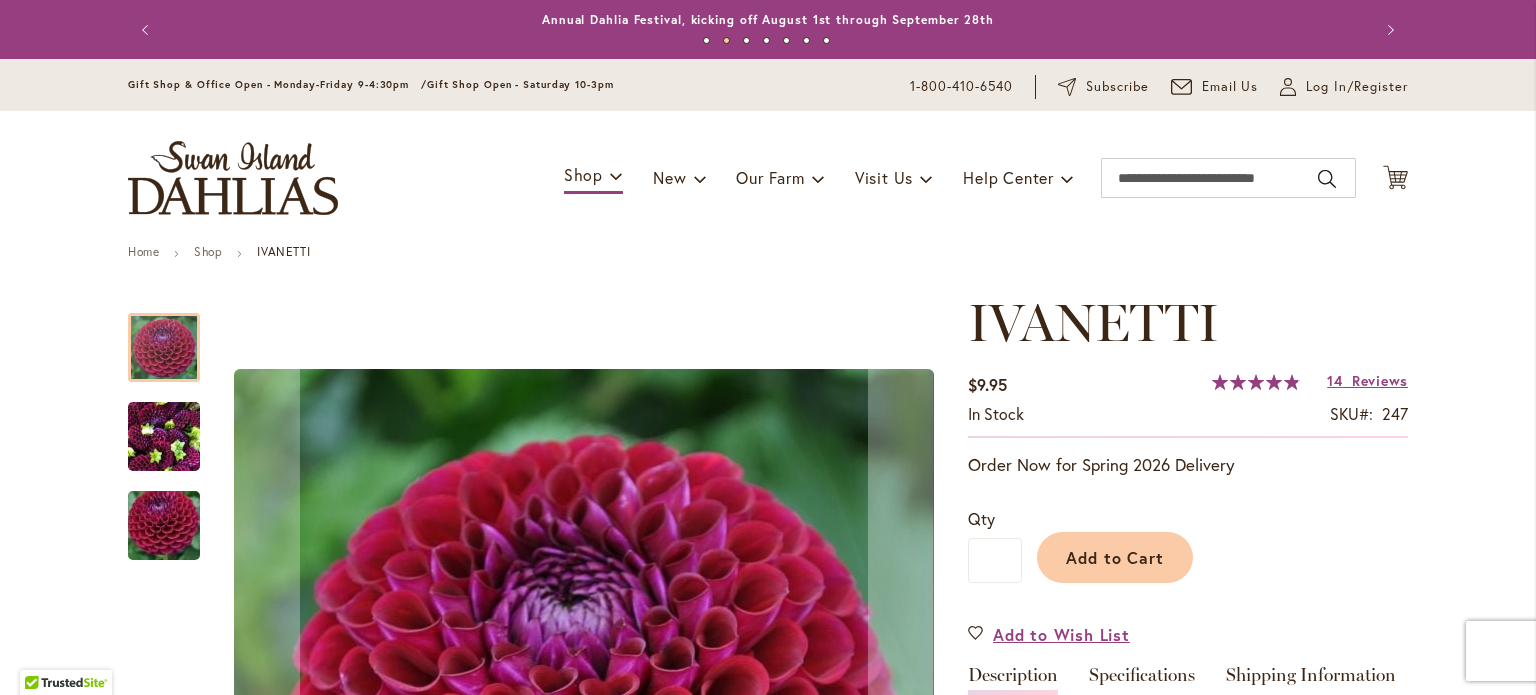 scroll, scrollTop: 0, scrollLeft: 0, axis: both 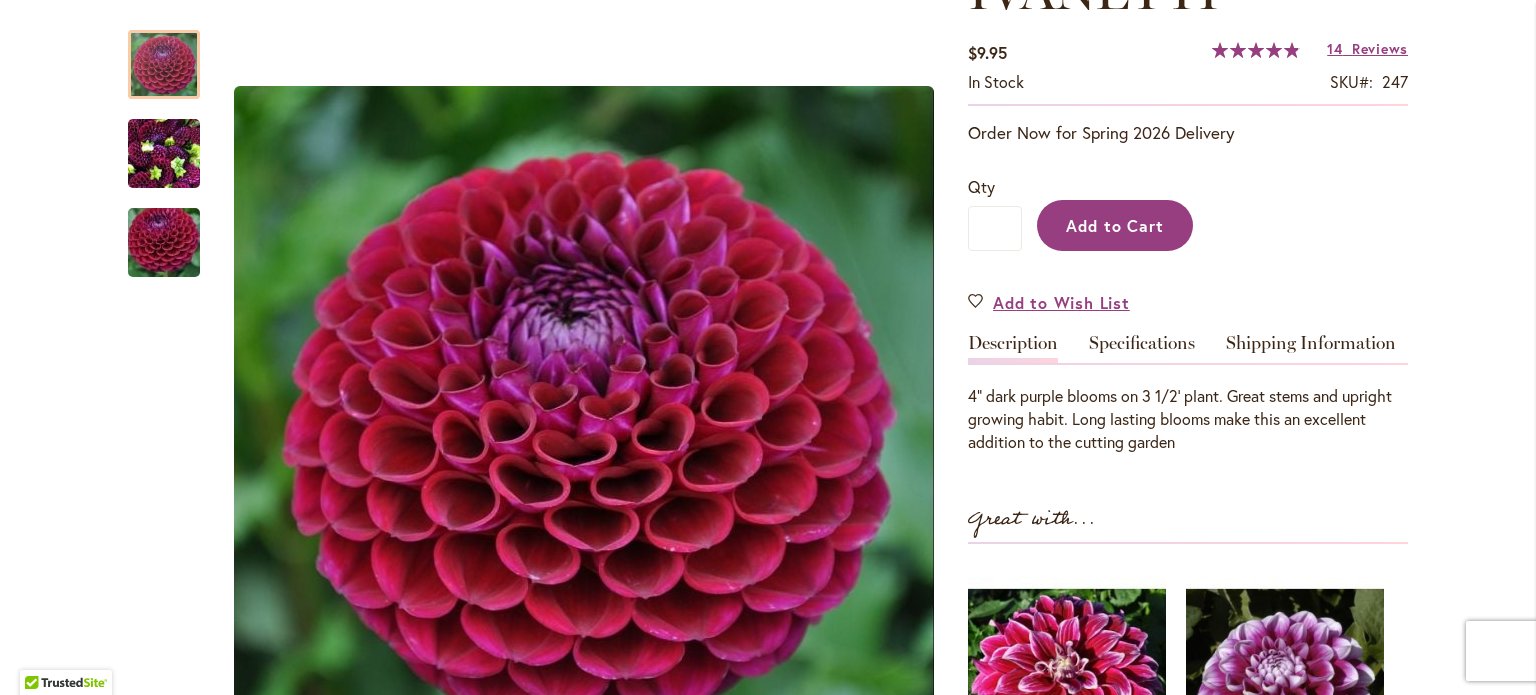 click on "Add to Cart" at bounding box center (1115, 225) 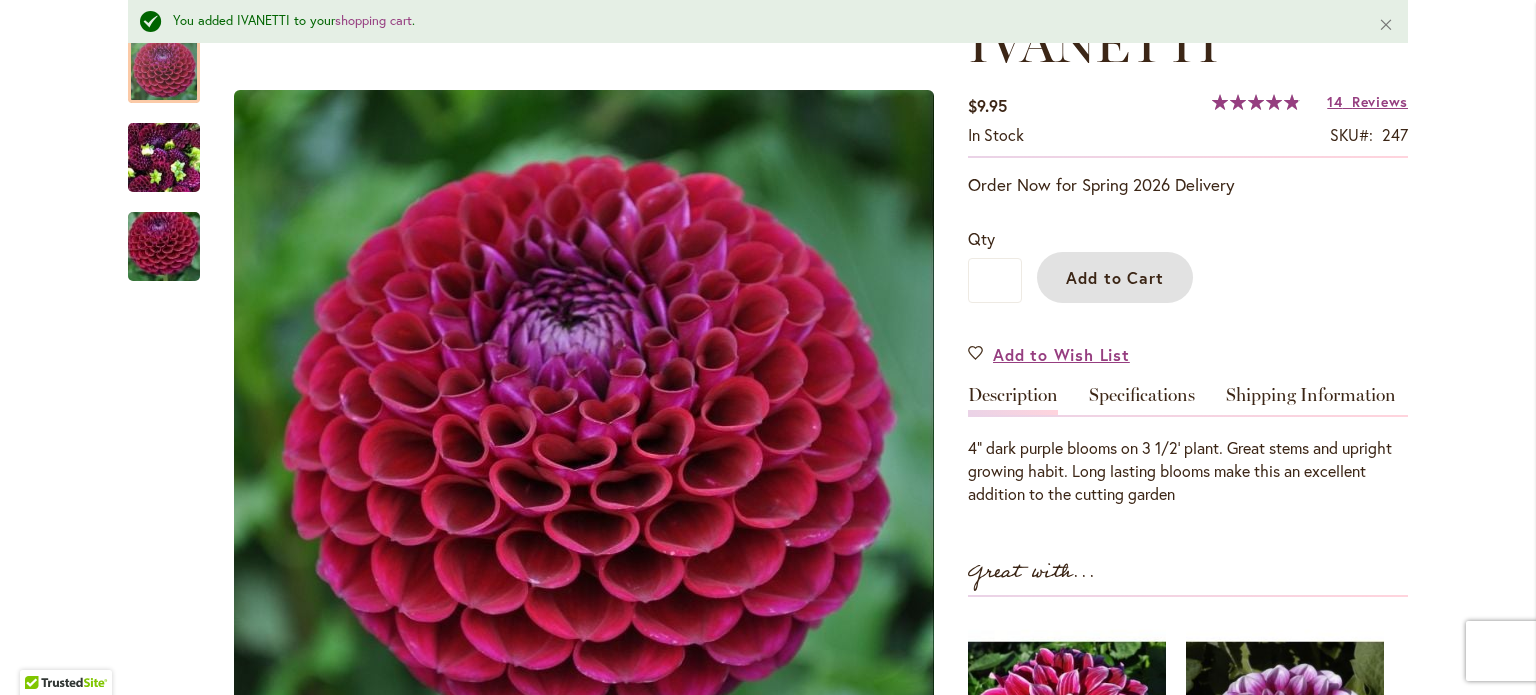 scroll, scrollTop: 384, scrollLeft: 0, axis: vertical 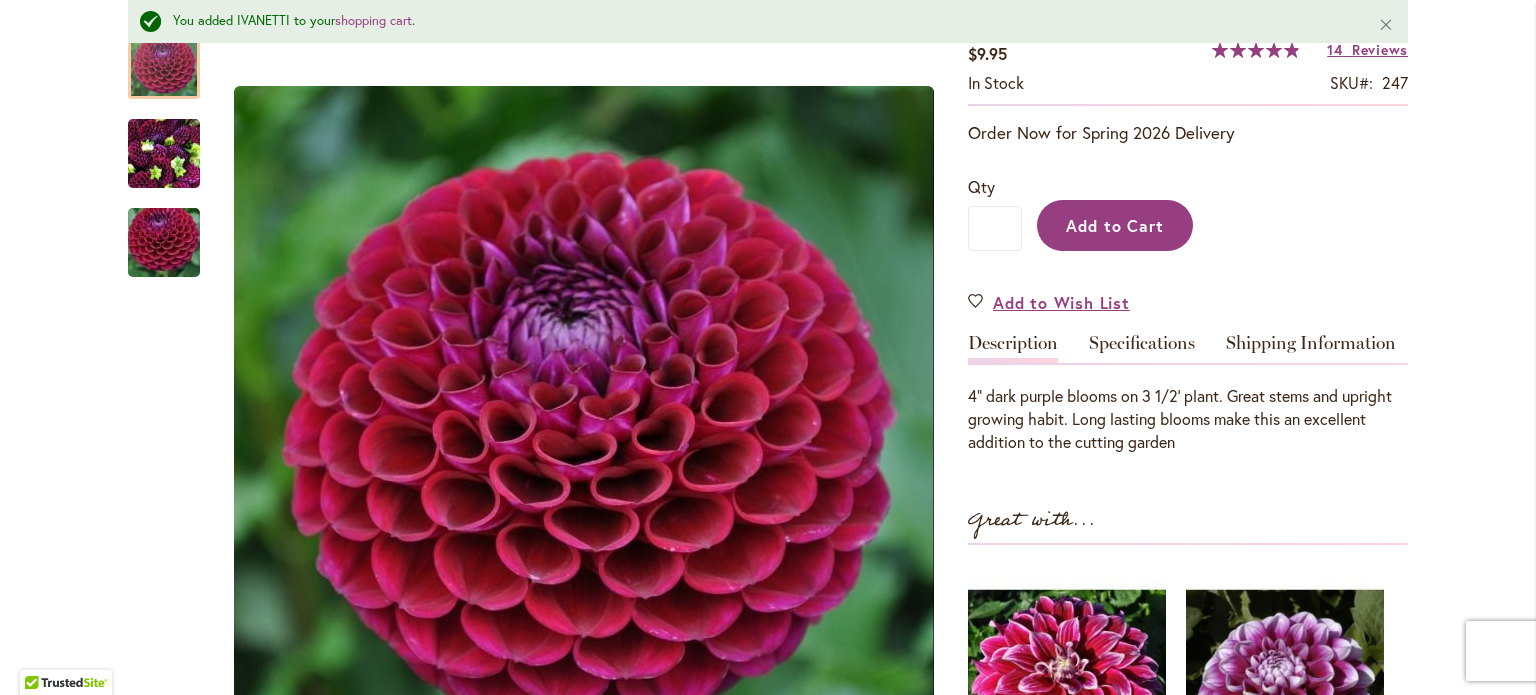 click on "Add to Cart" at bounding box center [1115, 225] 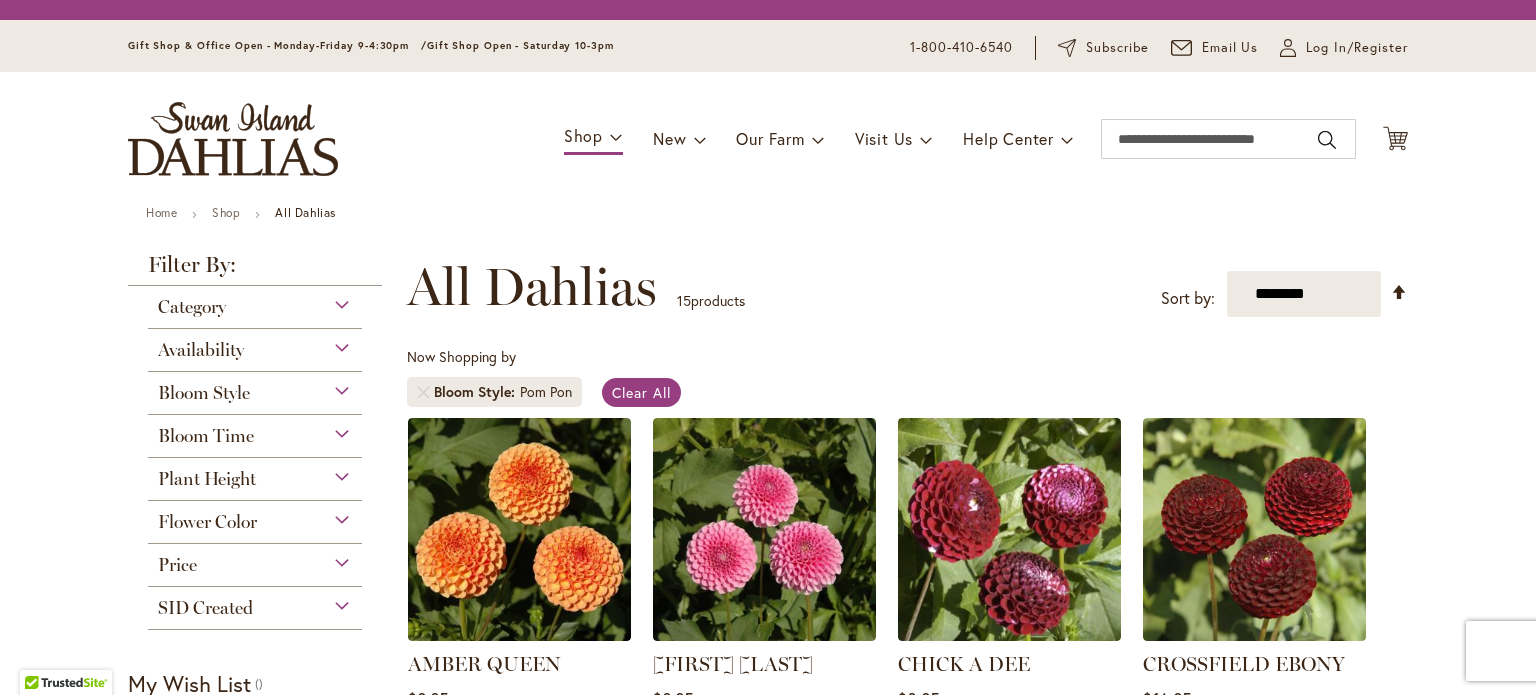scroll, scrollTop: 0, scrollLeft: 0, axis: both 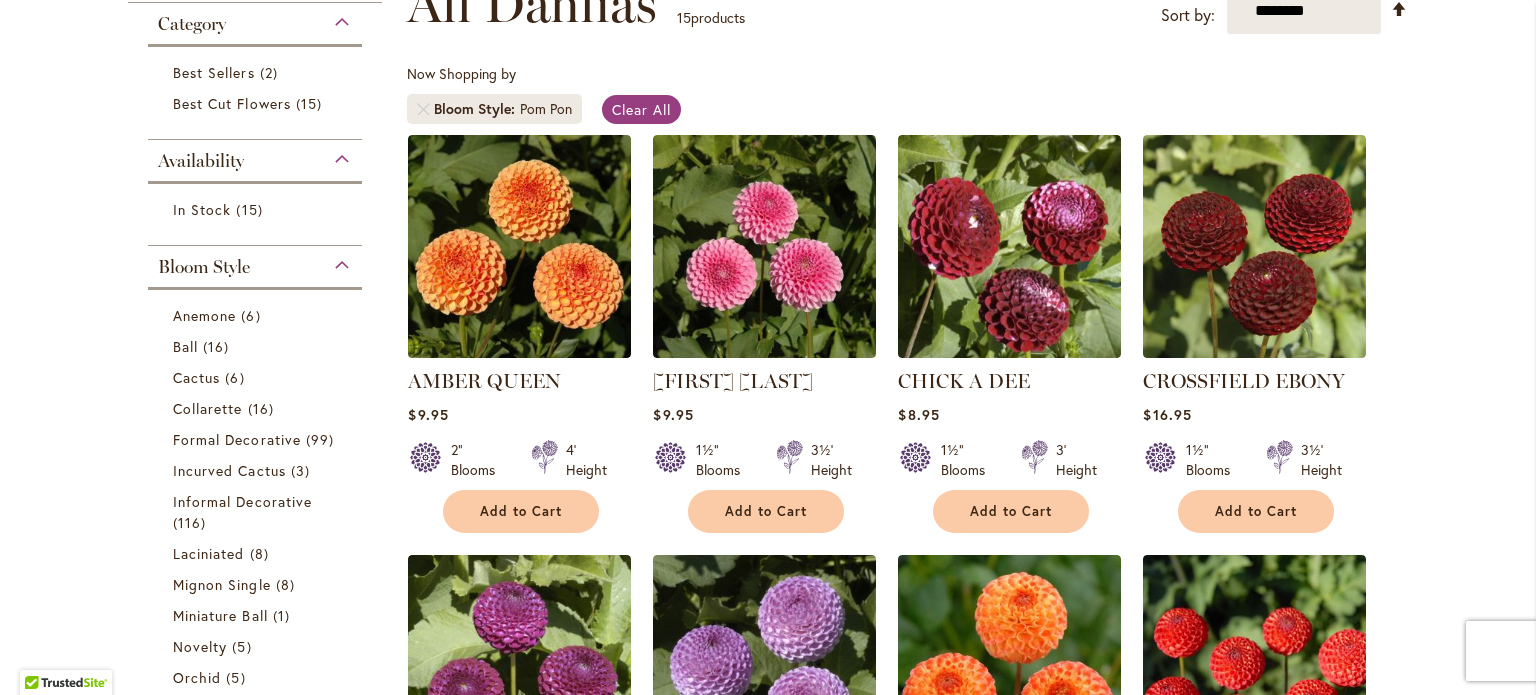 click on "Bloom Style" at bounding box center (255, 262) 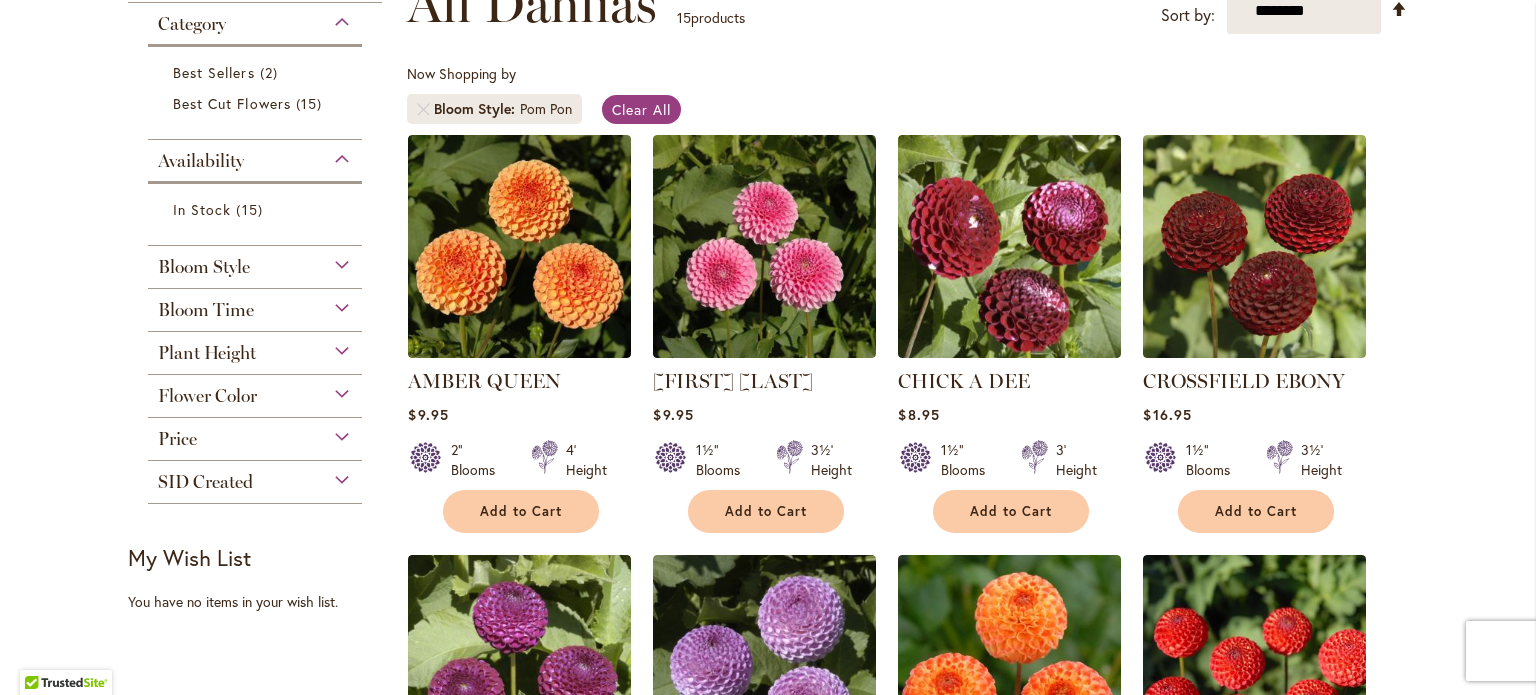 click on "Flower Color" at bounding box center [207, 396] 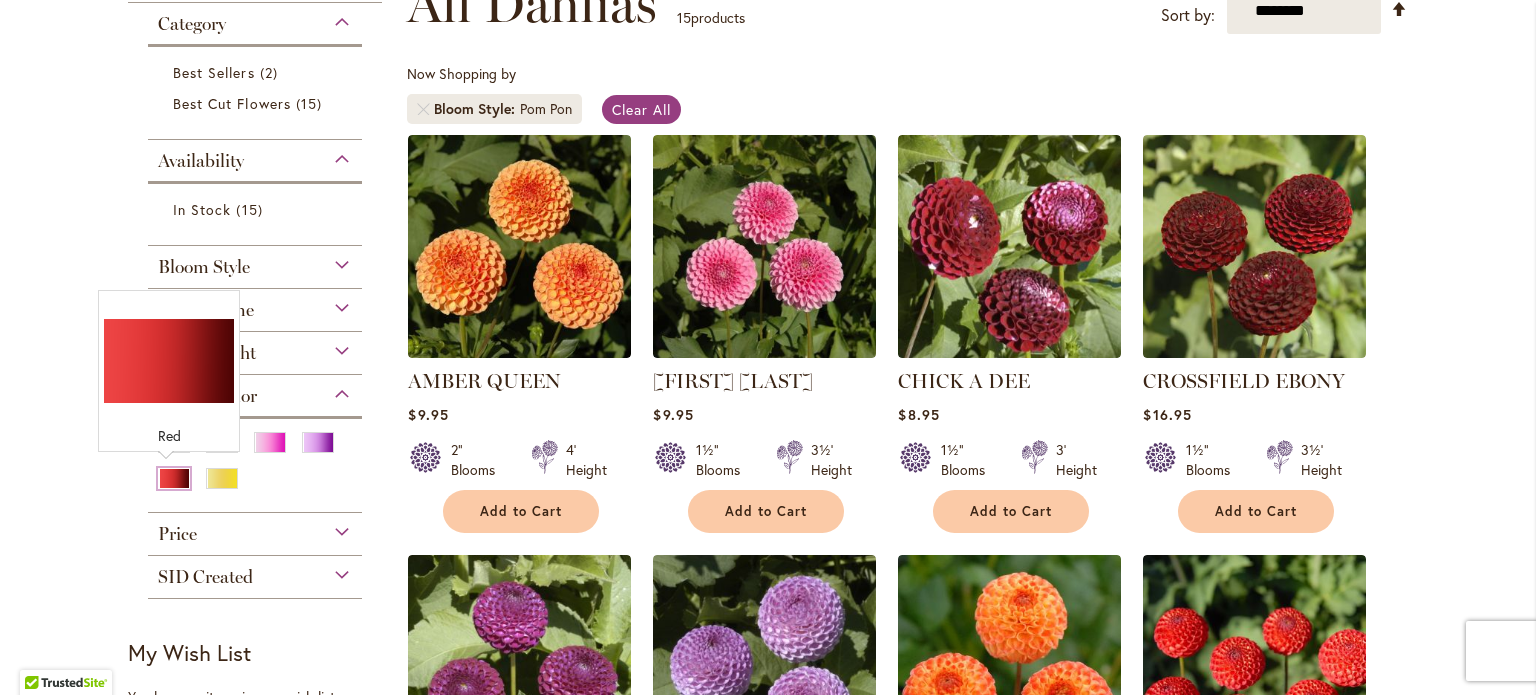 click at bounding box center [174, 478] 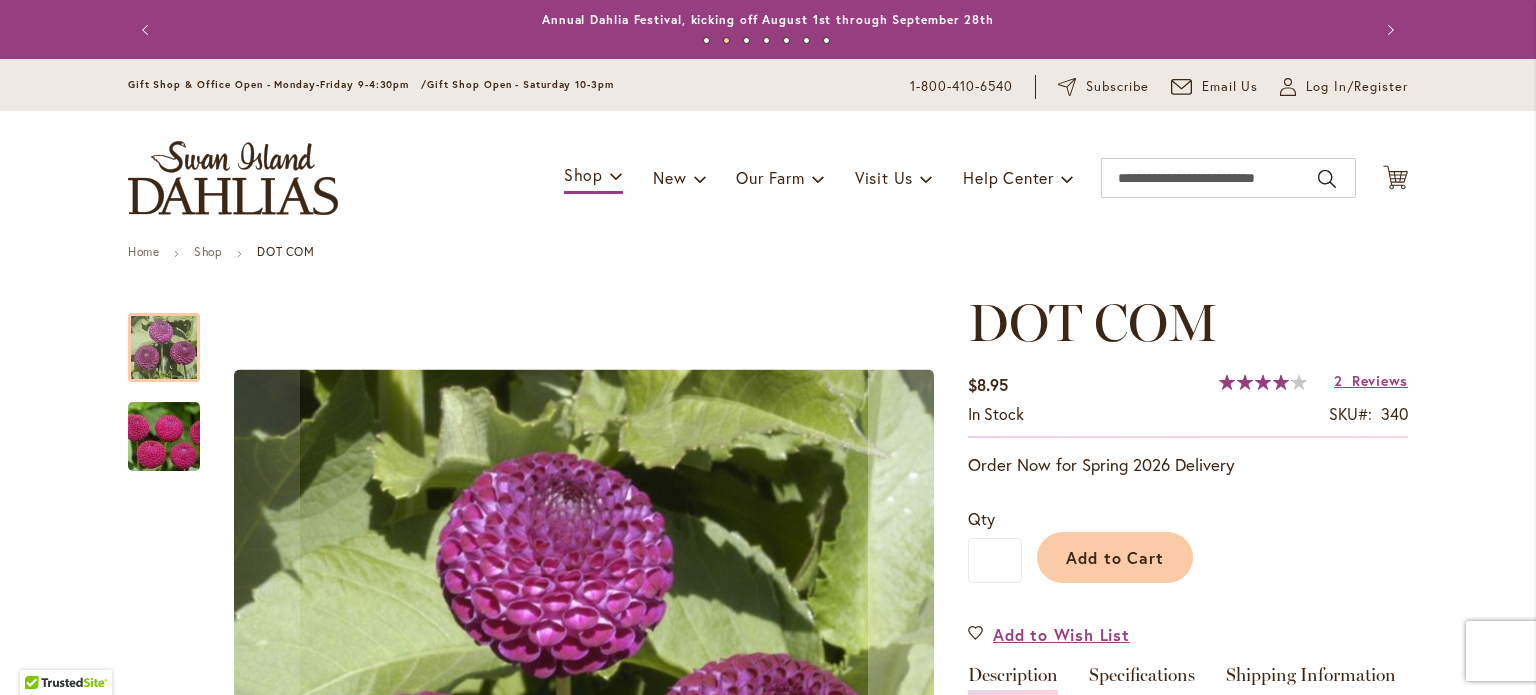 scroll, scrollTop: 0, scrollLeft: 0, axis: both 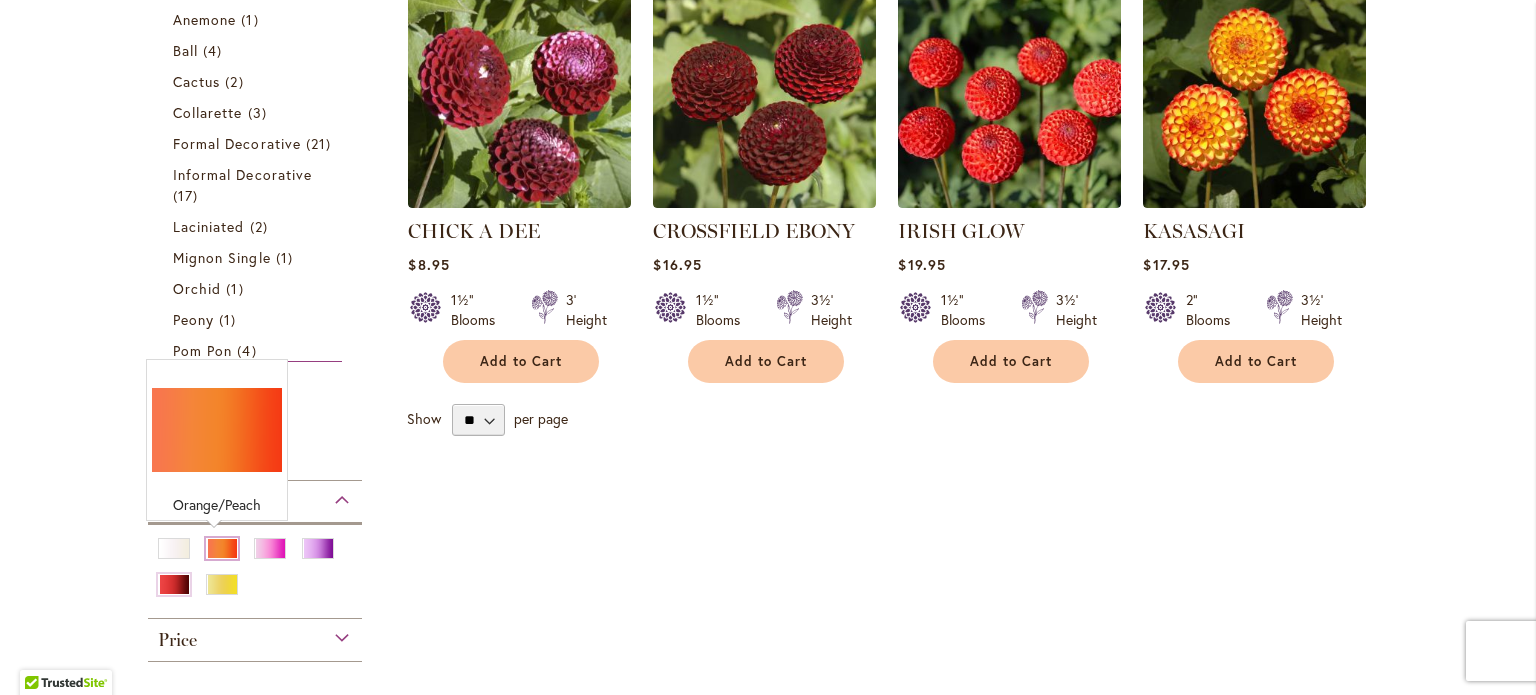click at bounding box center (222, 548) 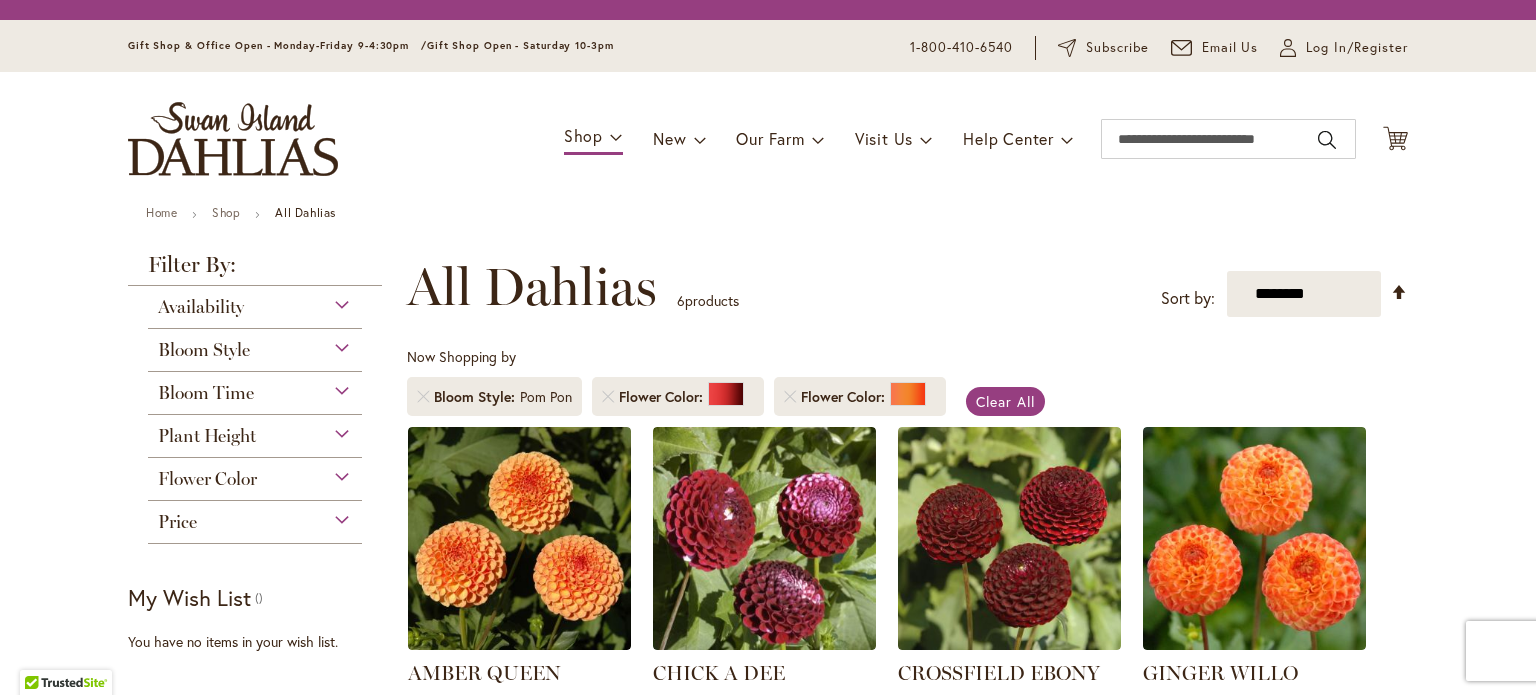 scroll, scrollTop: 0, scrollLeft: 0, axis: both 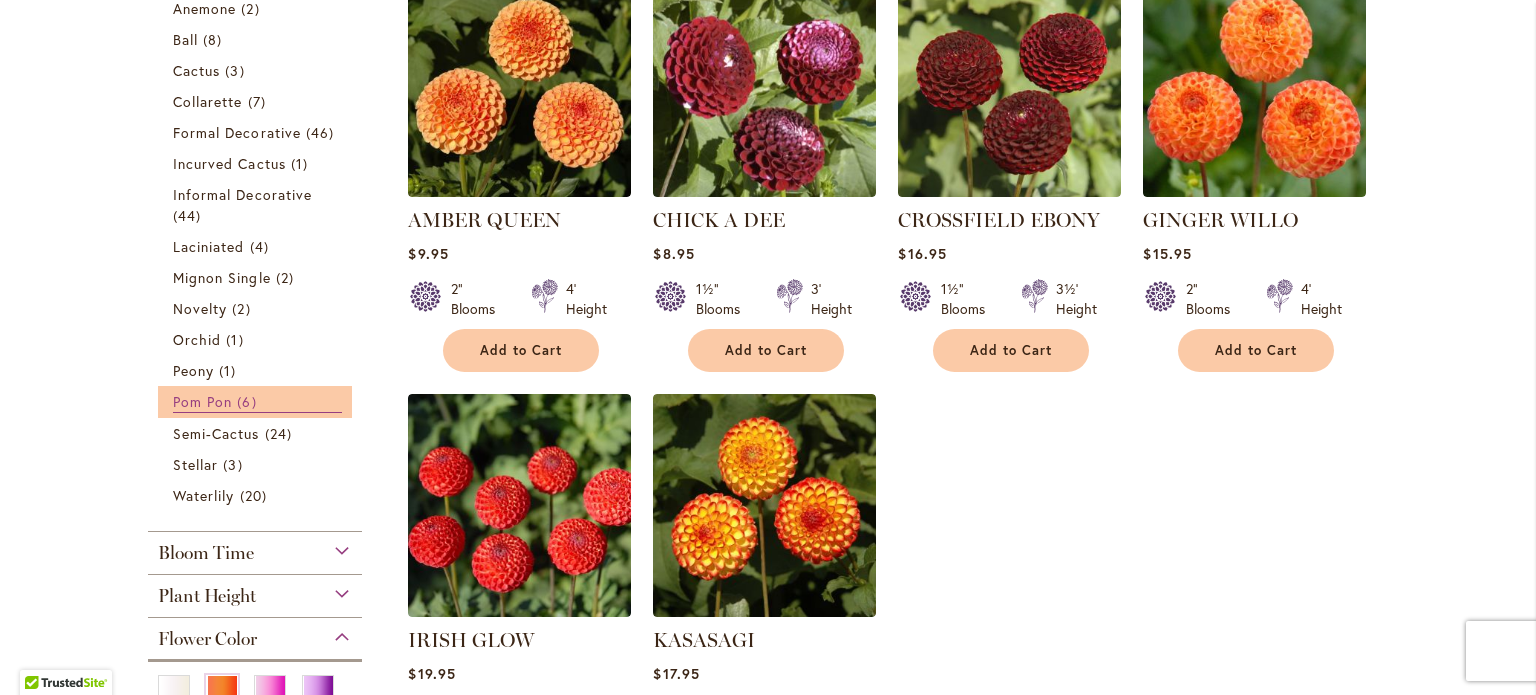 click on "Pom Pon
6
items" at bounding box center (257, 402) 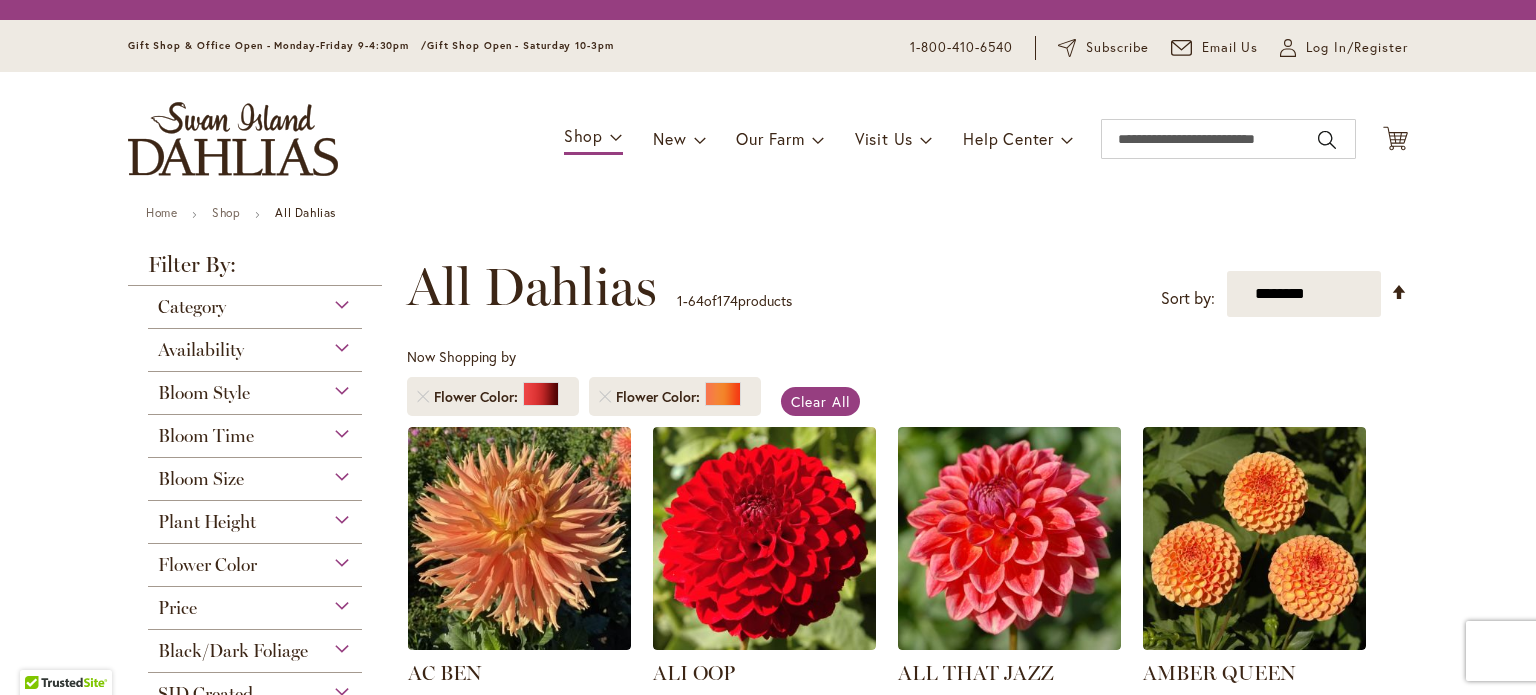 scroll, scrollTop: 0, scrollLeft: 0, axis: both 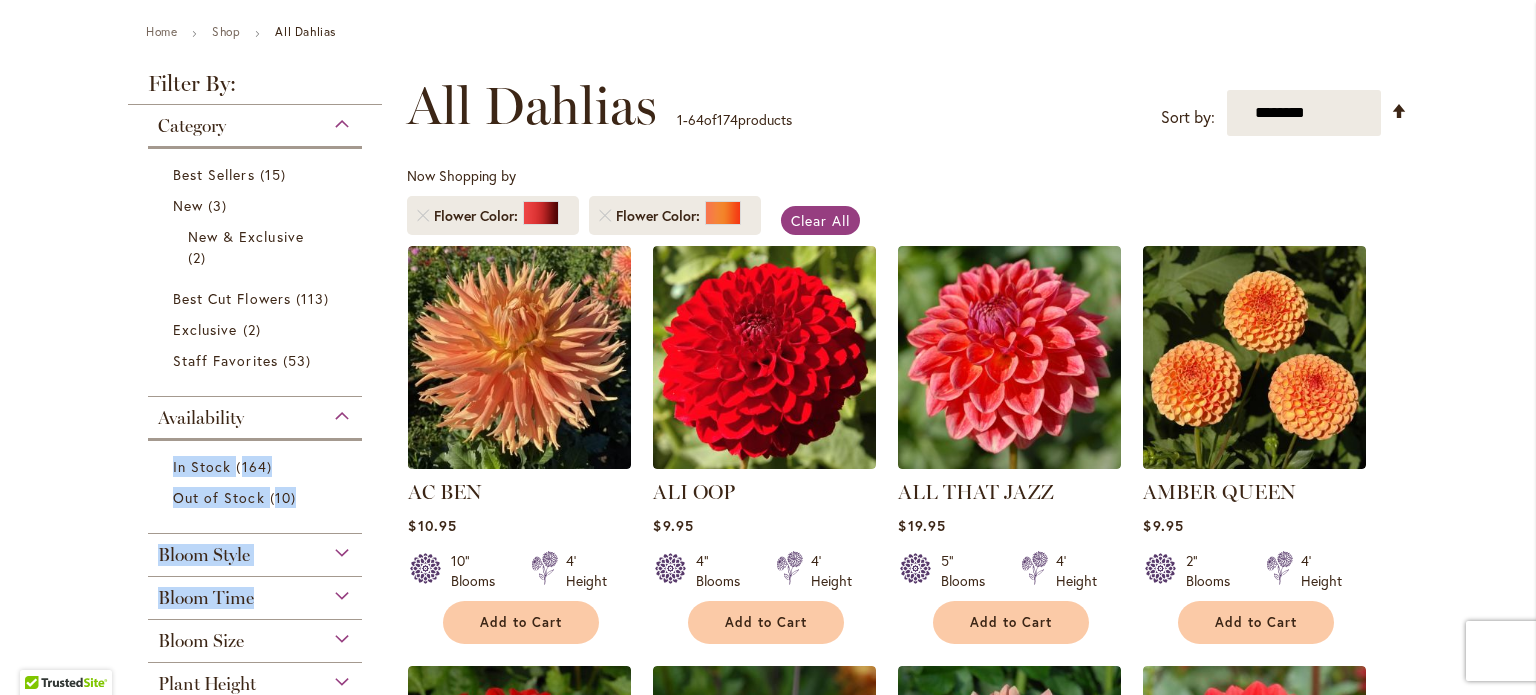 drag, startPoint x: 255, startPoint y: 600, endPoint x: 310, endPoint y: 406, distance: 201.64572 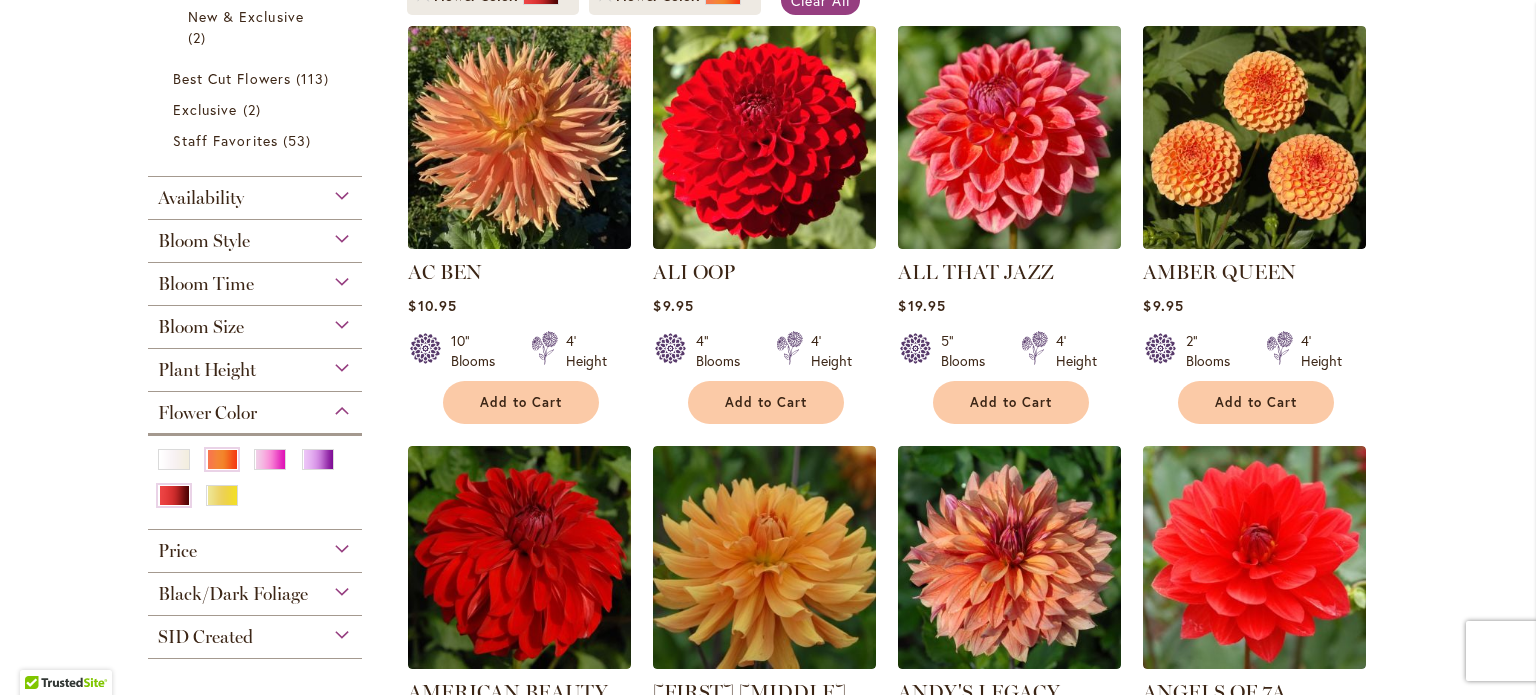 scroll, scrollTop: 444, scrollLeft: 0, axis: vertical 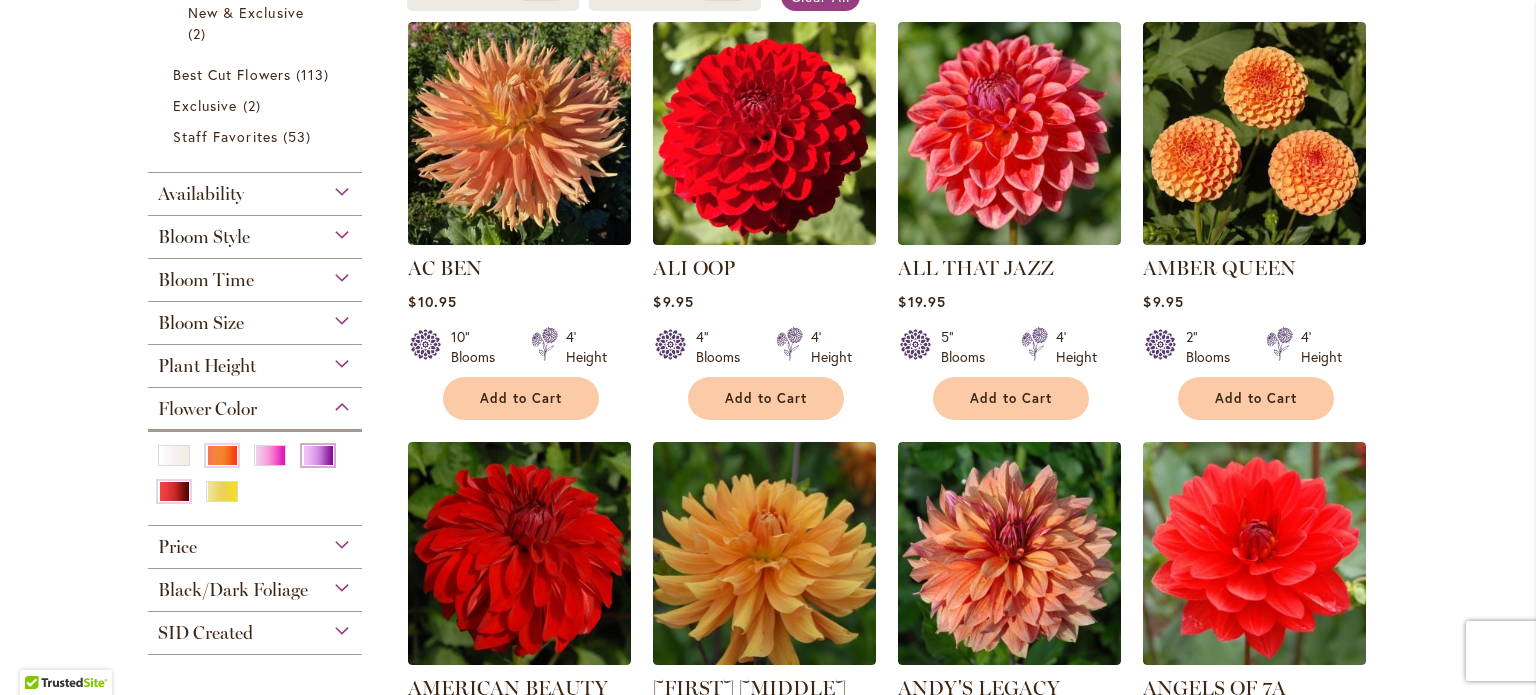click at bounding box center (318, 455) 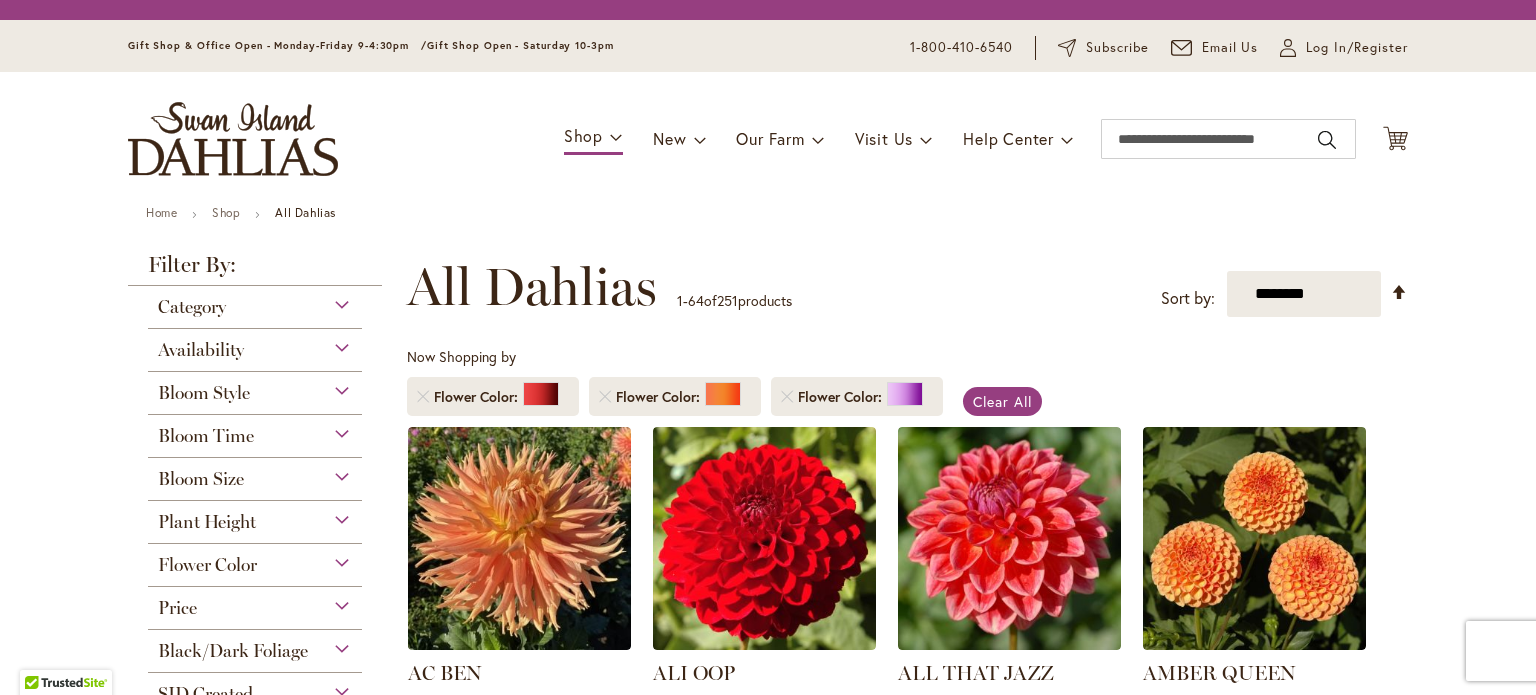 scroll, scrollTop: 0, scrollLeft: 0, axis: both 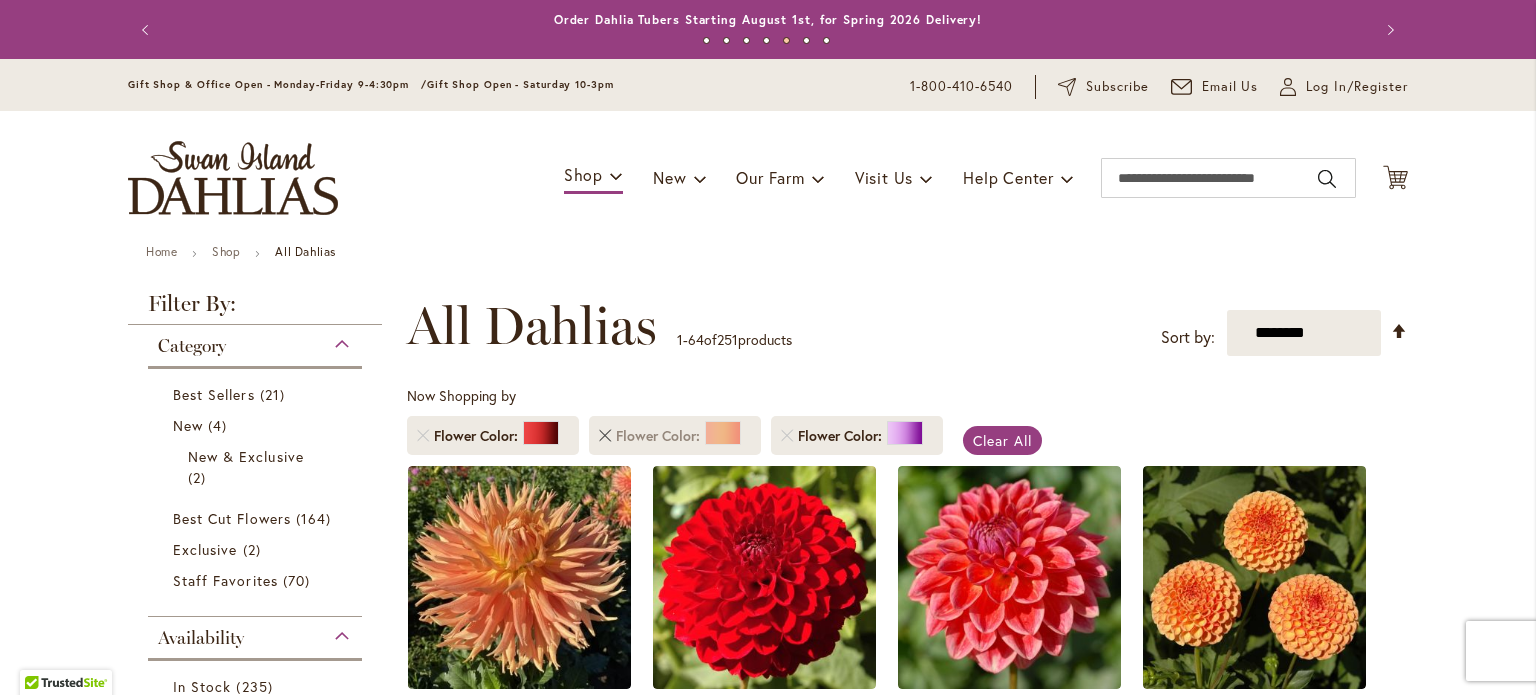 click at bounding box center (605, 436) 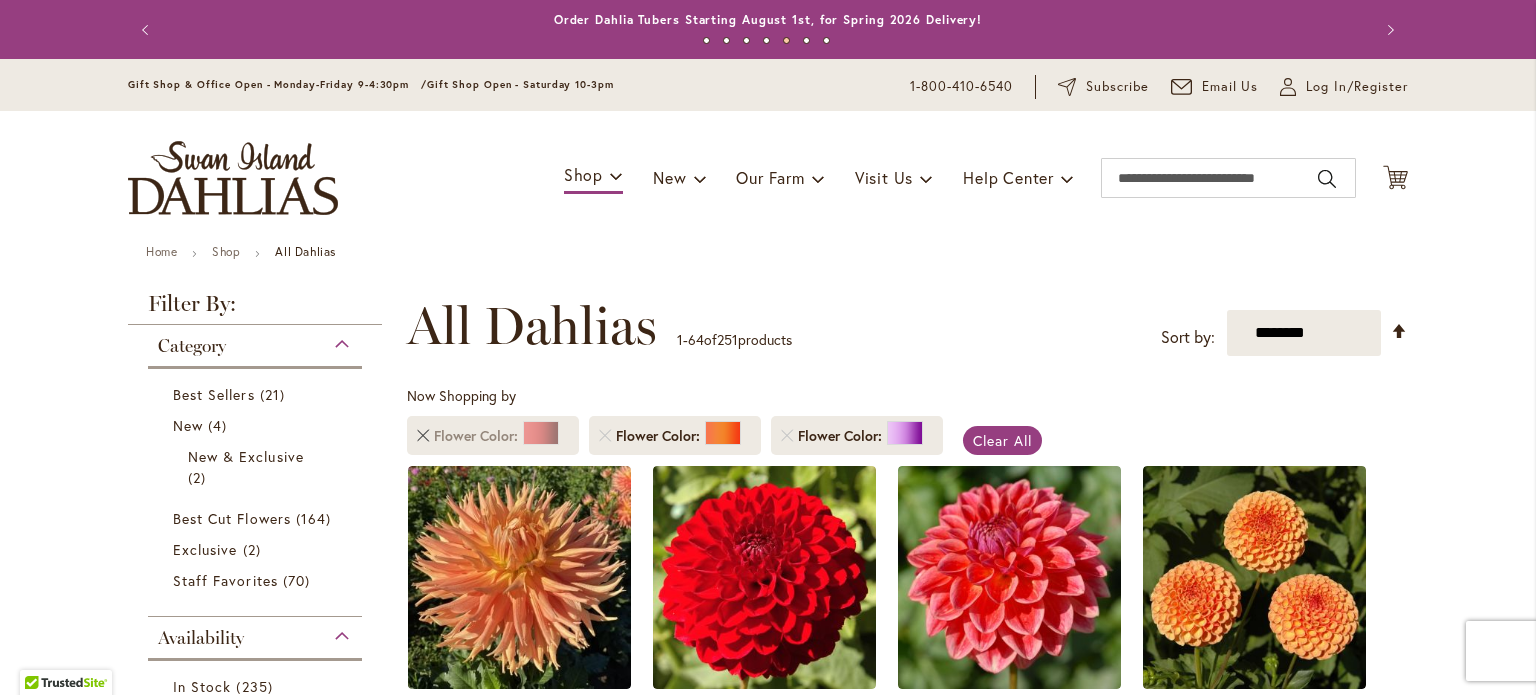 click at bounding box center (423, 436) 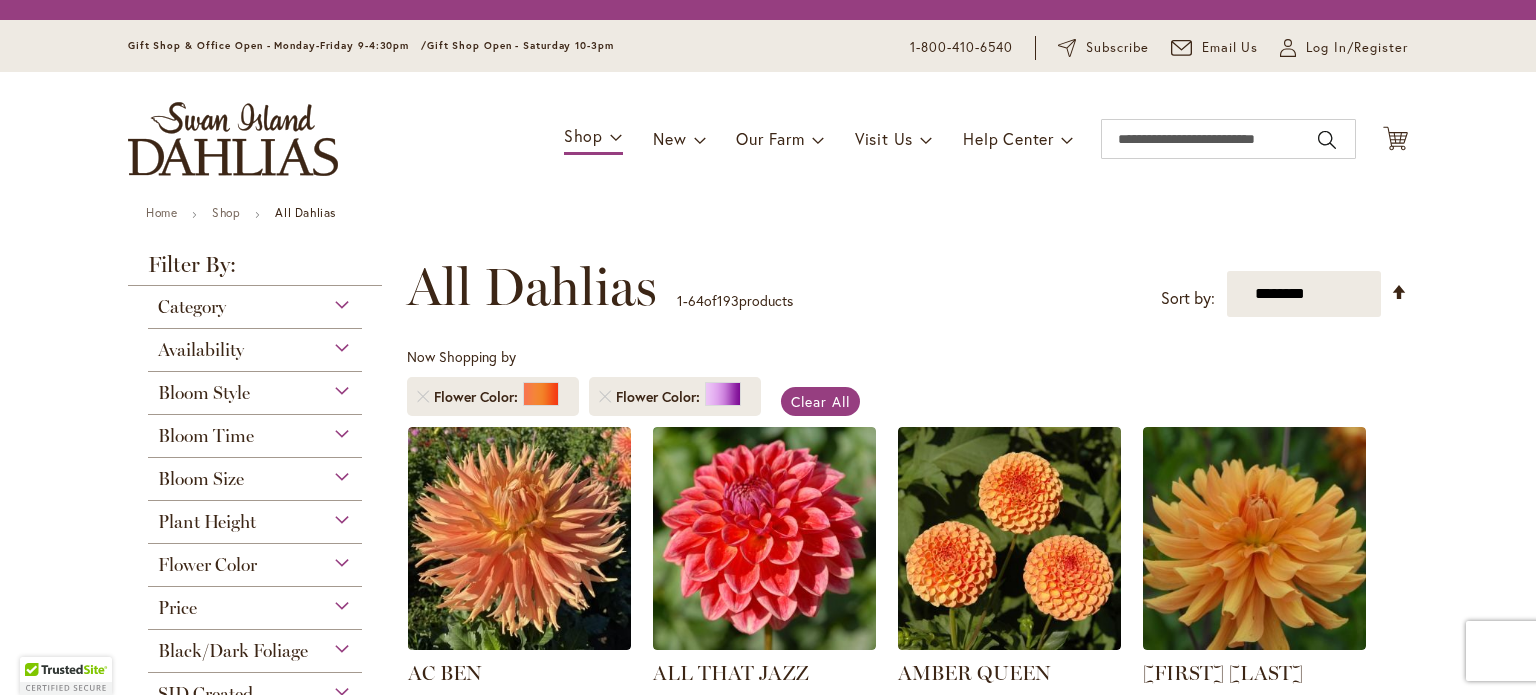scroll, scrollTop: 0, scrollLeft: 0, axis: both 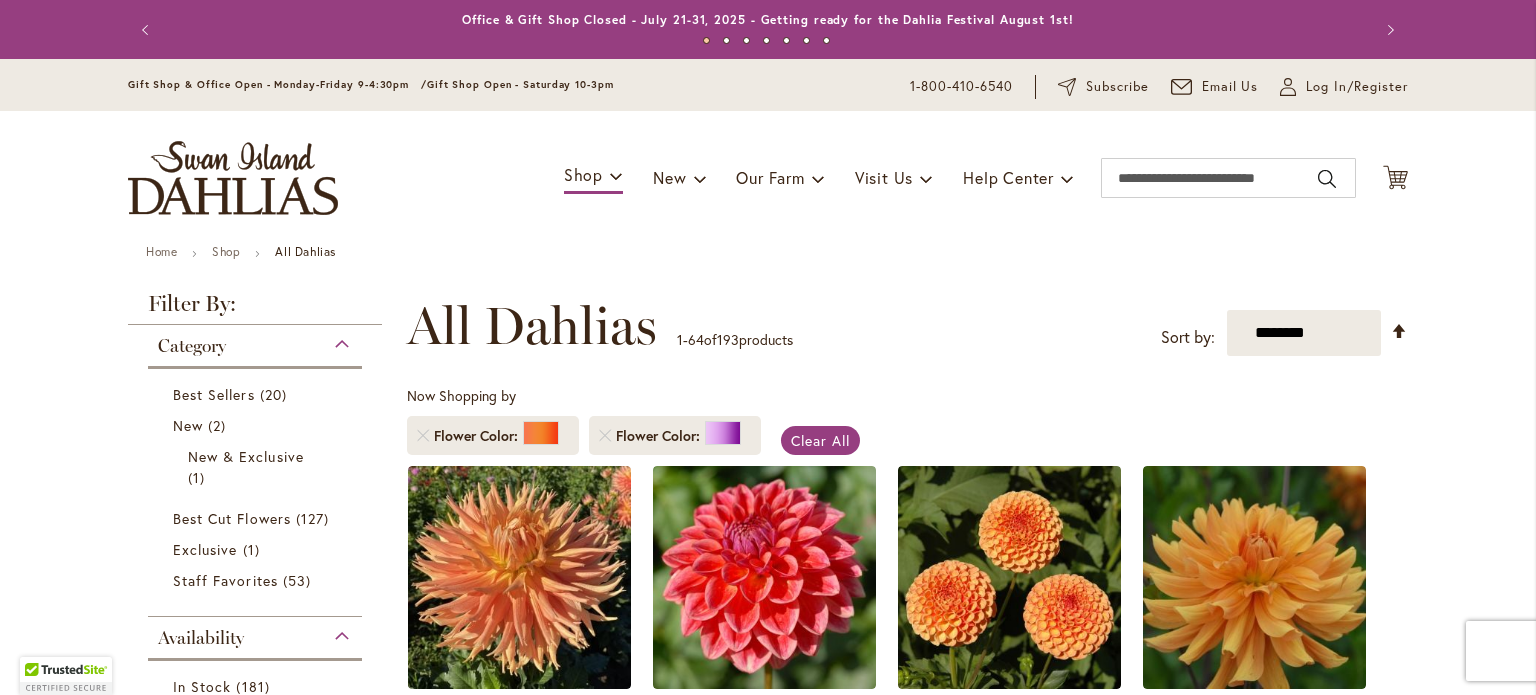 click on "Now Shopping by
Flower Color
Flower Color" at bounding box center (589, 425) 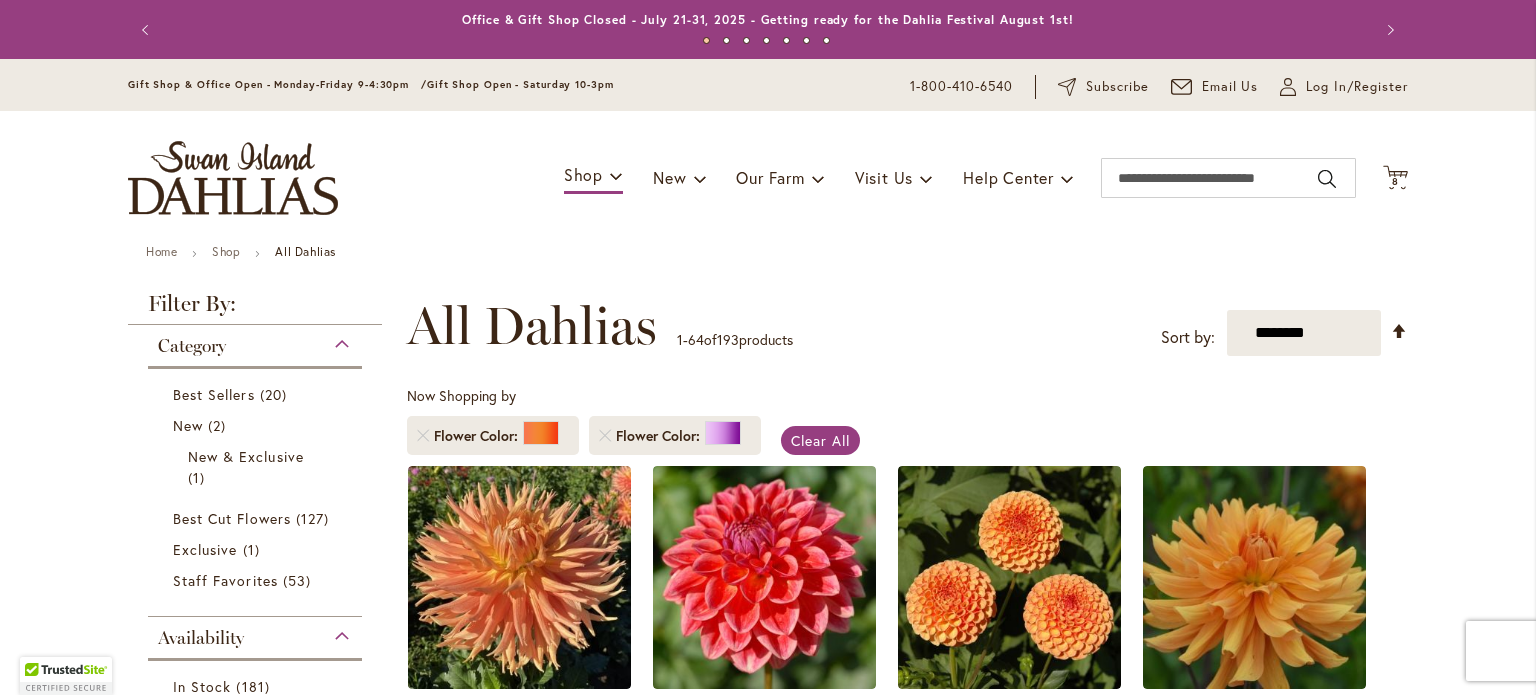 click on "Flower Color" at bounding box center (493, 435) 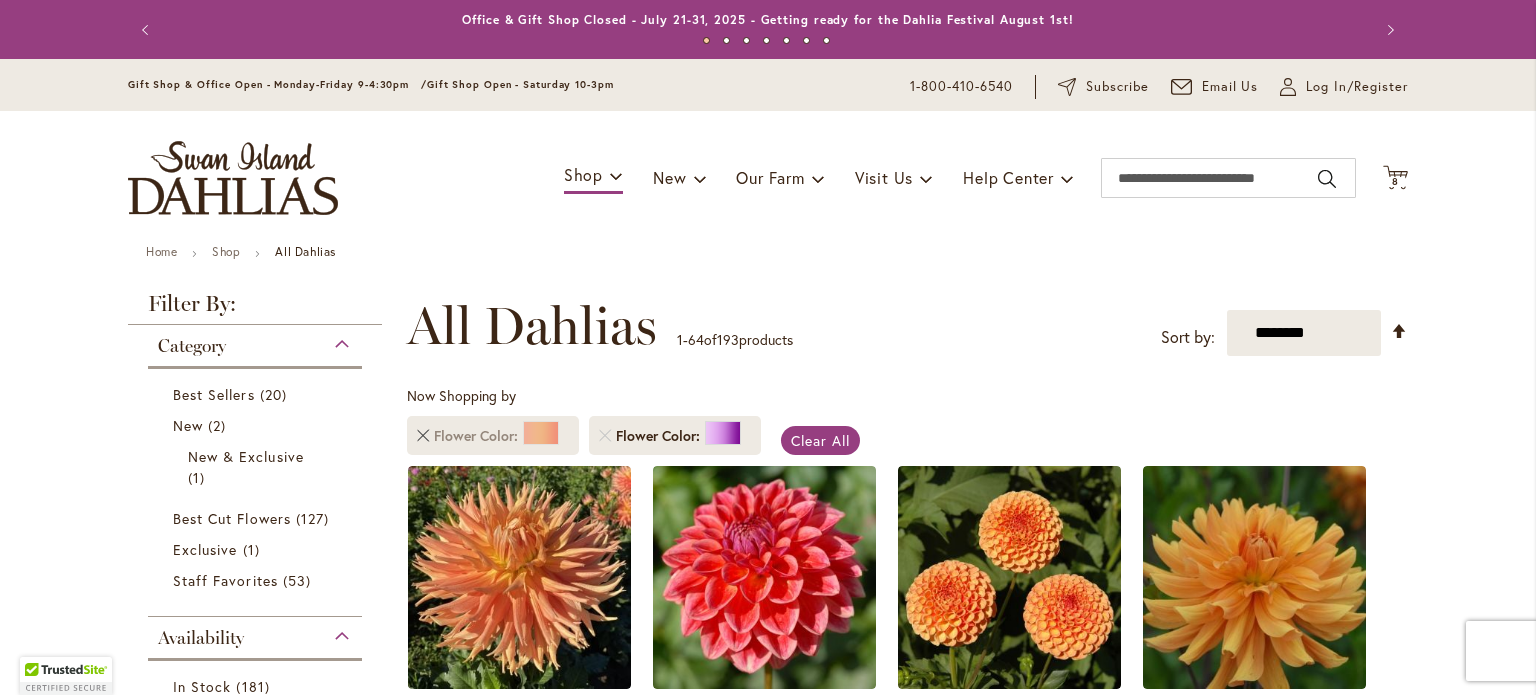 click at bounding box center (423, 436) 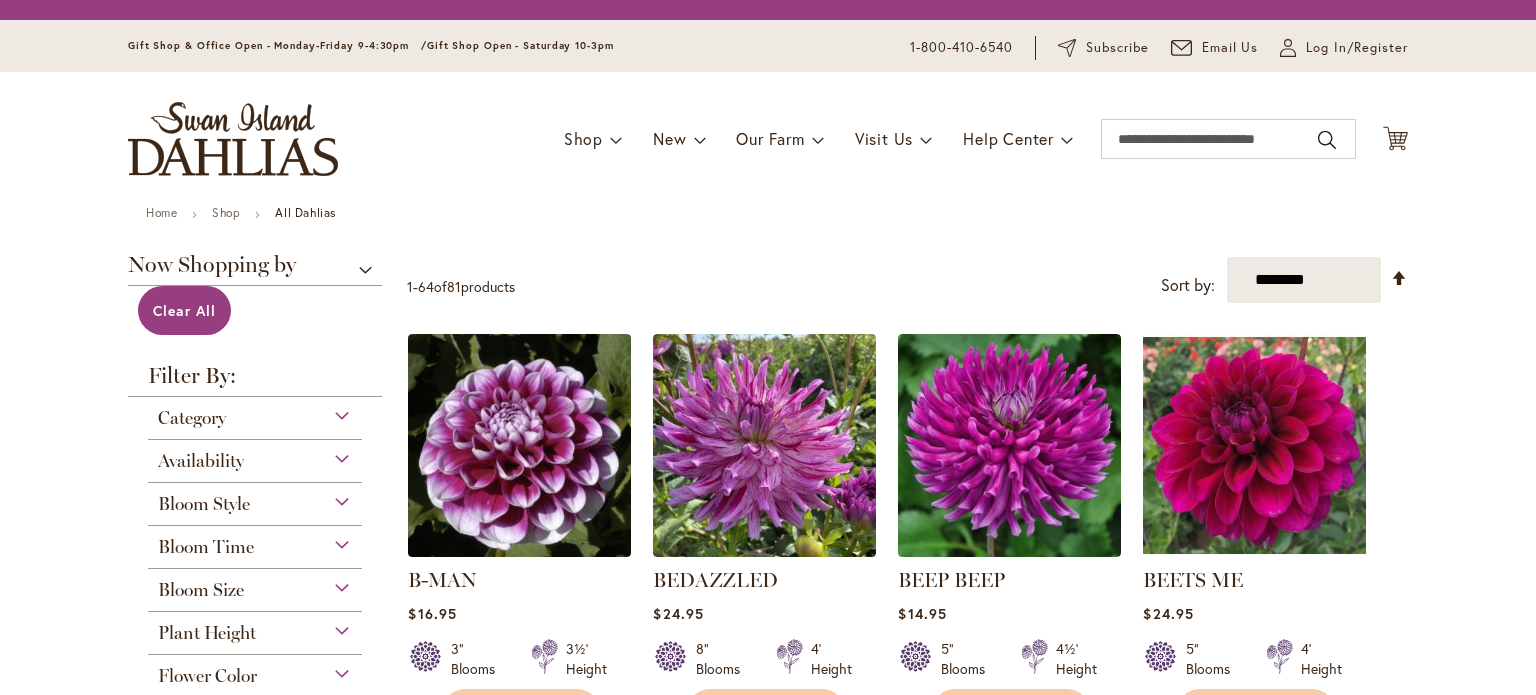 scroll, scrollTop: 0, scrollLeft: 0, axis: both 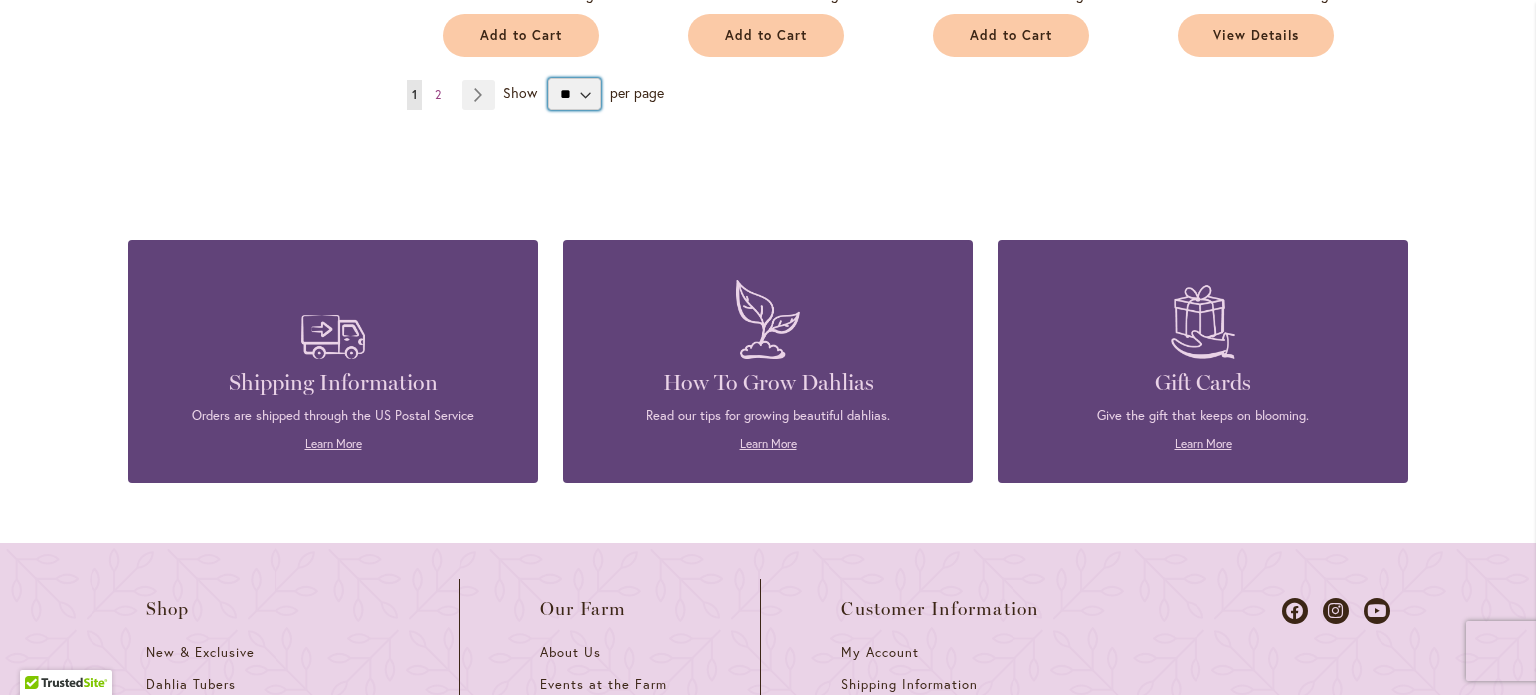click on "**
**
**
**" at bounding box center (574, 94) 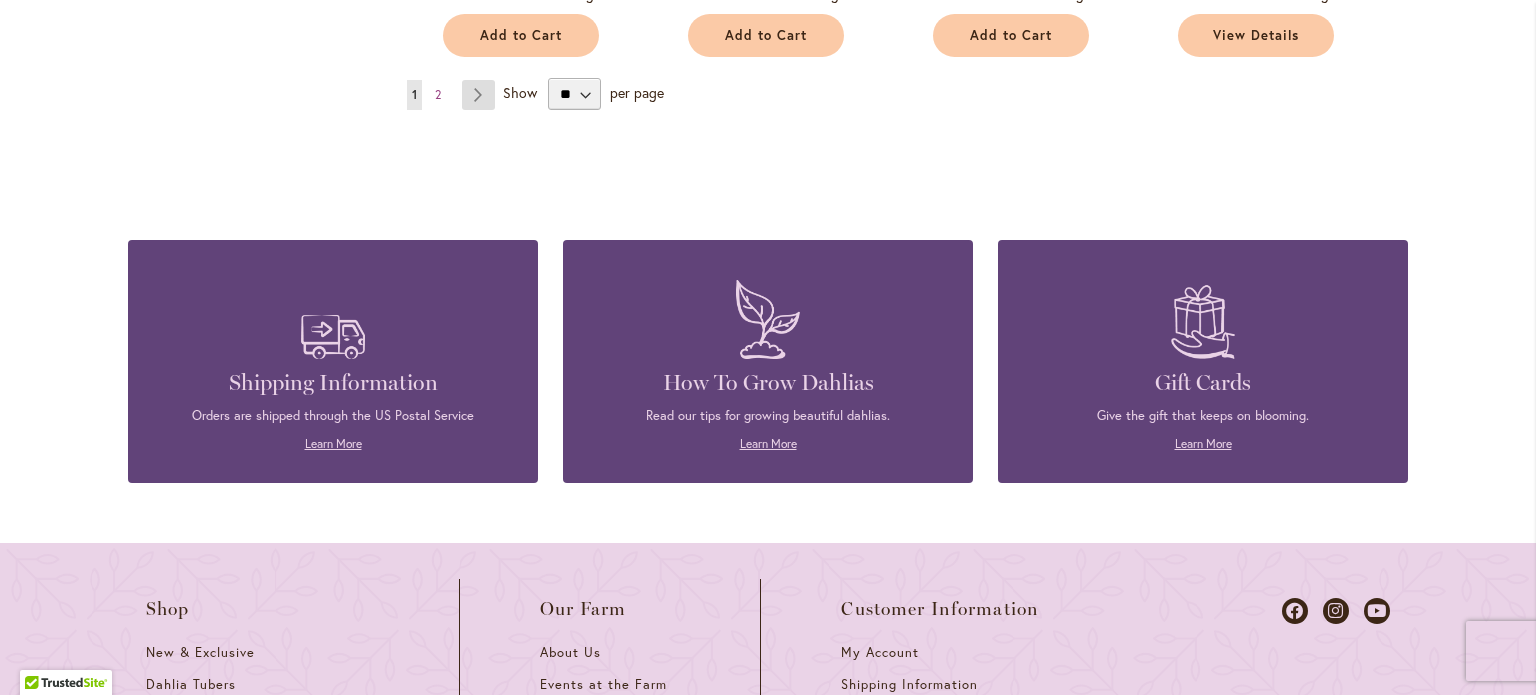 click on "Page
Next" at bounding box center [478, 95] 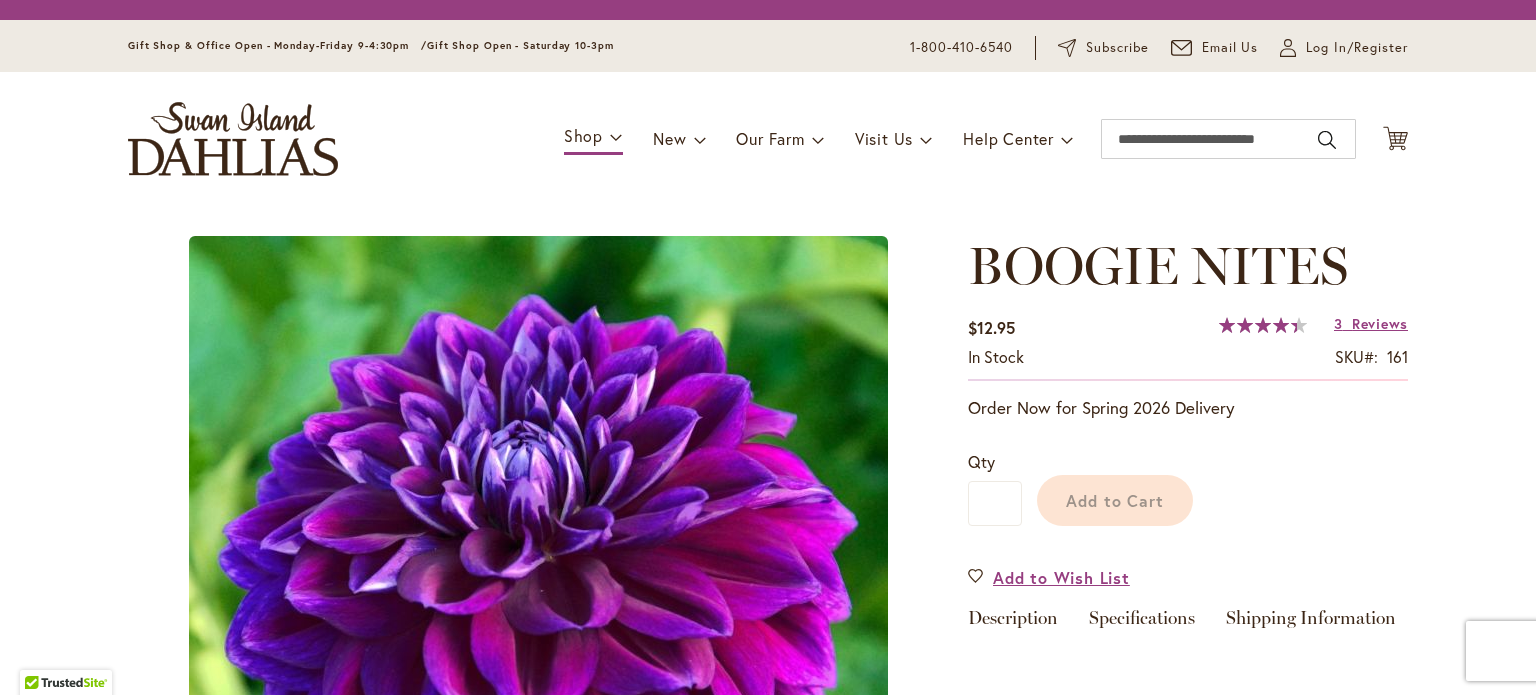 scroll, scrollTop: 0, scrollLeft: 0, axis: both 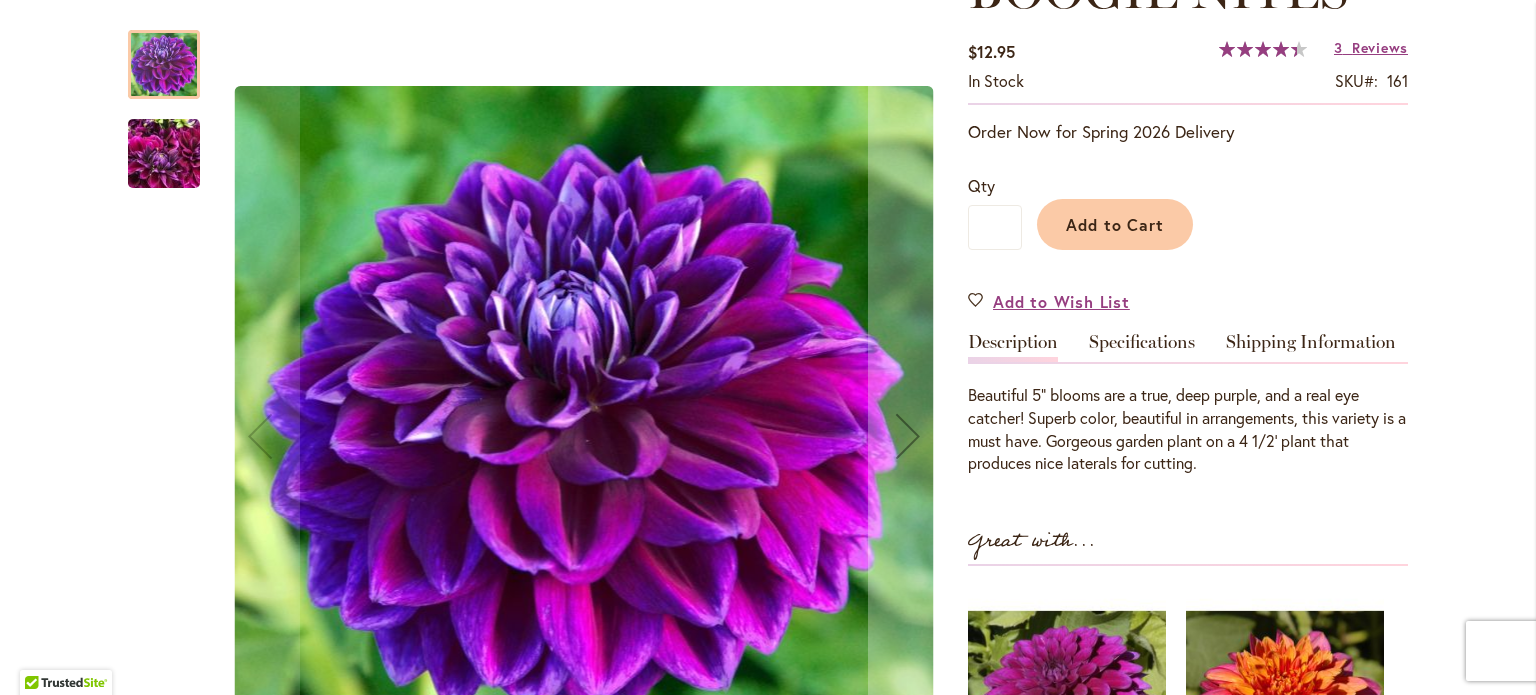 click at bounding box center (164, 154) 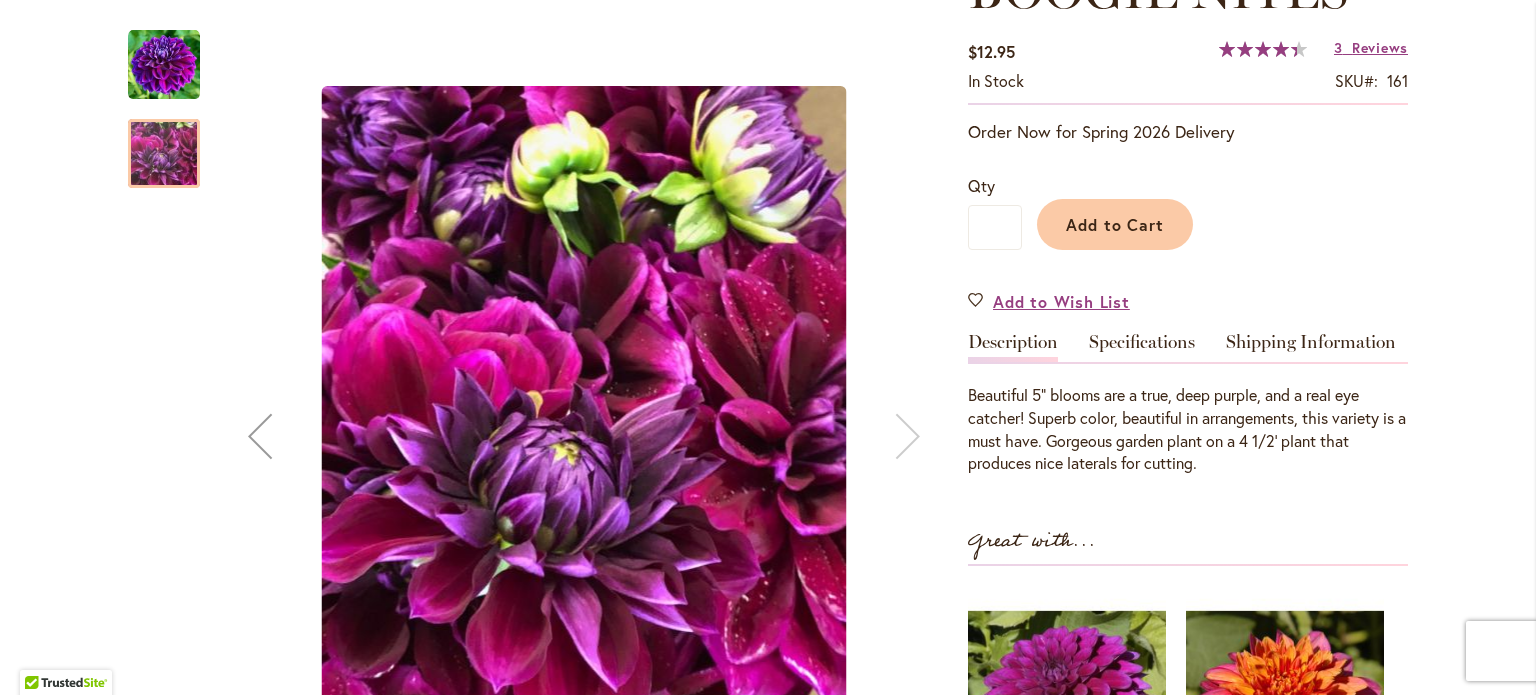 click at bounding box center (164, 65) 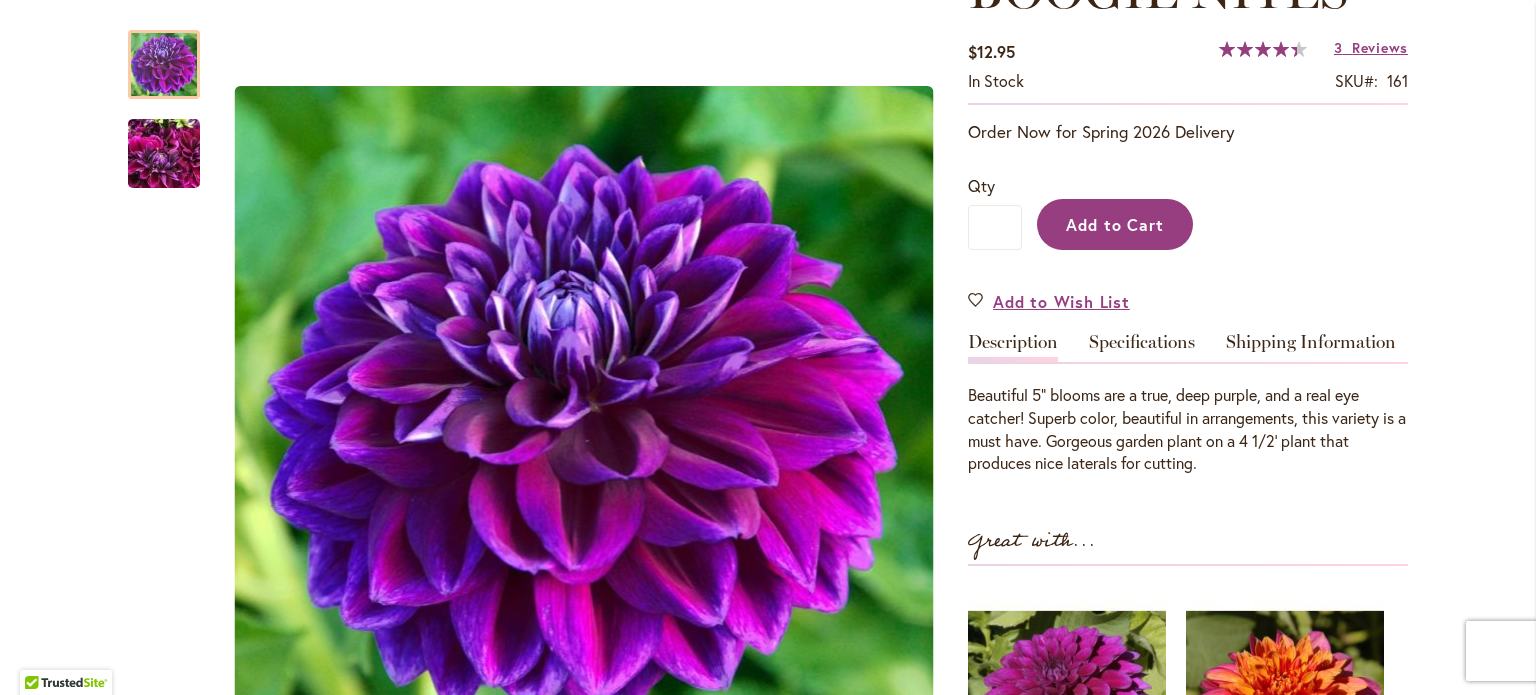 click on "Add to Cart" at bounding box center (1115, 224) 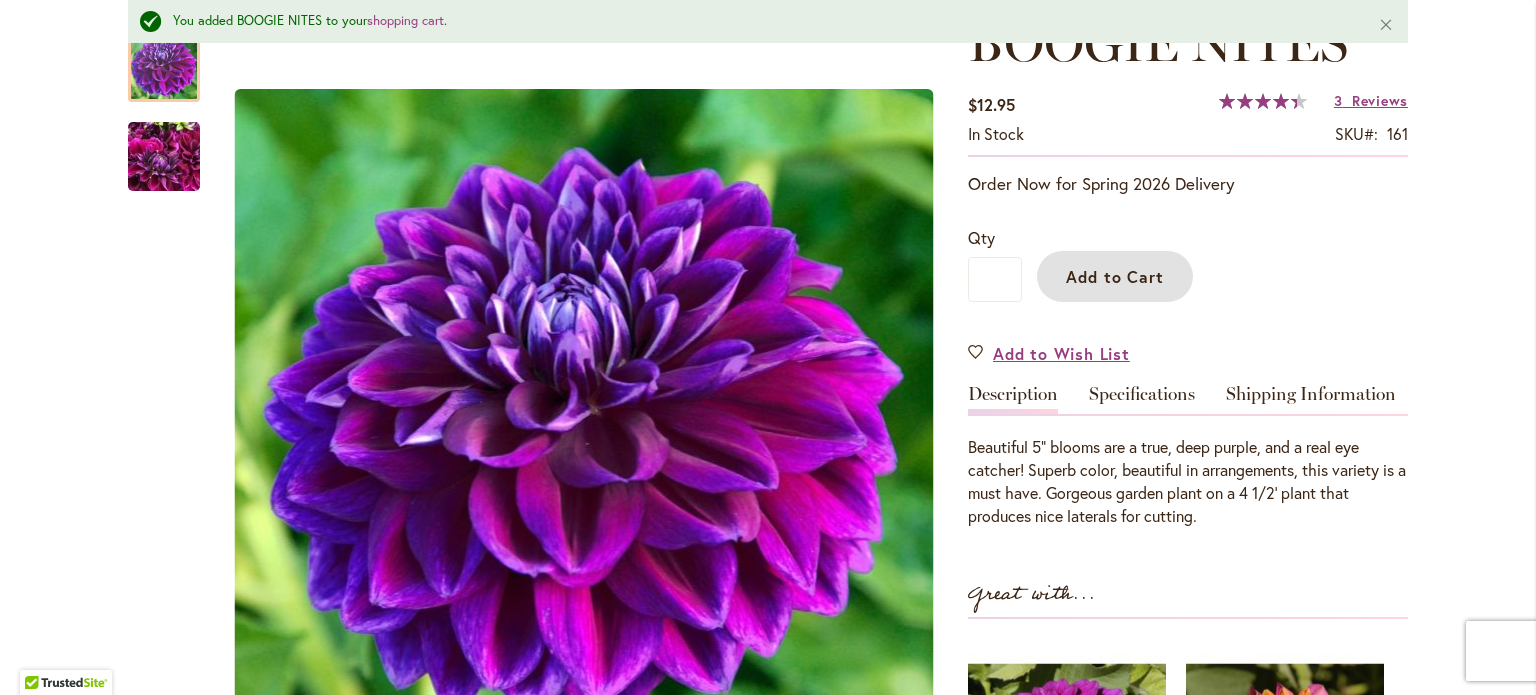 scroll, scrollTop: 385, scrollLeft: 0, axis: vertical 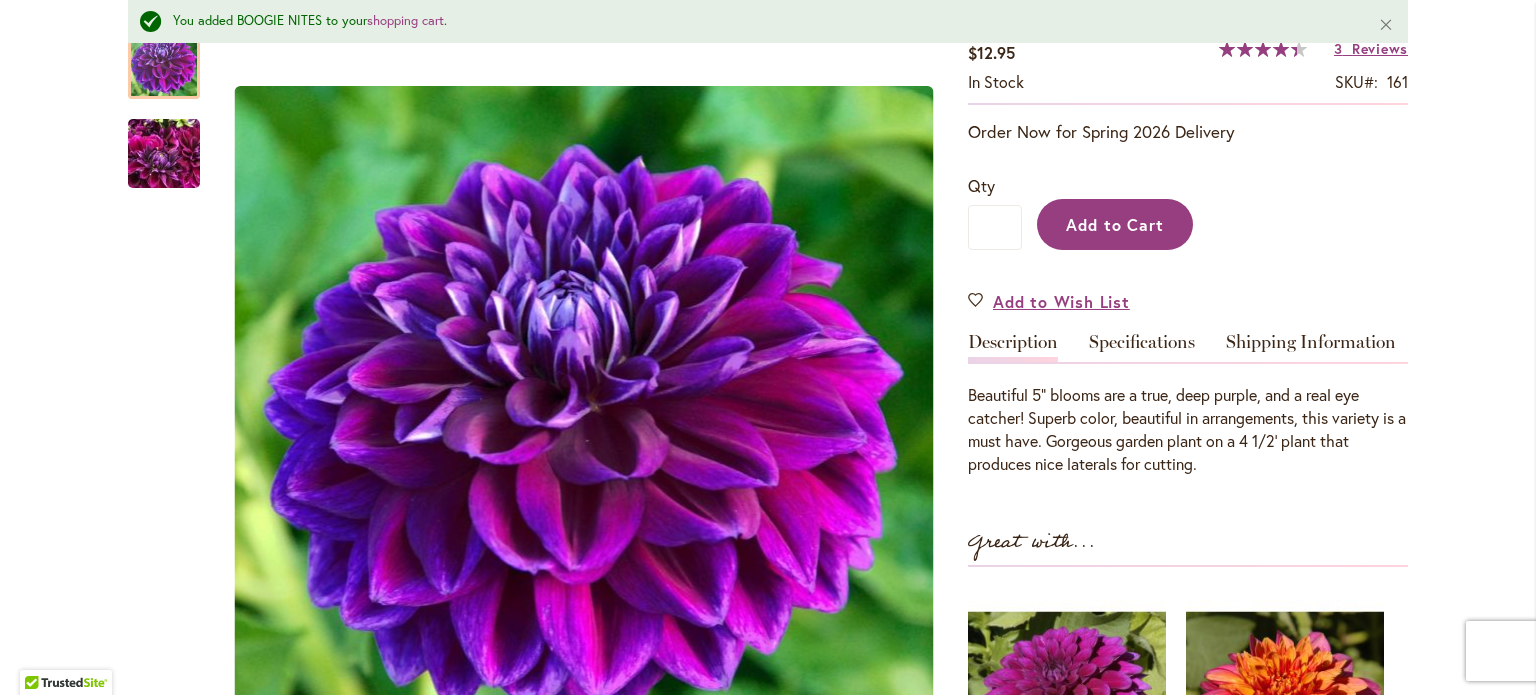 click on "Add to Cart" at bounding box center (1115, 224) 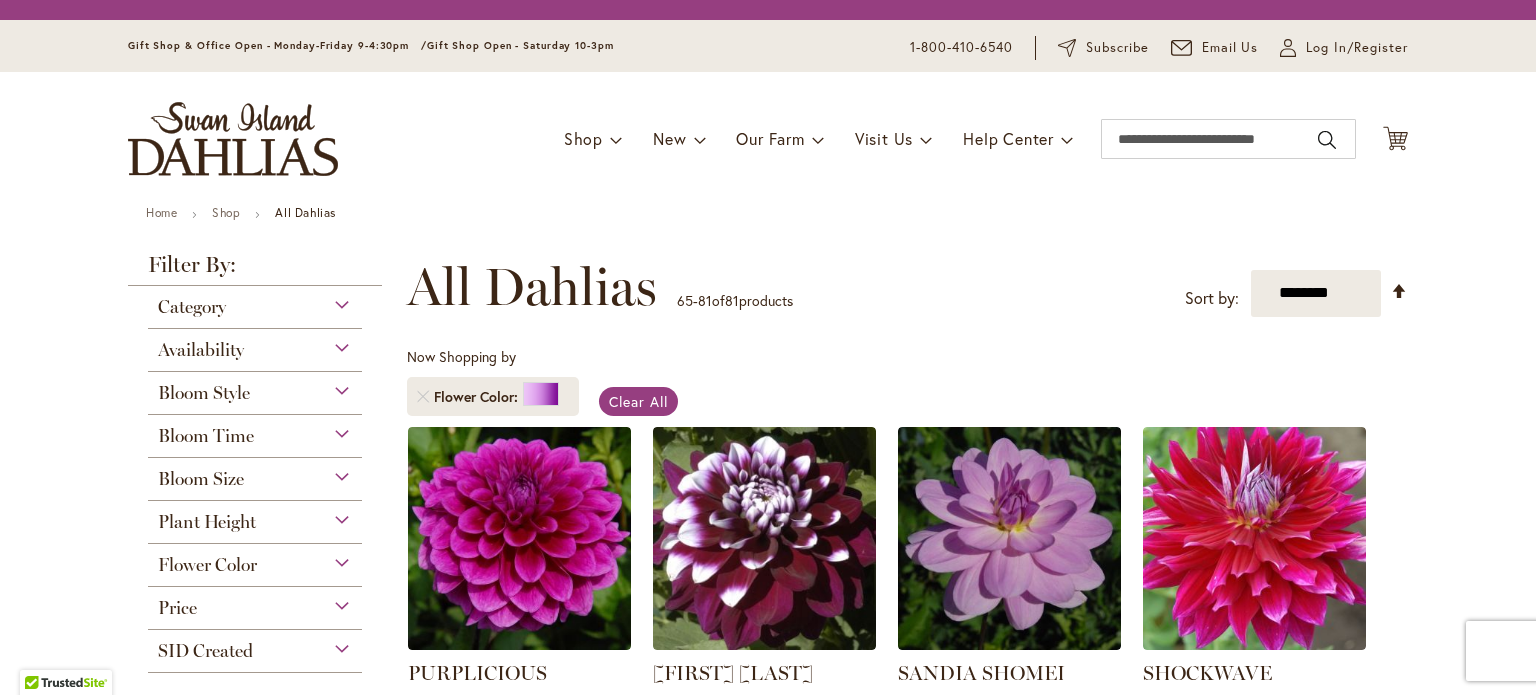 scroll, scrollTop: 0, scrollLeft: 0, axis: both 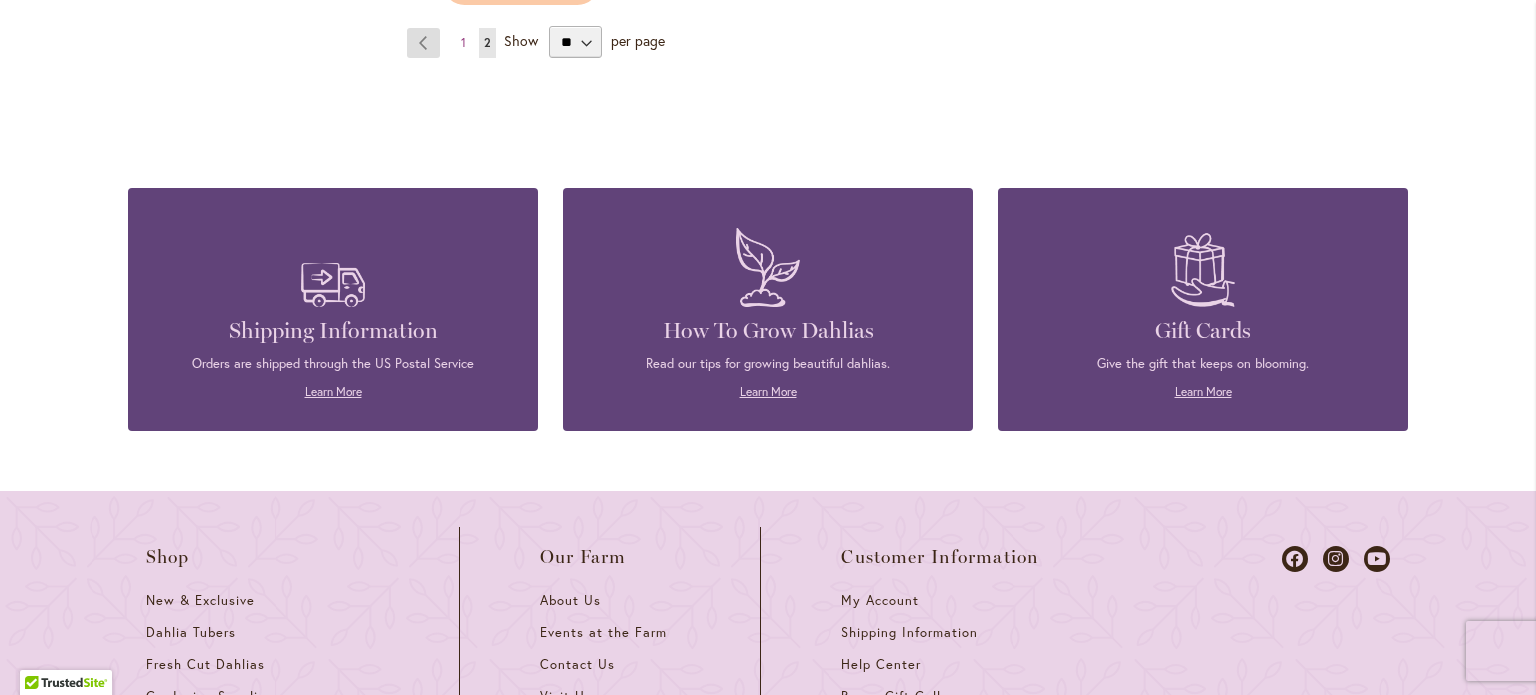 click on "Page
Previous" at bounding box center [423, 43] 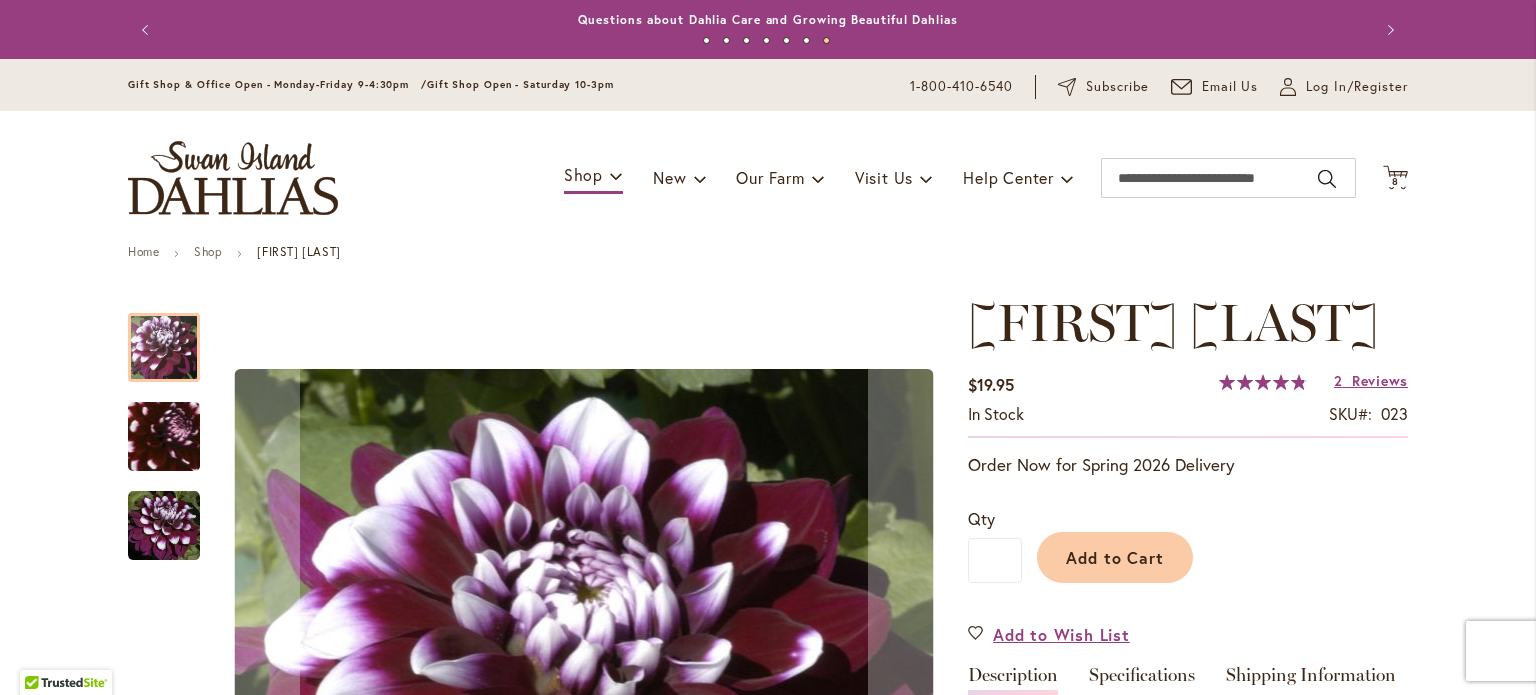 scroll, scrollTop: 0, scrollLeft: 0, axis: both 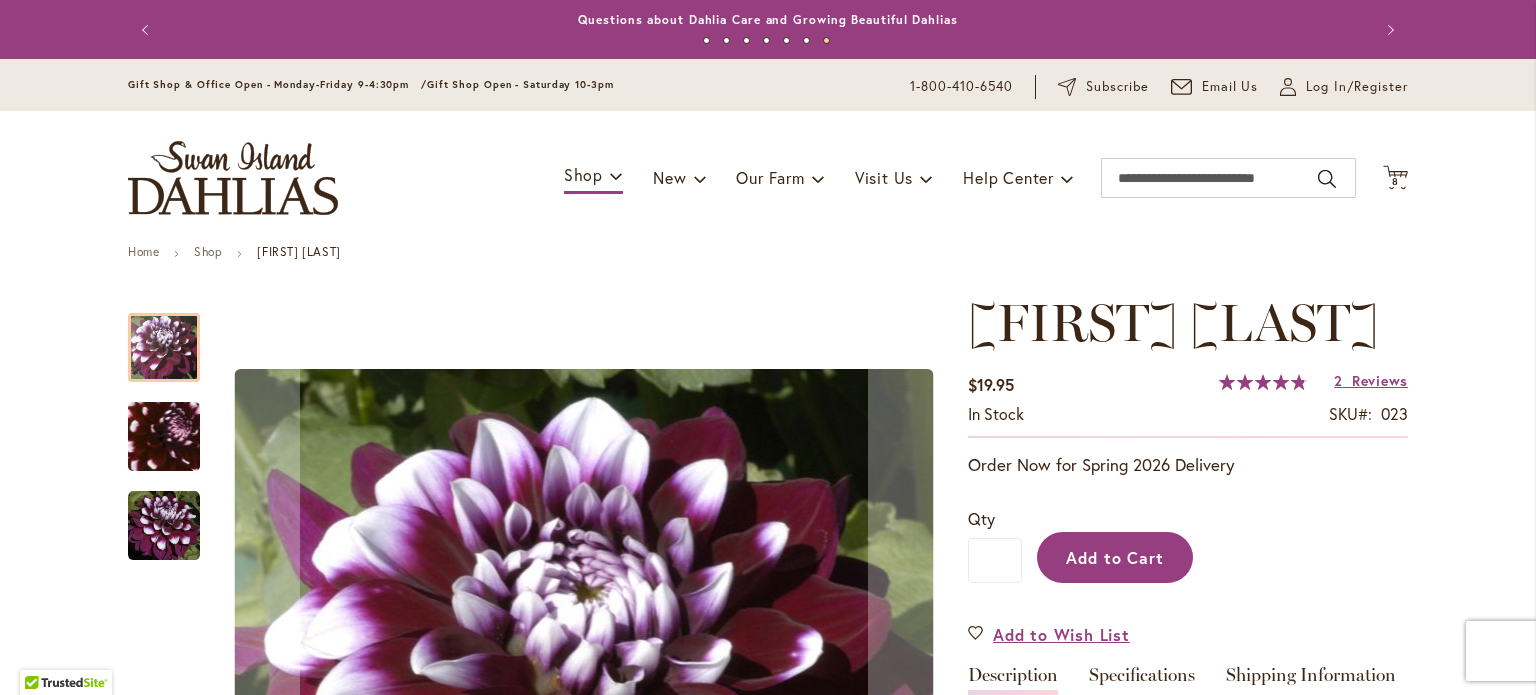 click on "Add to Cart" at bounding box center [1115, 557] 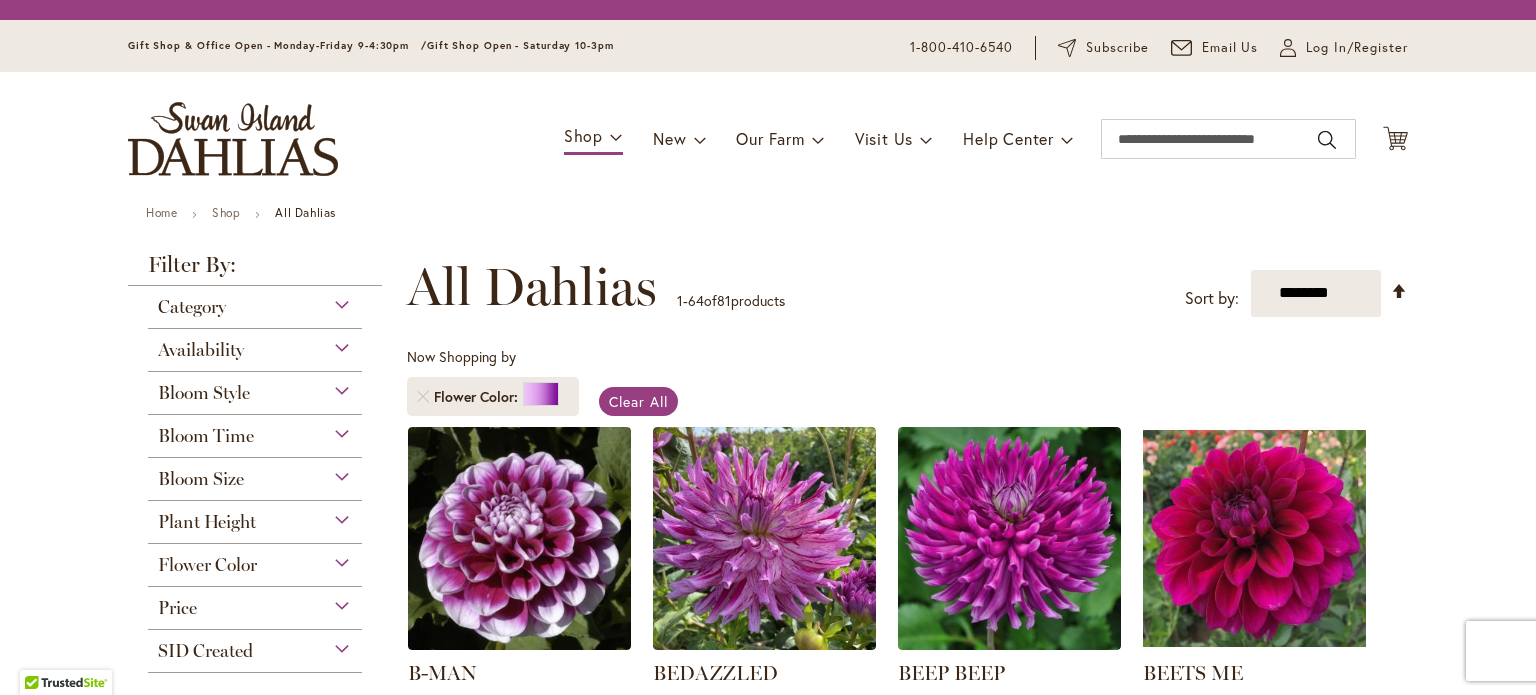 scroll, scrollTop: 0, scrollLeft: 0, axis: both 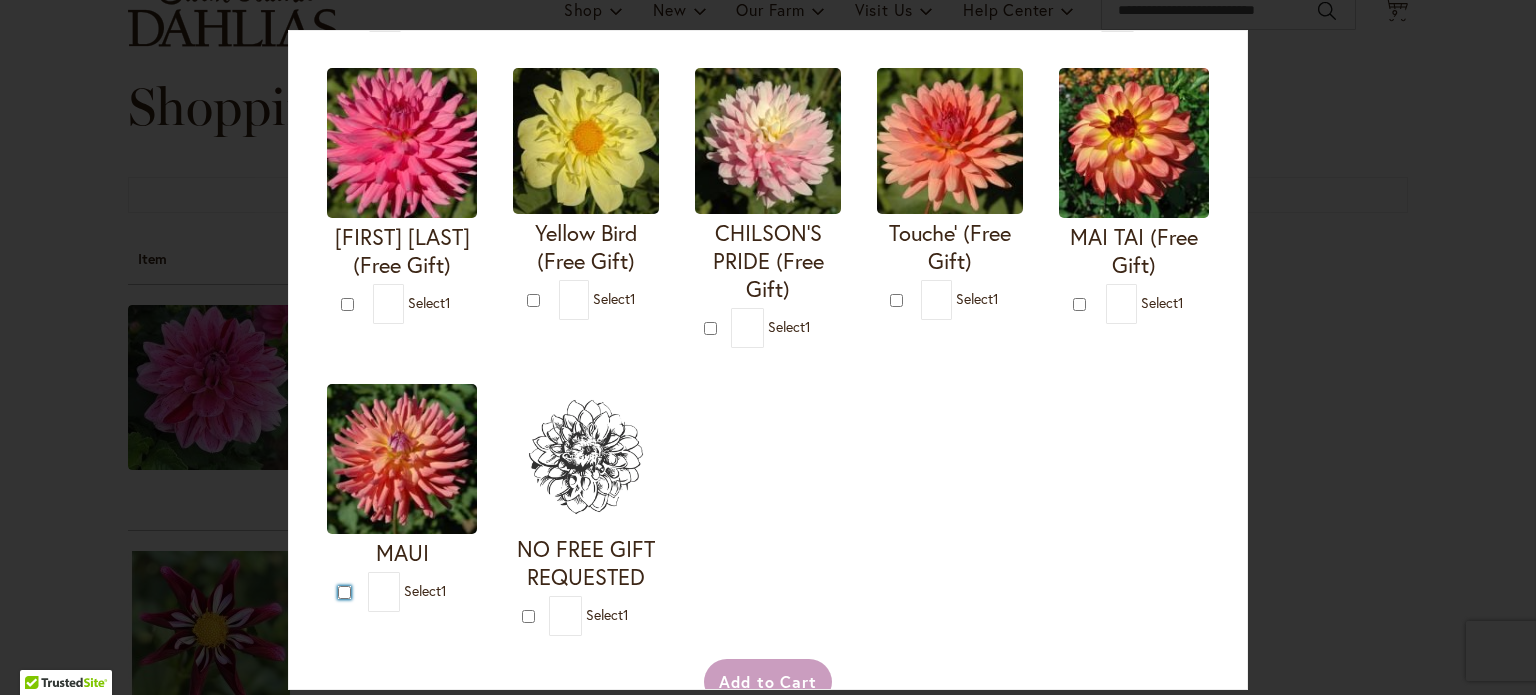 type on "*" 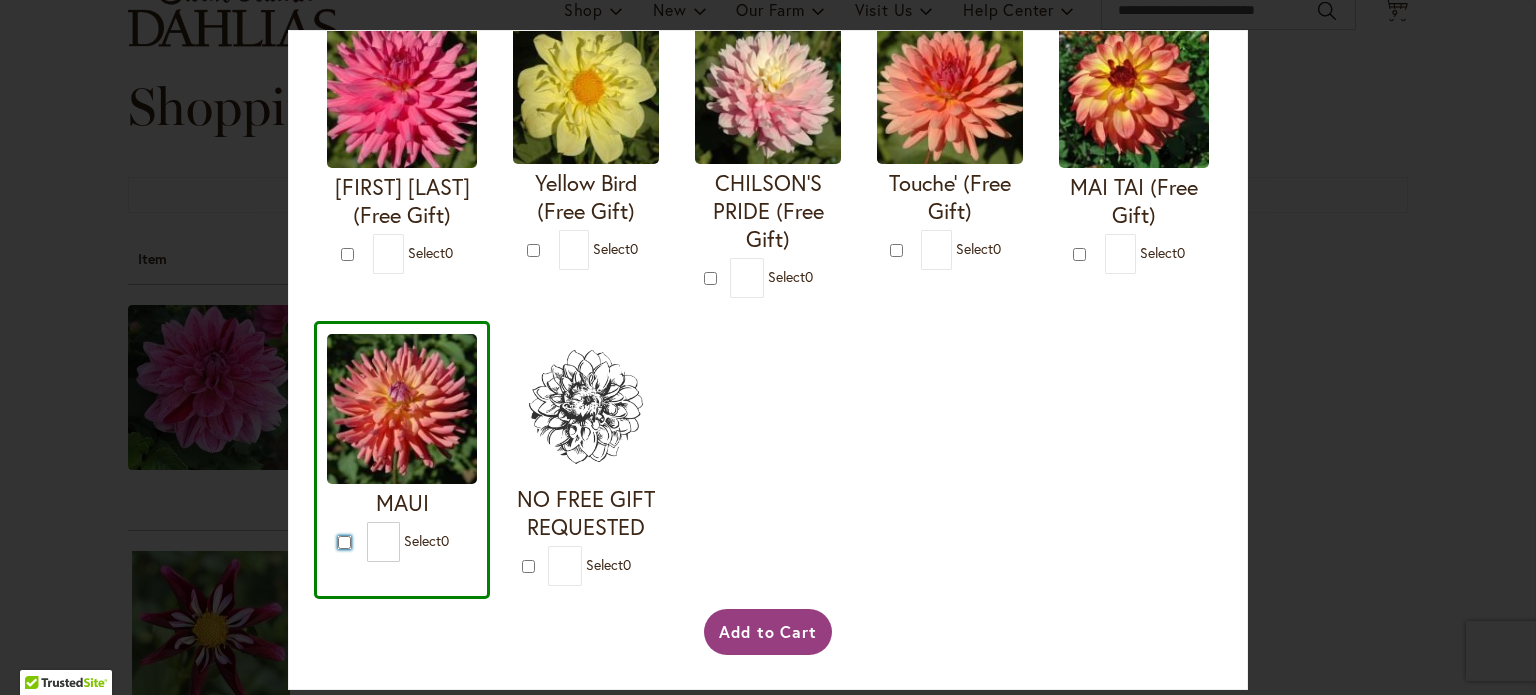 scroll, scrollTop: 1123, scrollLeft: 0, axis: vertical 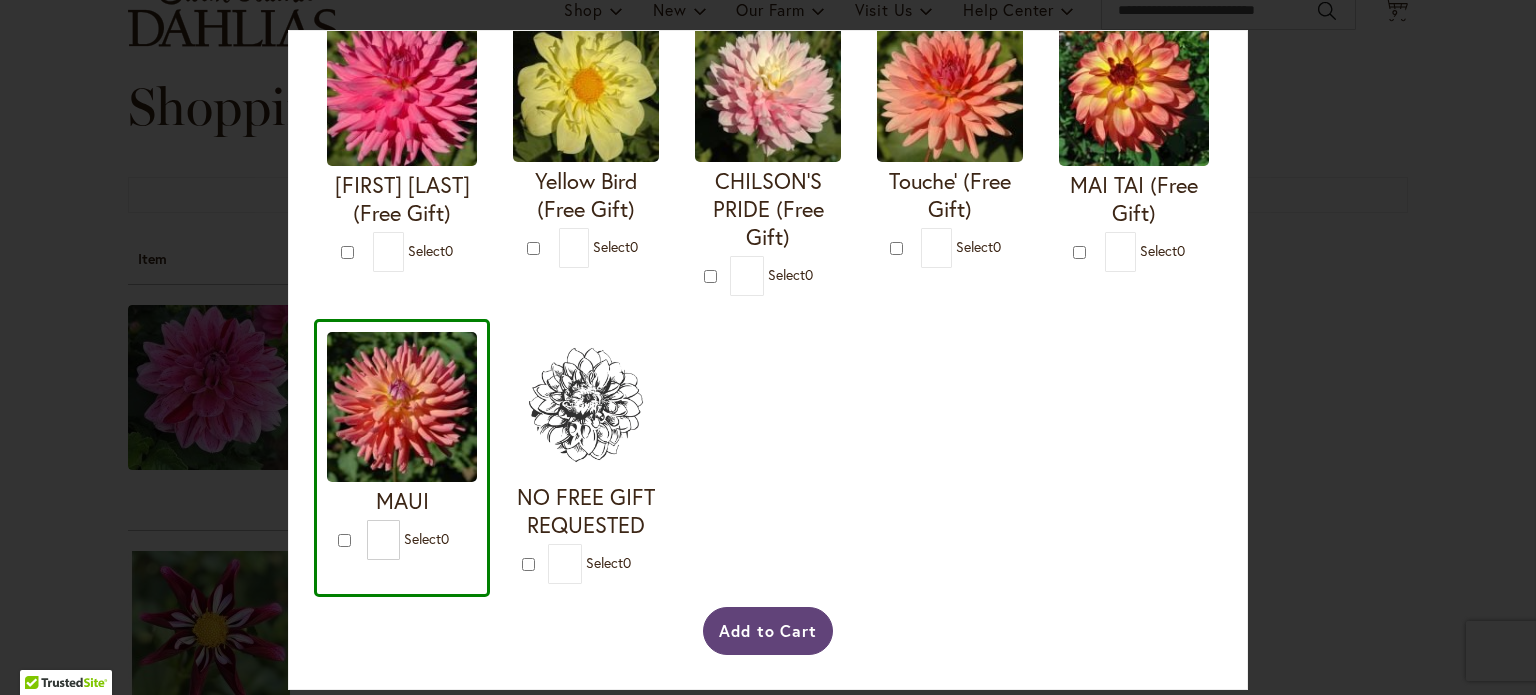 click on "Add to Cart" at bounding box center (768, 631) 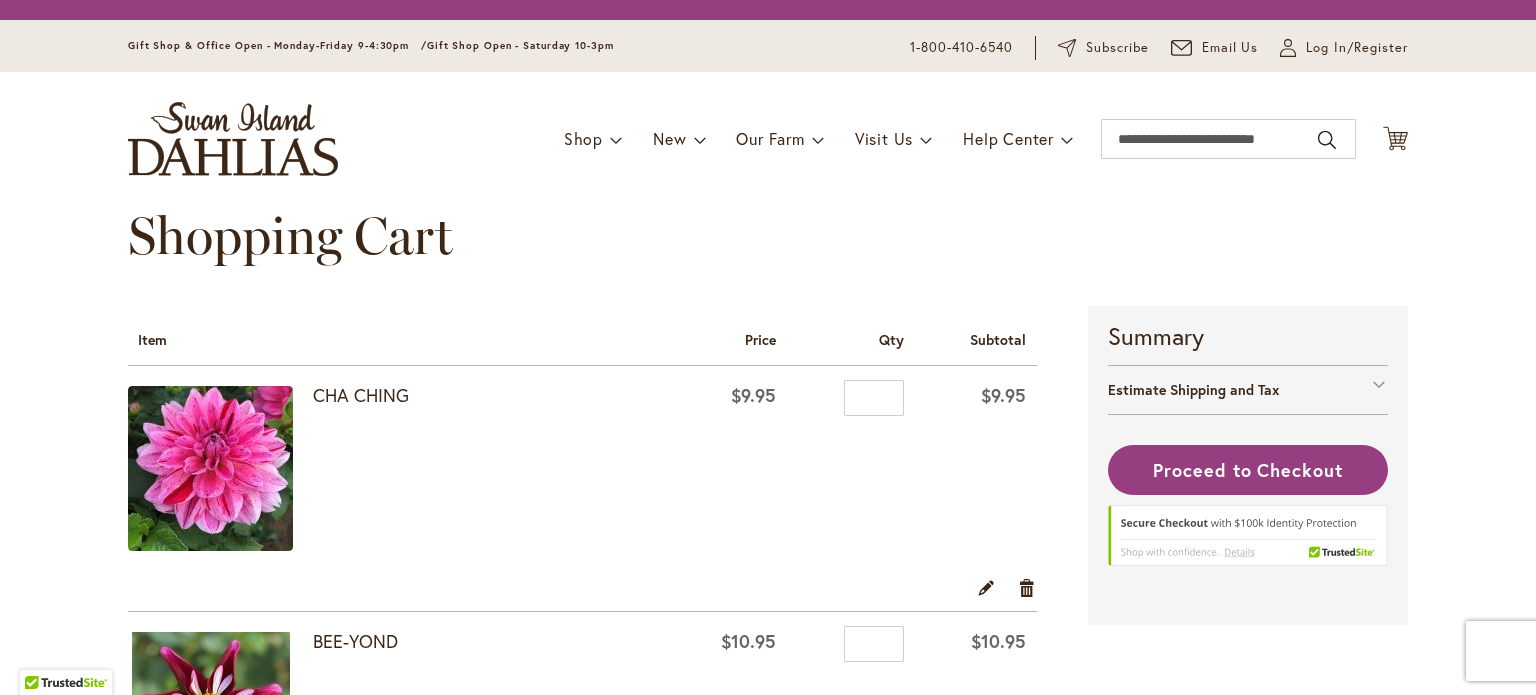 scroll, scrollTop: 0, scrollLeft: 0, axis: both 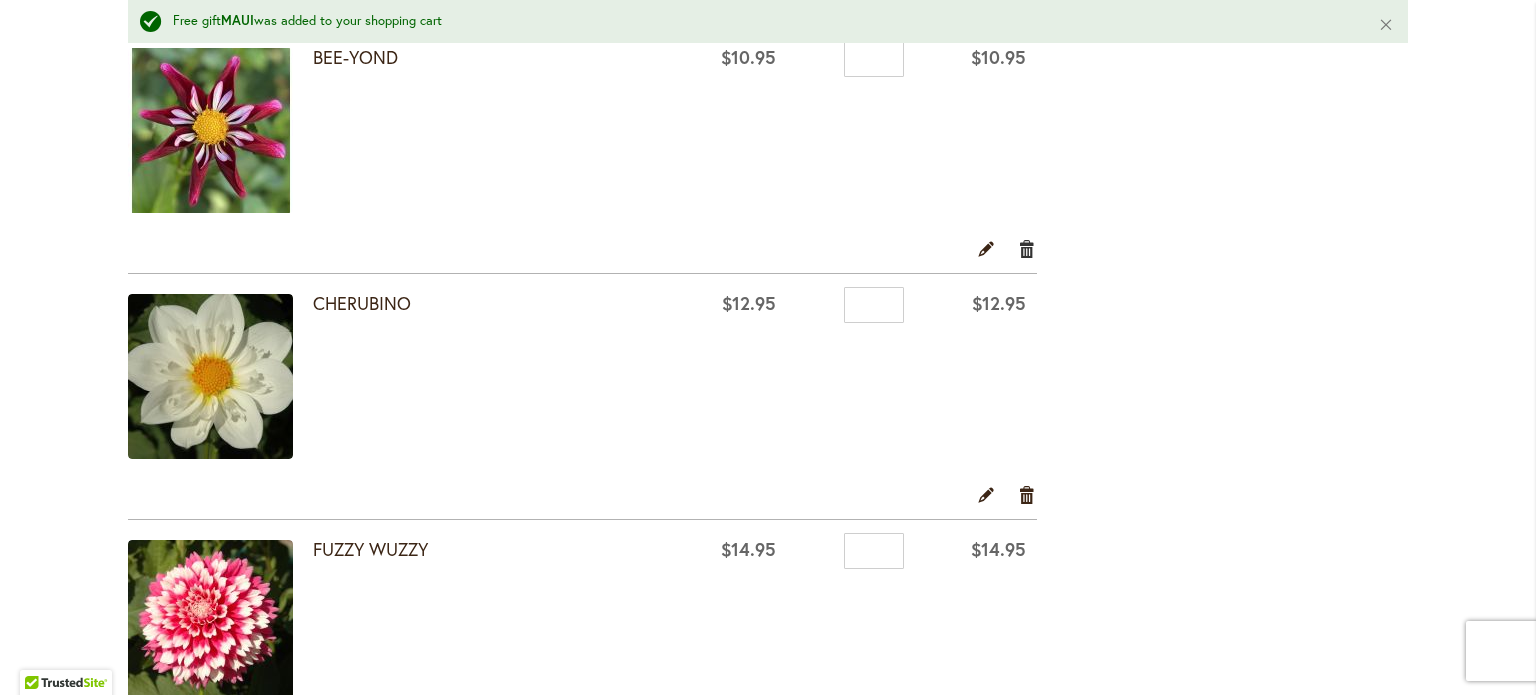 click on "Remove item" at bounding box center (1027, 249) 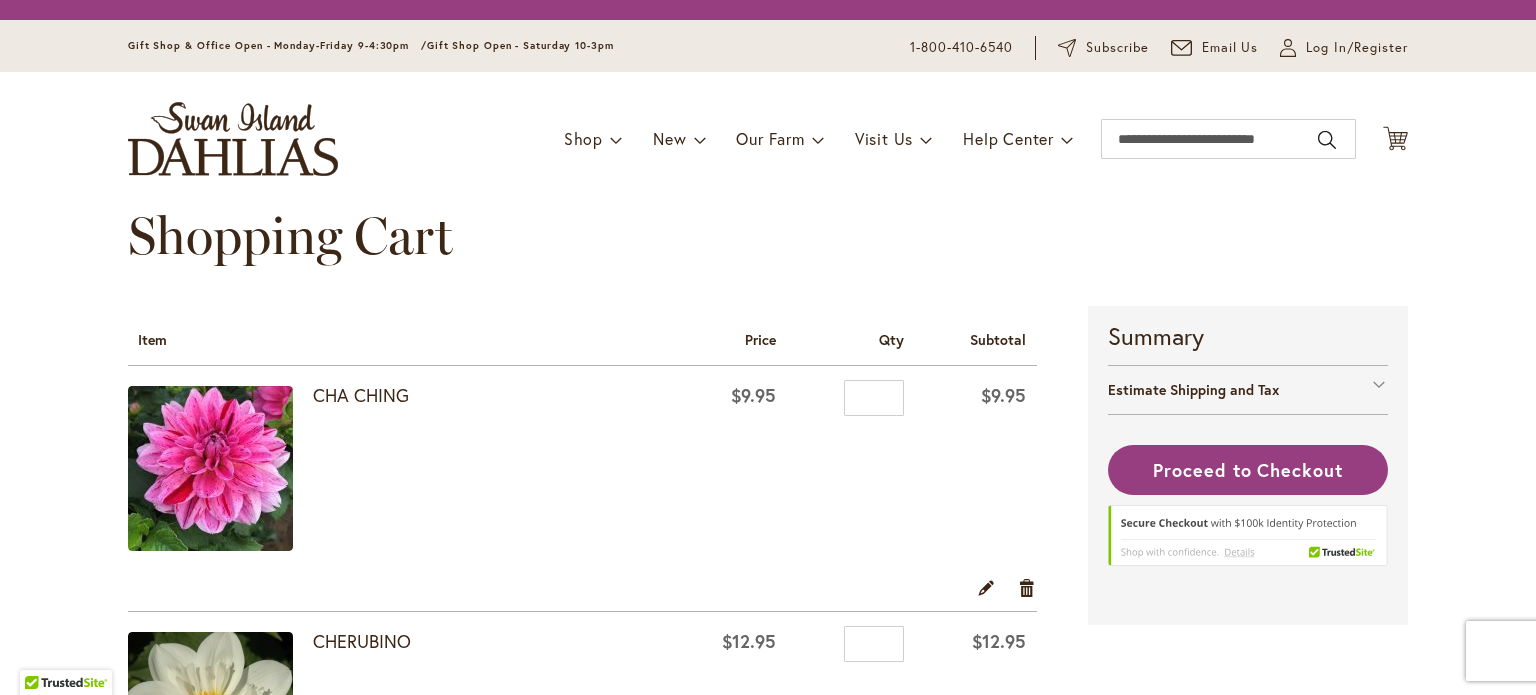 scroll, scrollTop: 0, scrollLeft: 0, axis: both 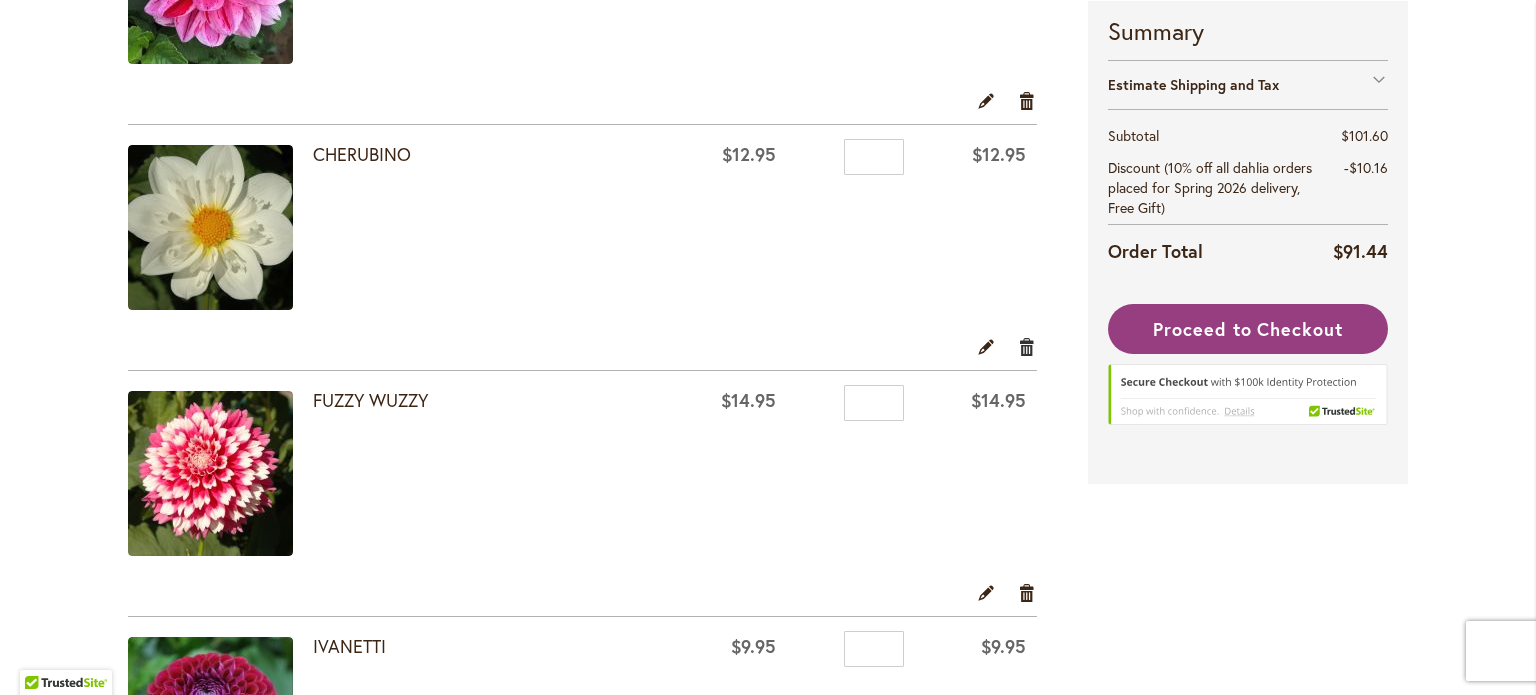 click on "Remove item" at bounding box center (1027, 346) 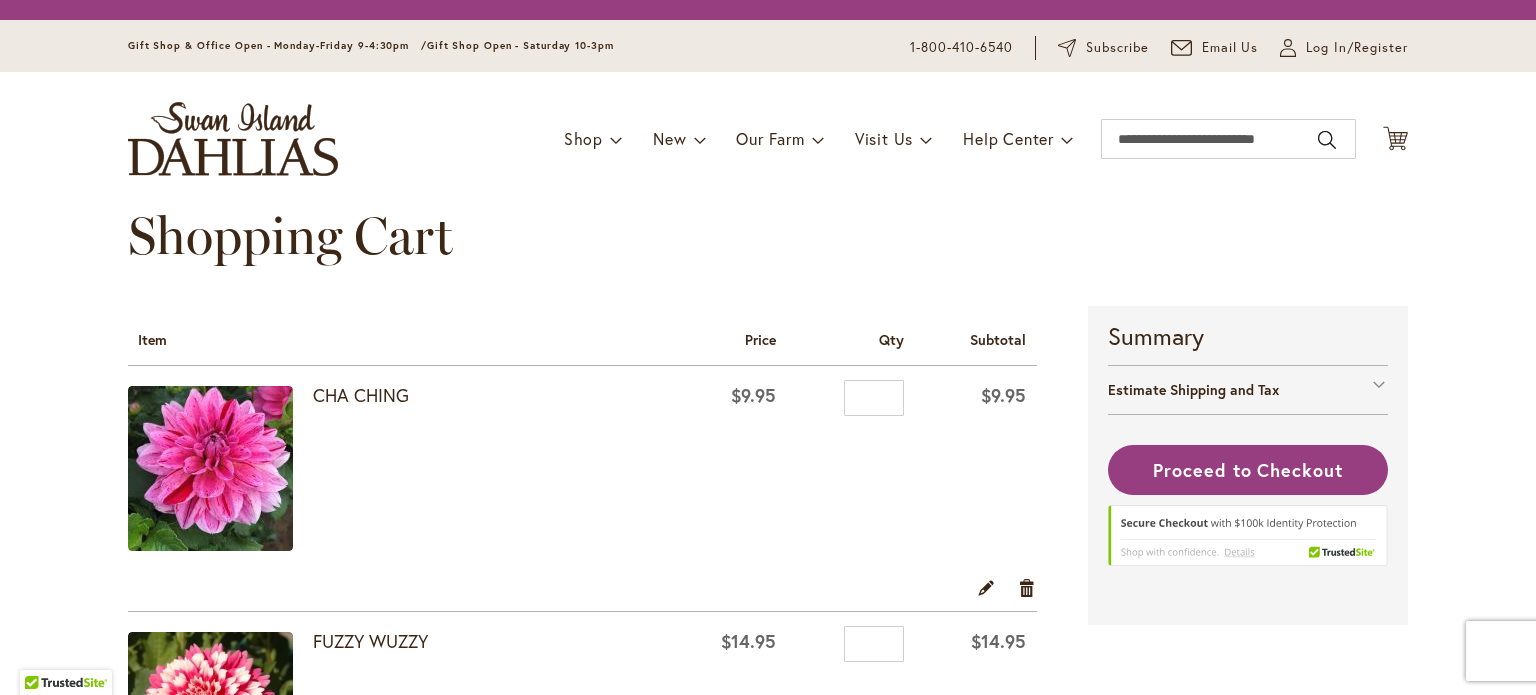 scroll, scrollTop: 0, scrollLeft: 0, axis: both 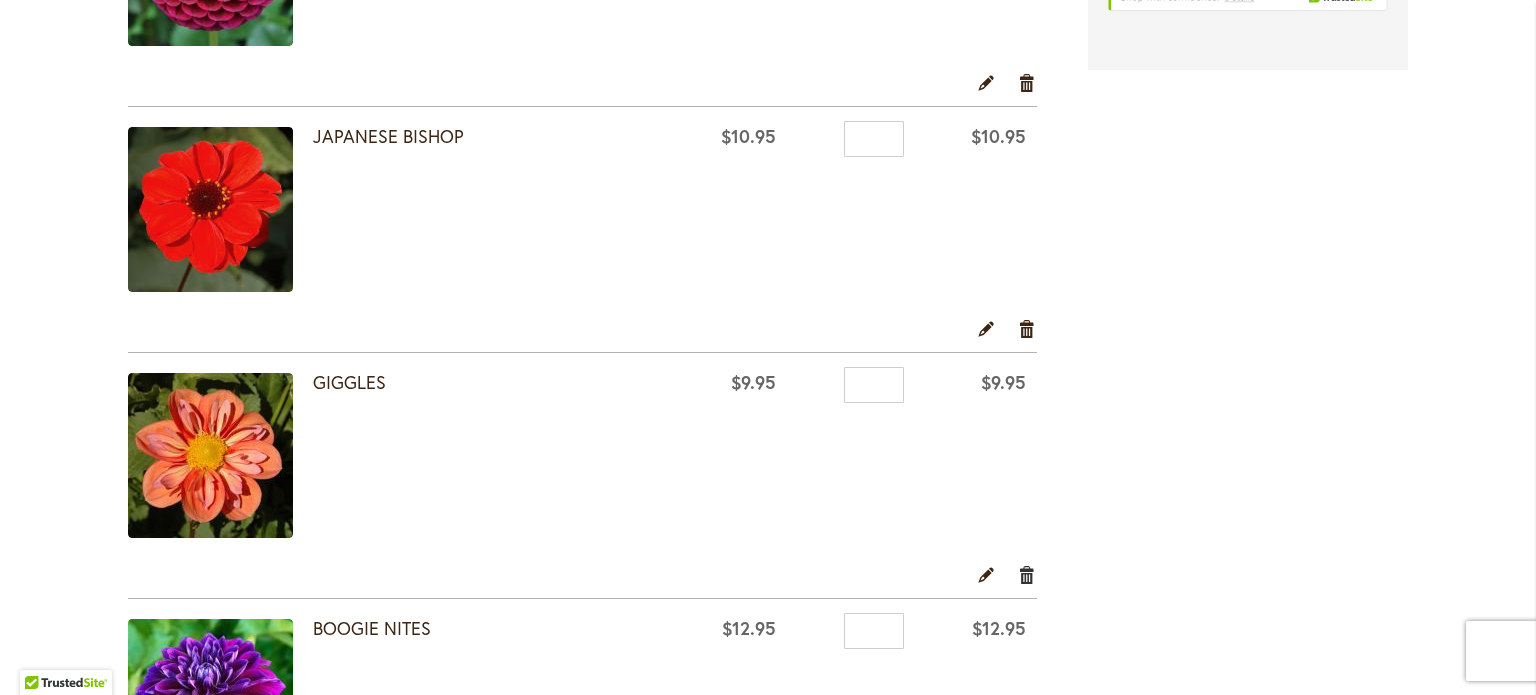 click on "Remove item" at bounding box center [1027, 574] 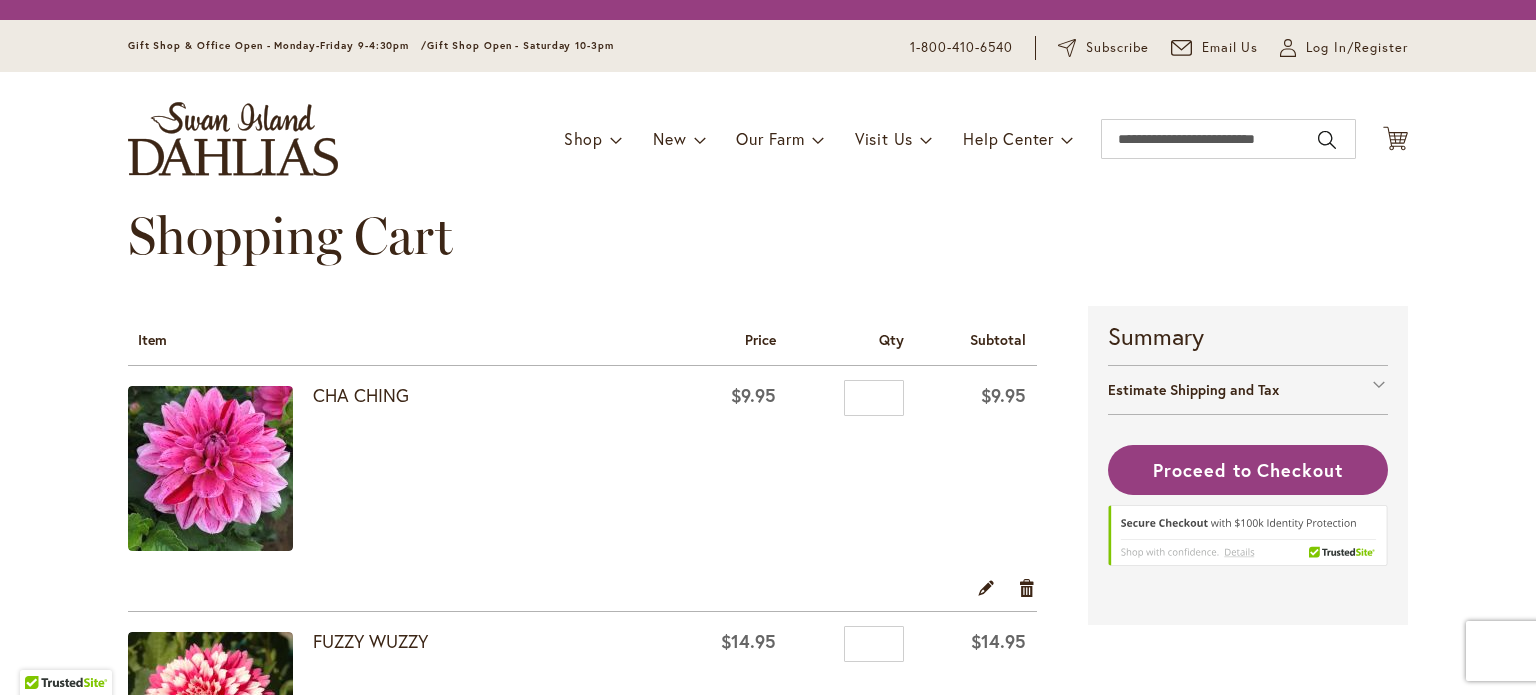 scroll, scrollTop: 0, scrollLeft: 0, axis: both 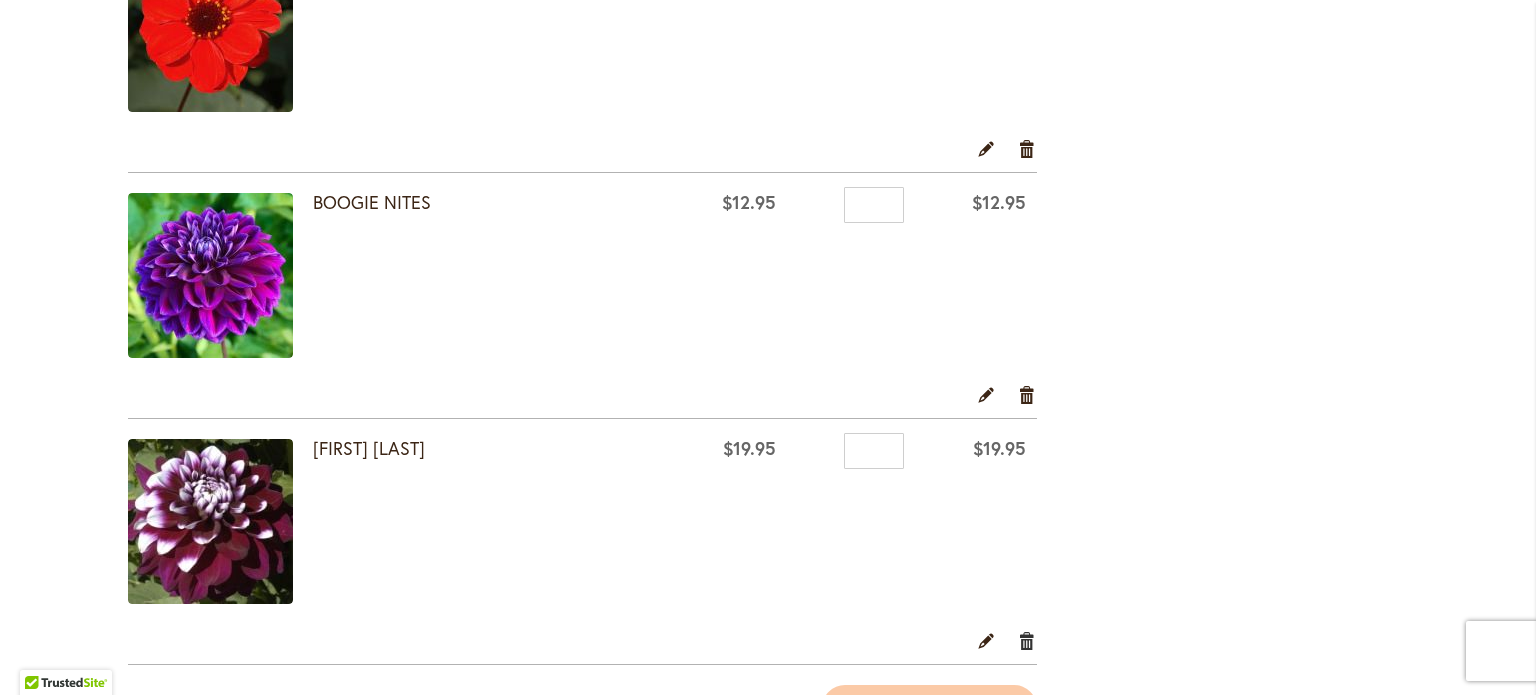 click on "Remove item" at bounding box center [1027, 640] 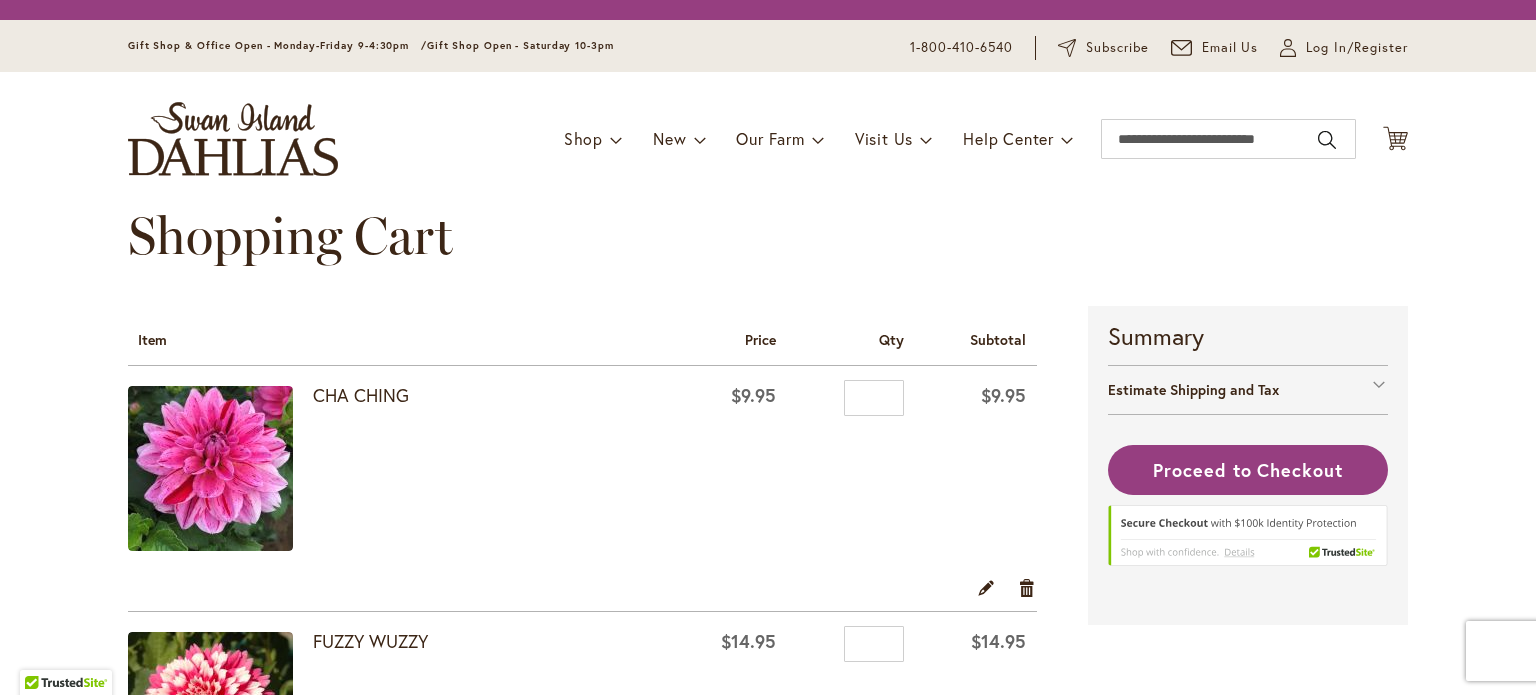 scroll, scrollTop: 0, scrollLeft: 0, axis: both 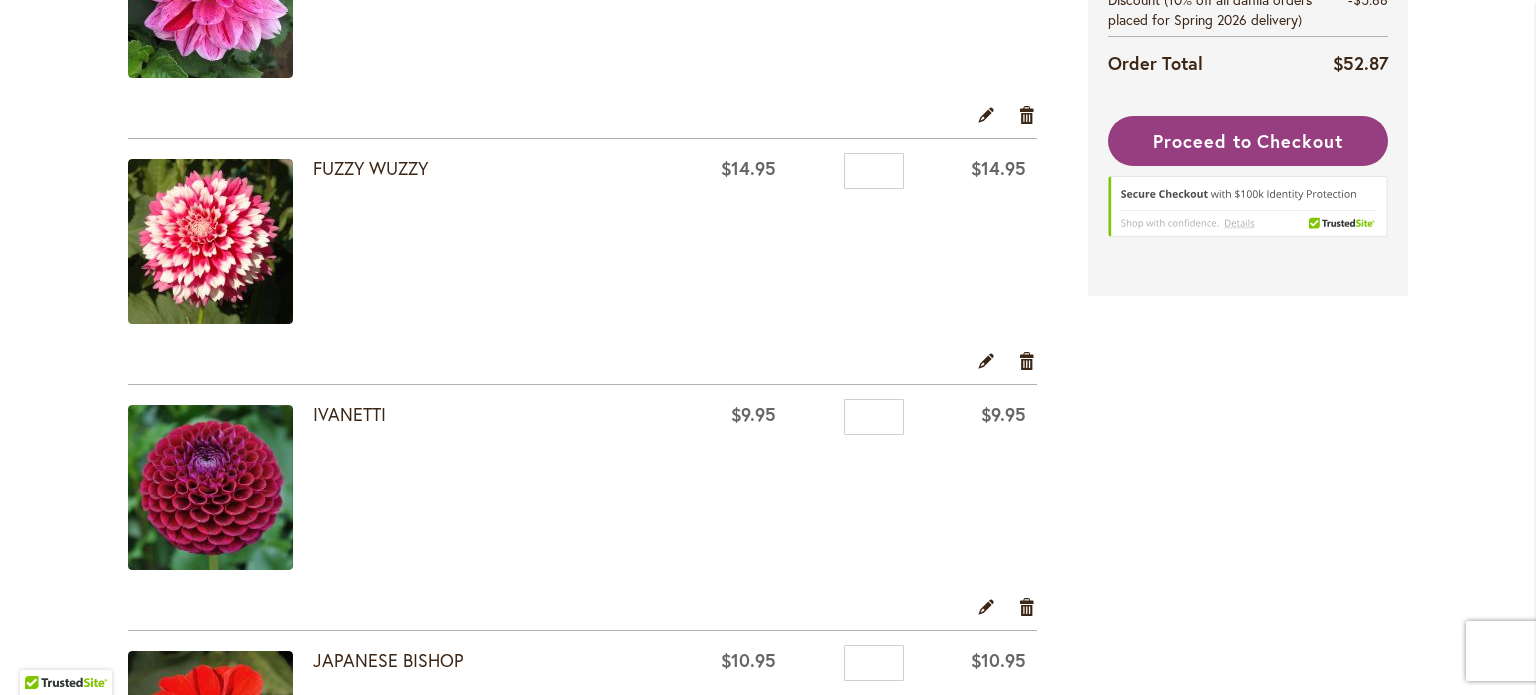 click on "Skip to Content
Gift Shop & Office Open - Monday-Friday 9-4:30pm   /    Gift Shop Open - Saturday 10-3pm
1-800-410-6540
Subscribe
Email Us
My Account
Log In/Register
Toggle Nav
Shop
Dahlia Tubers
Collections
Fresh Cut Dahlias" at bounding box center [768, 1274] 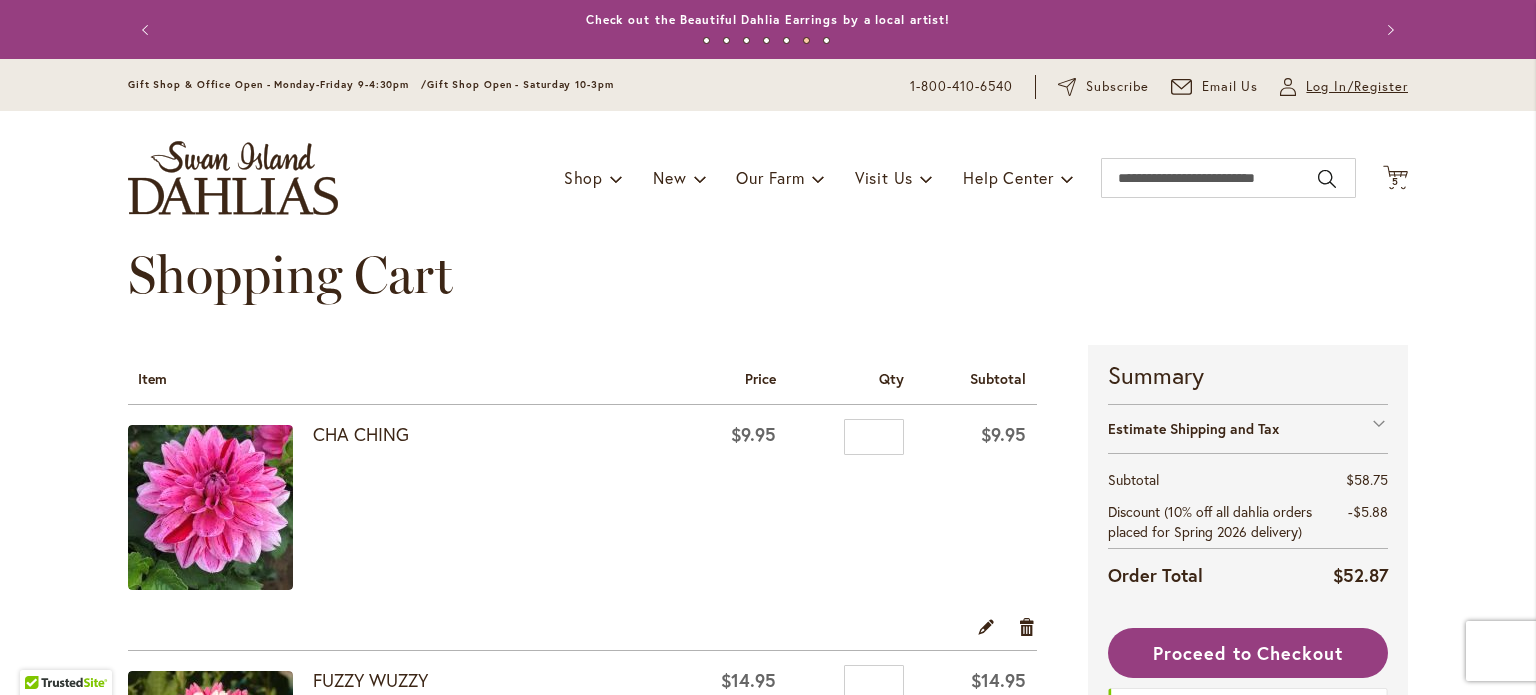 click on "Log In/Register" at bounding box center [1357, 87] 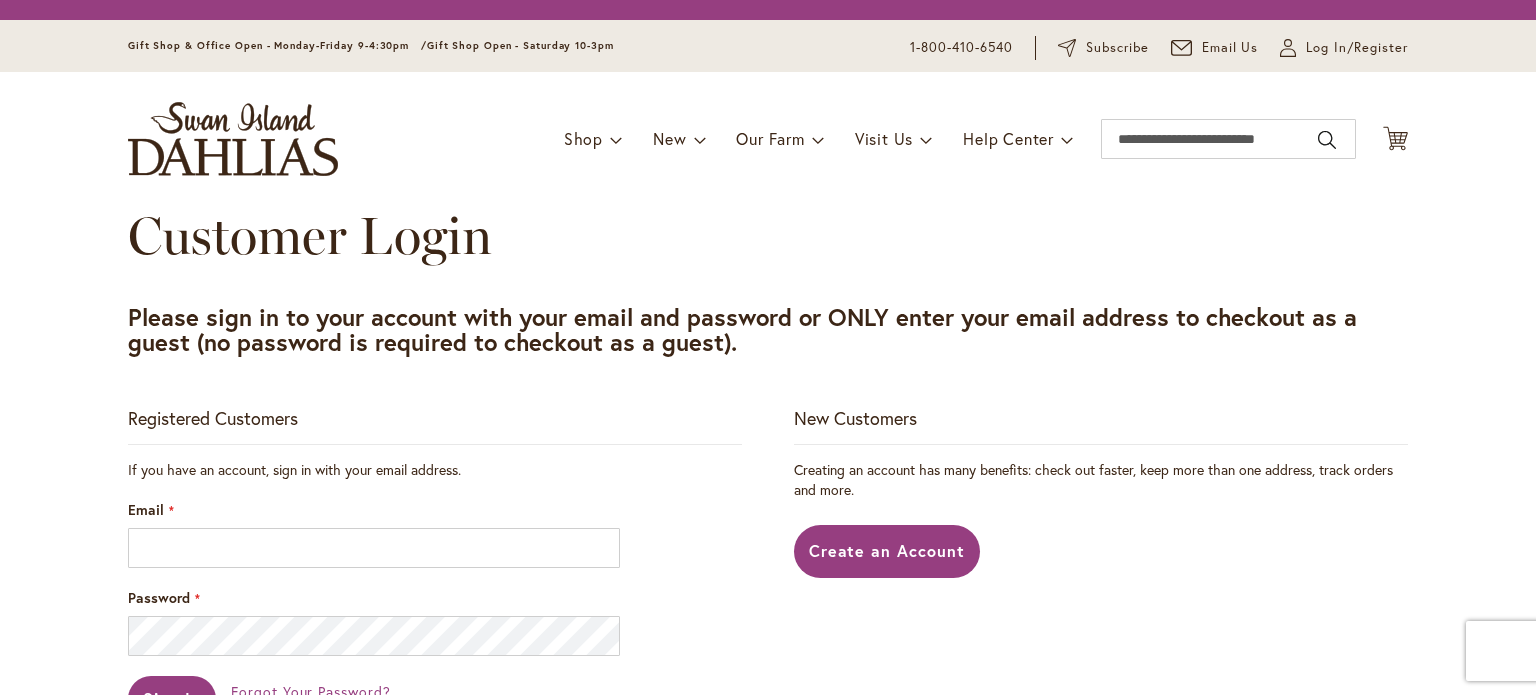 scroll, scrollTop: 0, scrollLeft: 0, axis: both 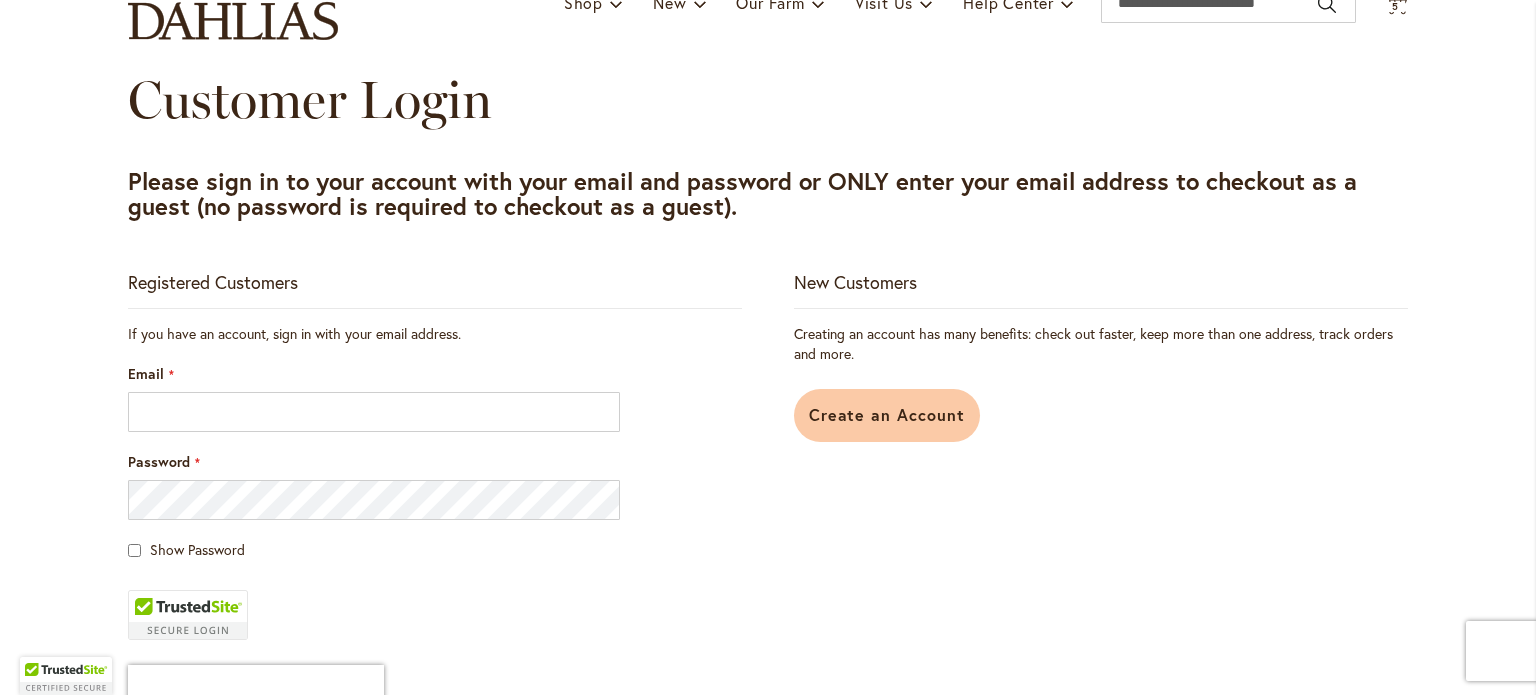 click on "Create an Account" at bounding box center (887, 414) 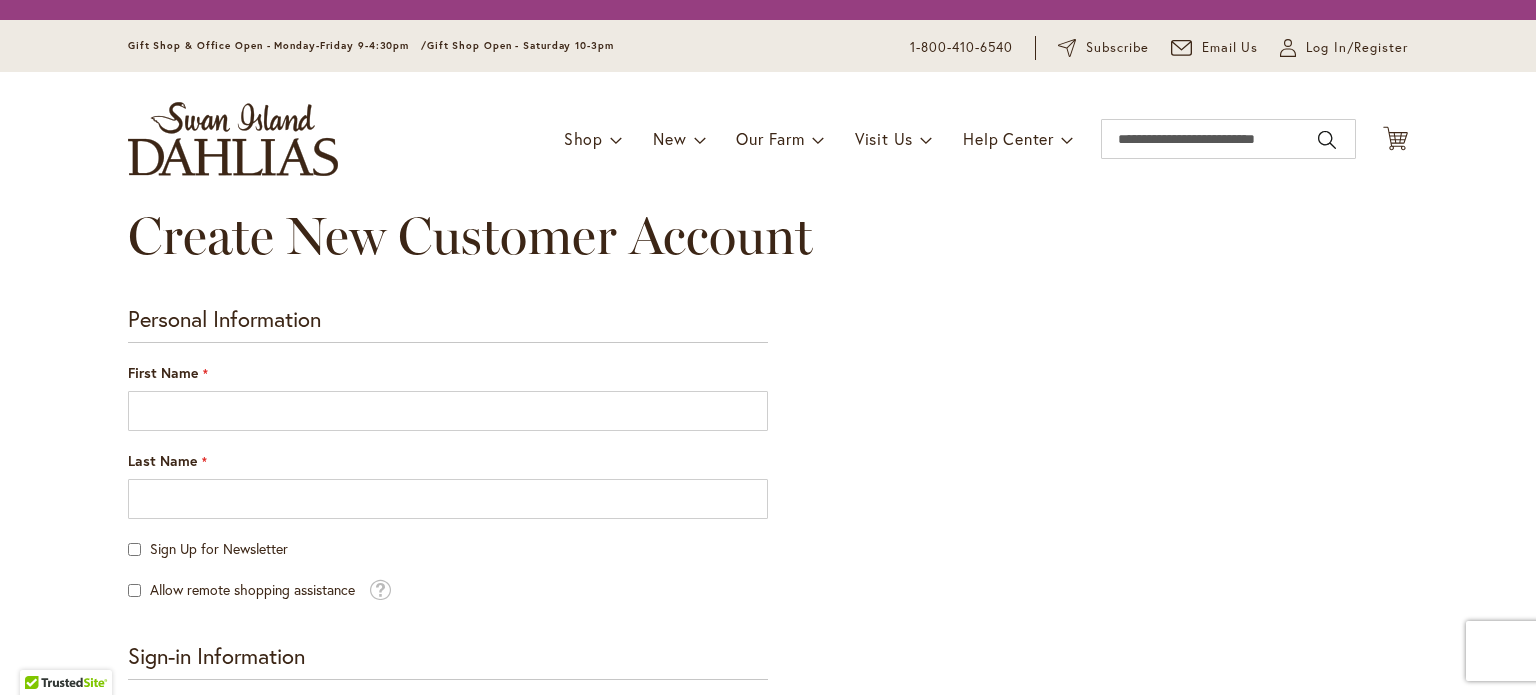 scroll, scrollTop: 0, scrollLeft: 0, axis: both 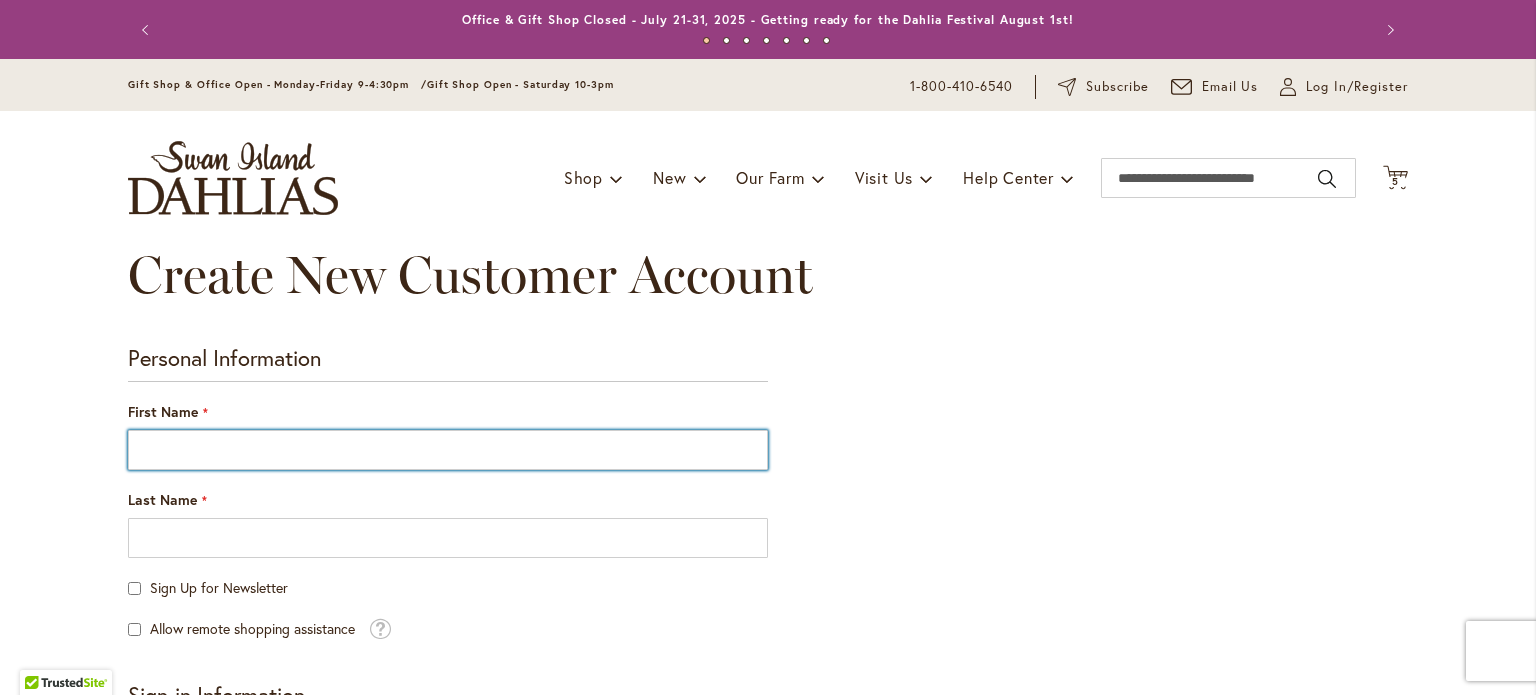 click on "First Name" at bounding box center (448, 450) 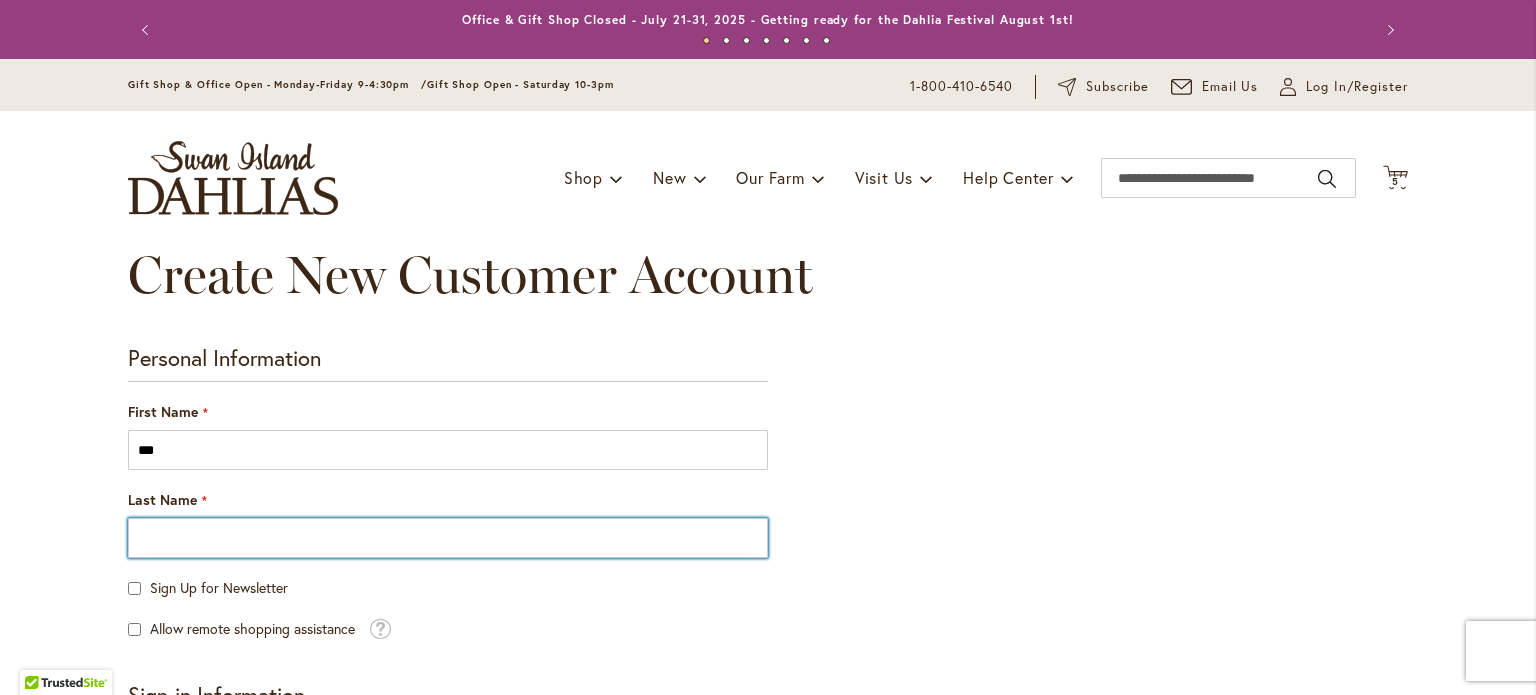 type on "*******" 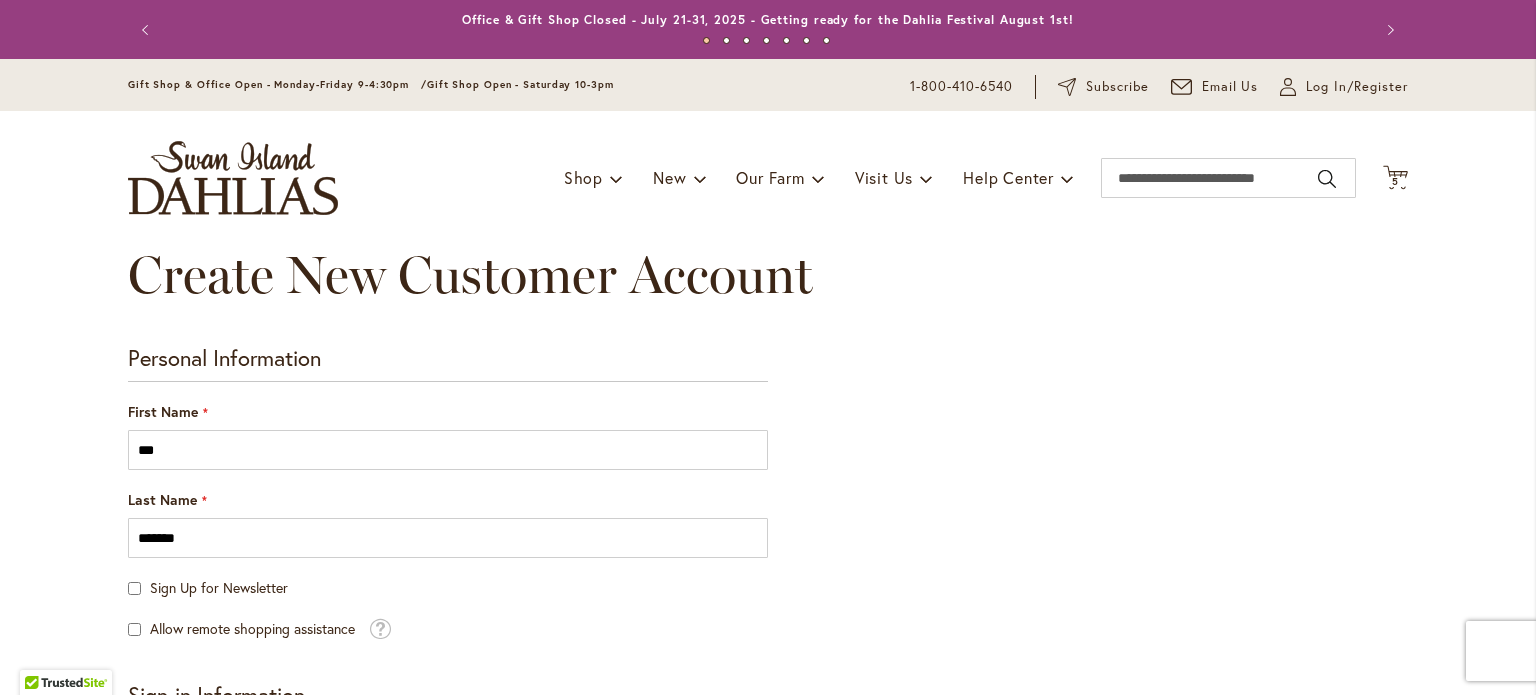 type on "**********" 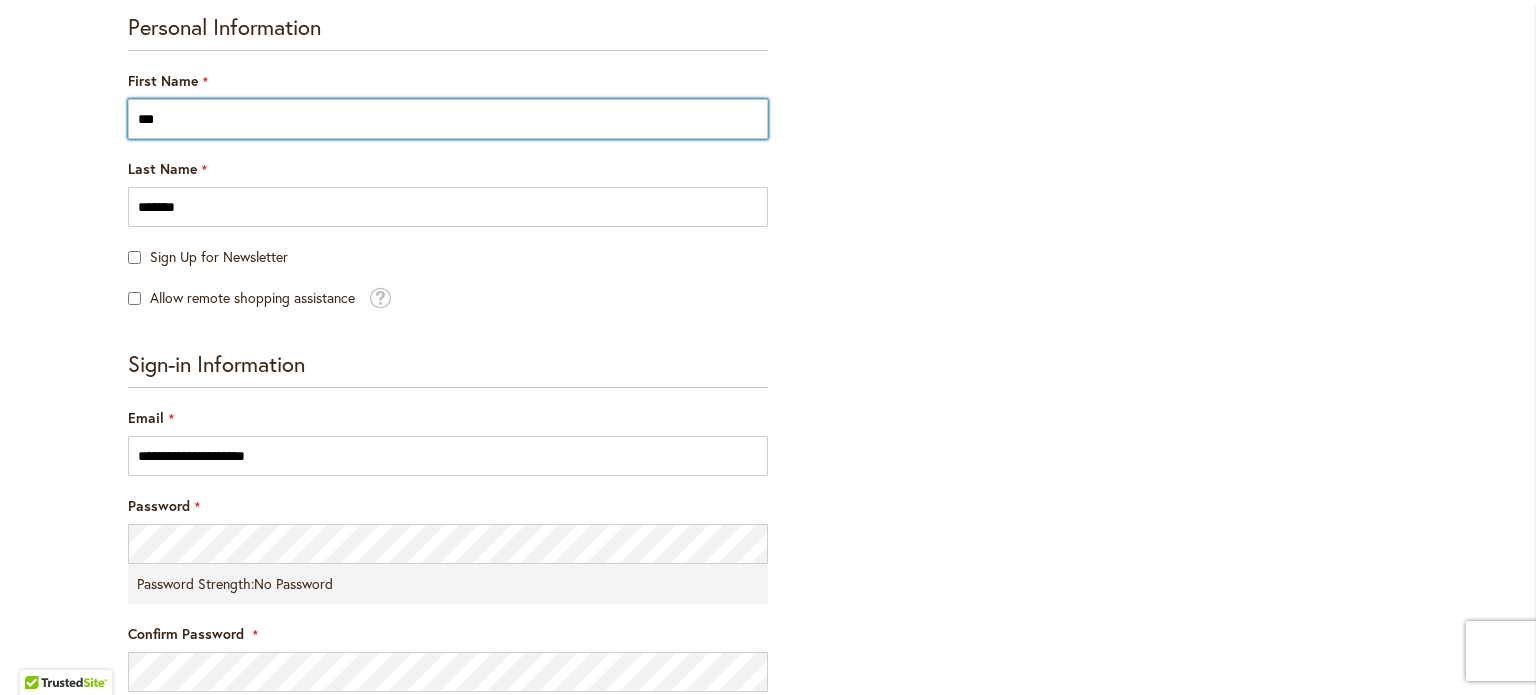 scroll, scrollTop: 382, scrollLeft: 0, axis: vertical 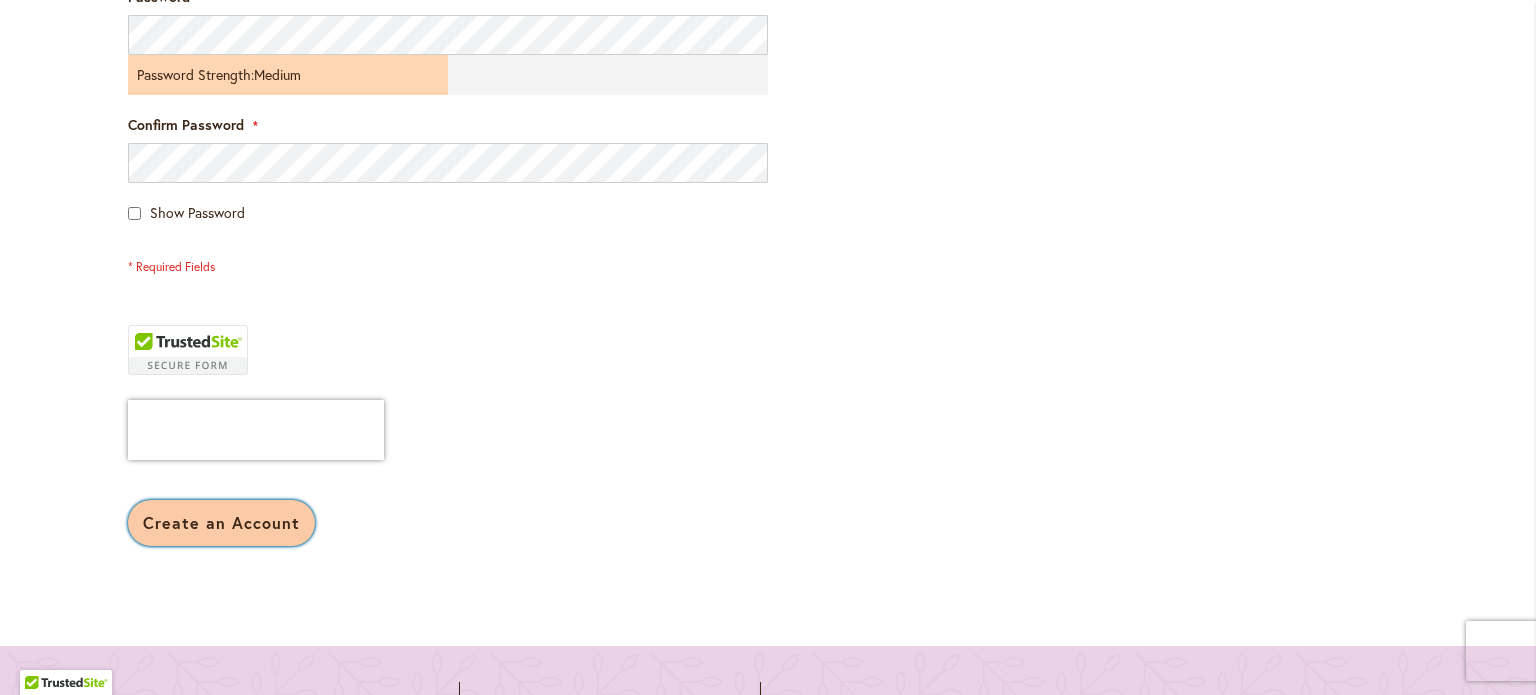 click on "Create an Account" at bounding box center [221, 523] 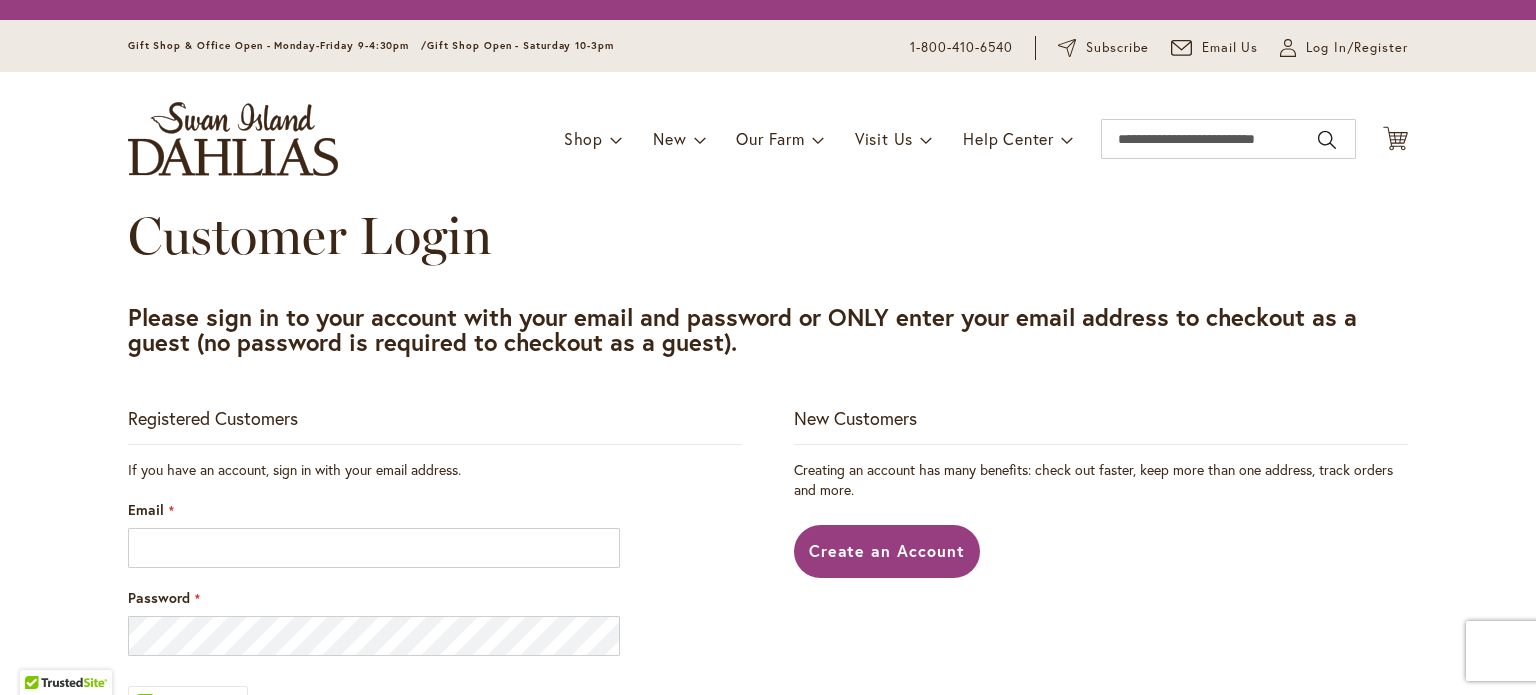 scroll, scrollTop: 0, scrollLeft: 0, axis: both 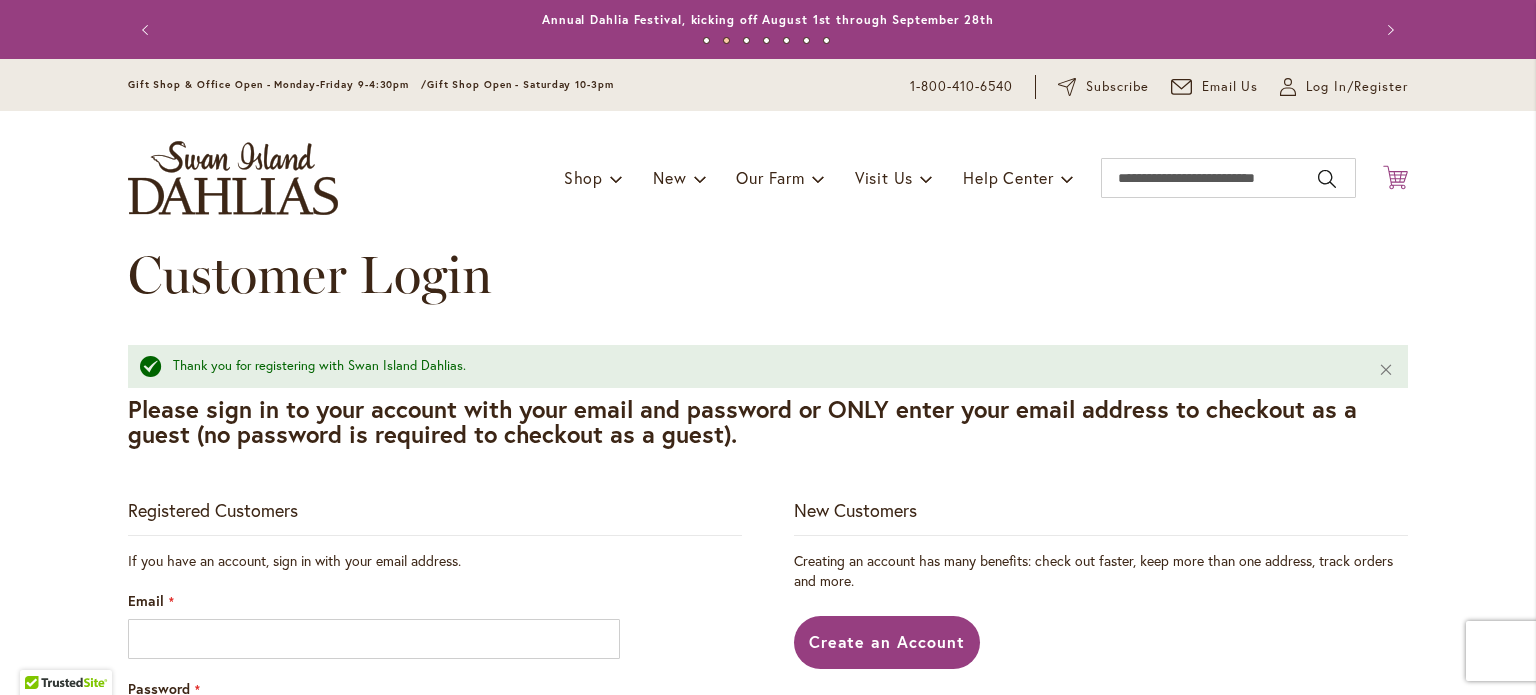 click on "Cart
.cls-1 {
fill: #231f20;
}" 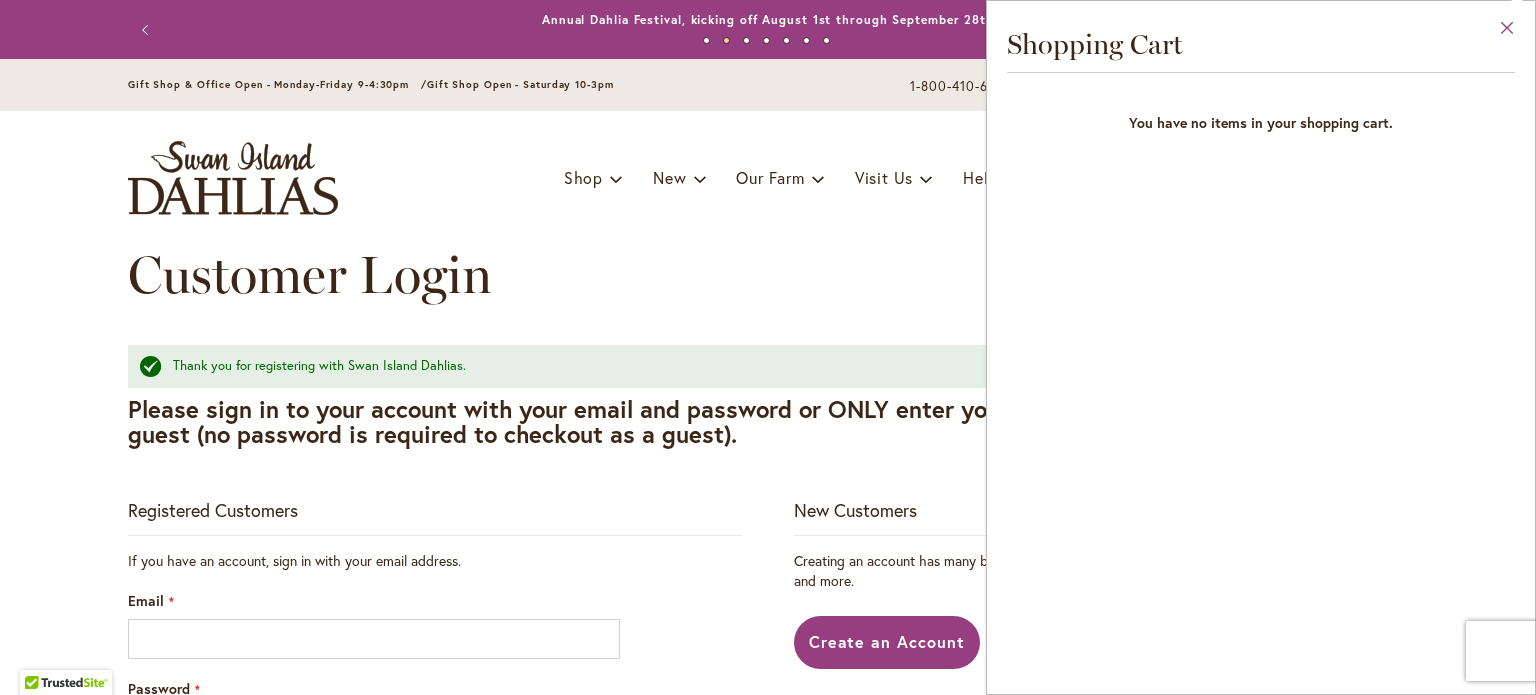 click on "Close" at bounding box center (1507, 32) 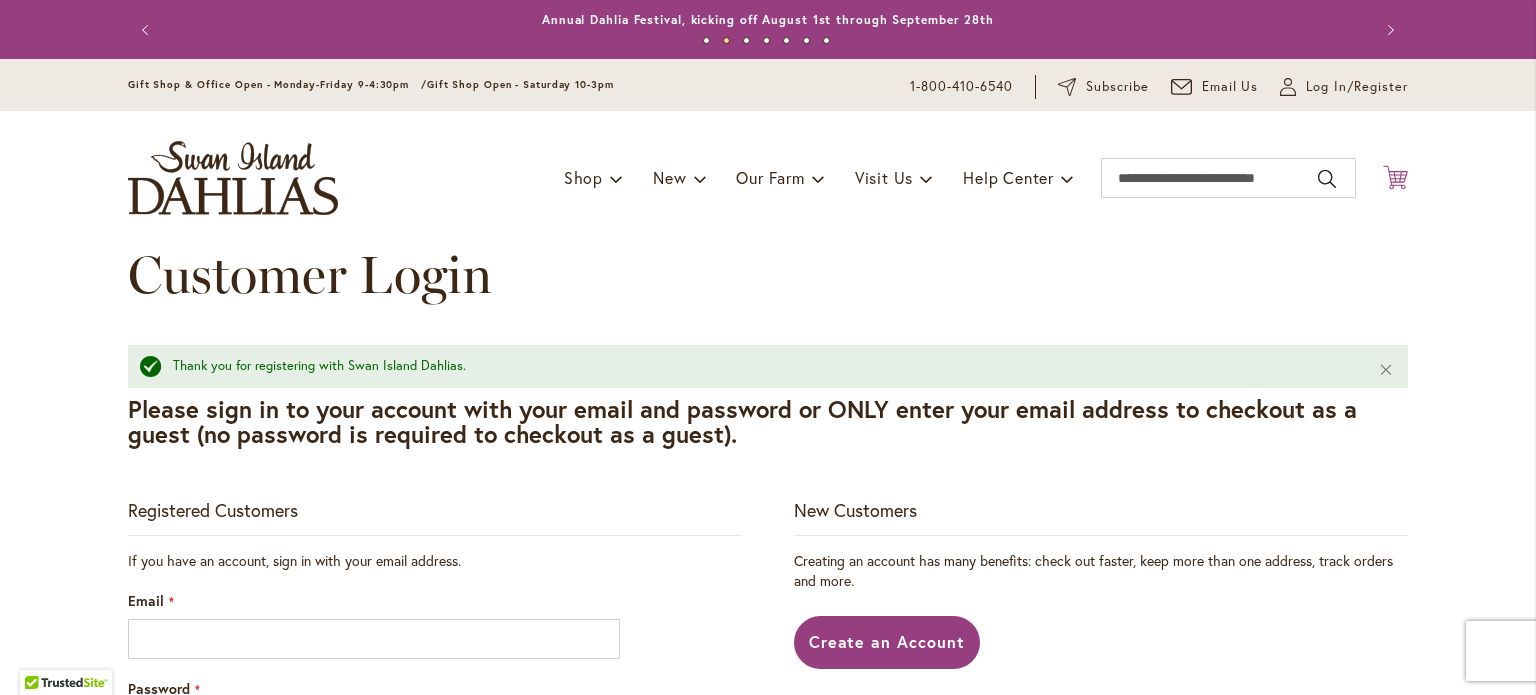 click on "Cart
.cls-1 {
fill: #231f20;
}" 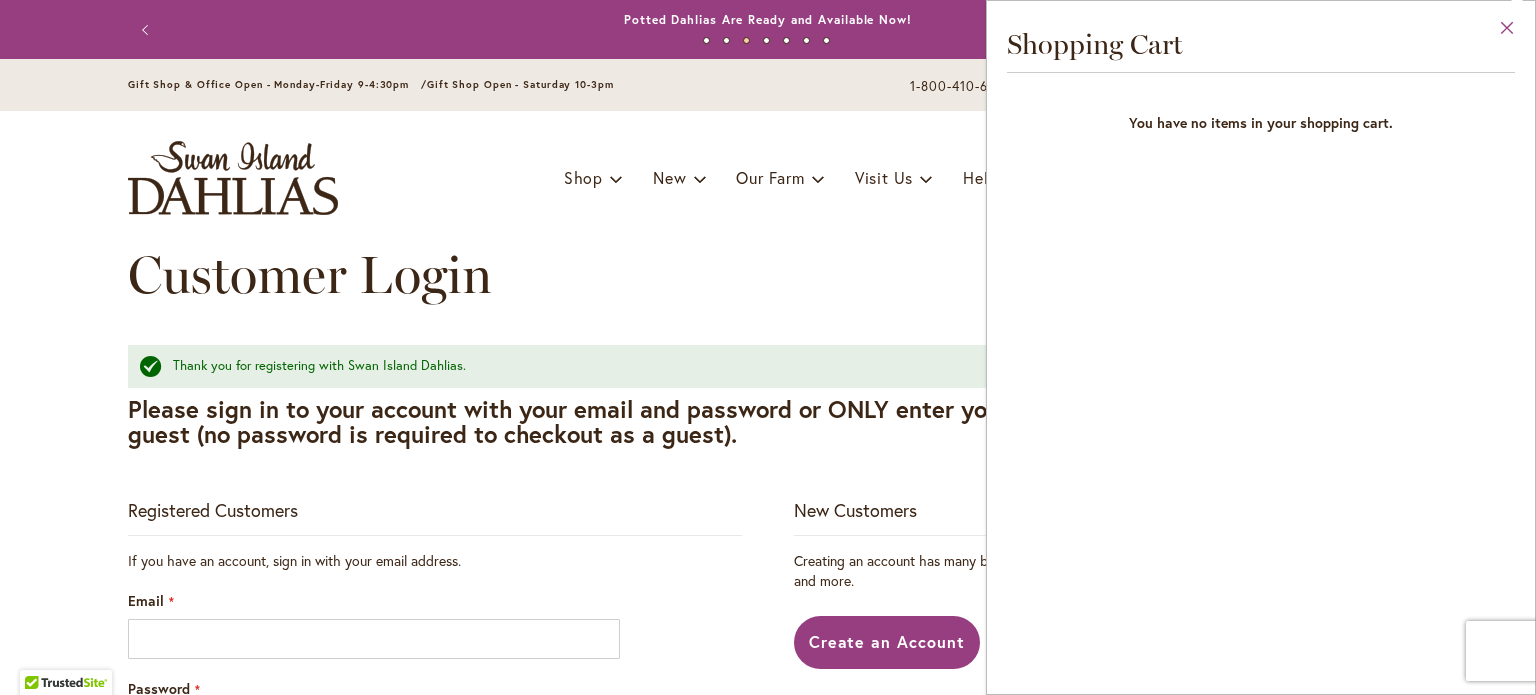 click on "Close" at bounding box center (1507, 32) 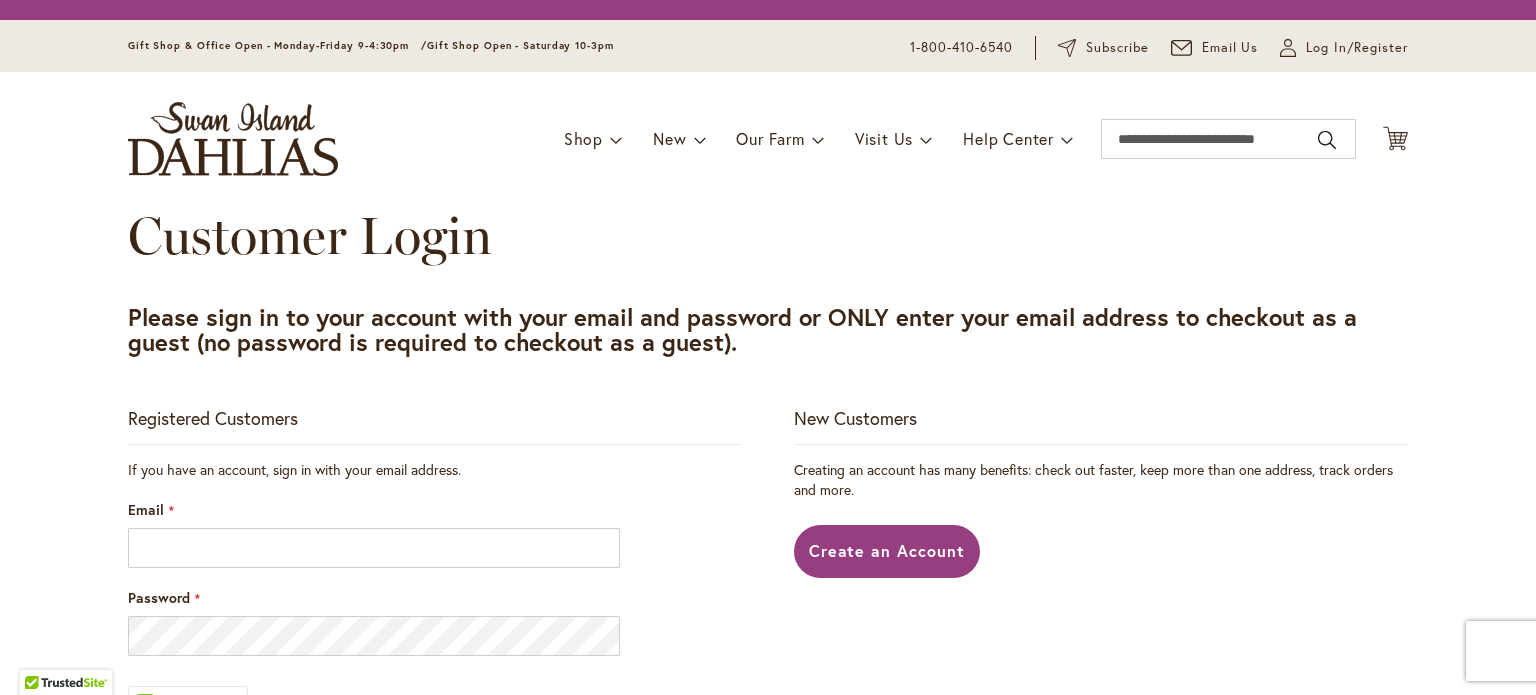 scroll, scrollTop: 0, scrollLeft: 0, axis: both 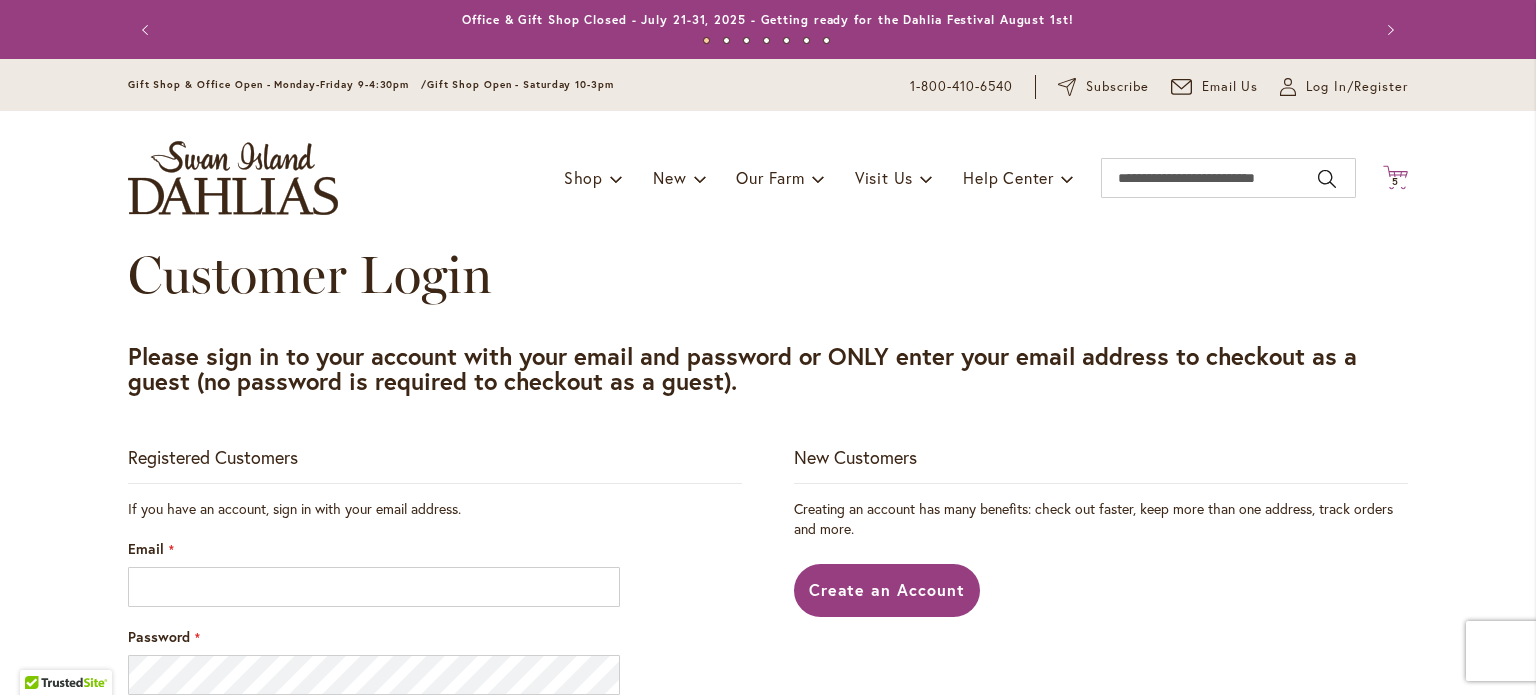 click on "5" at bounding box center [1395, 181] 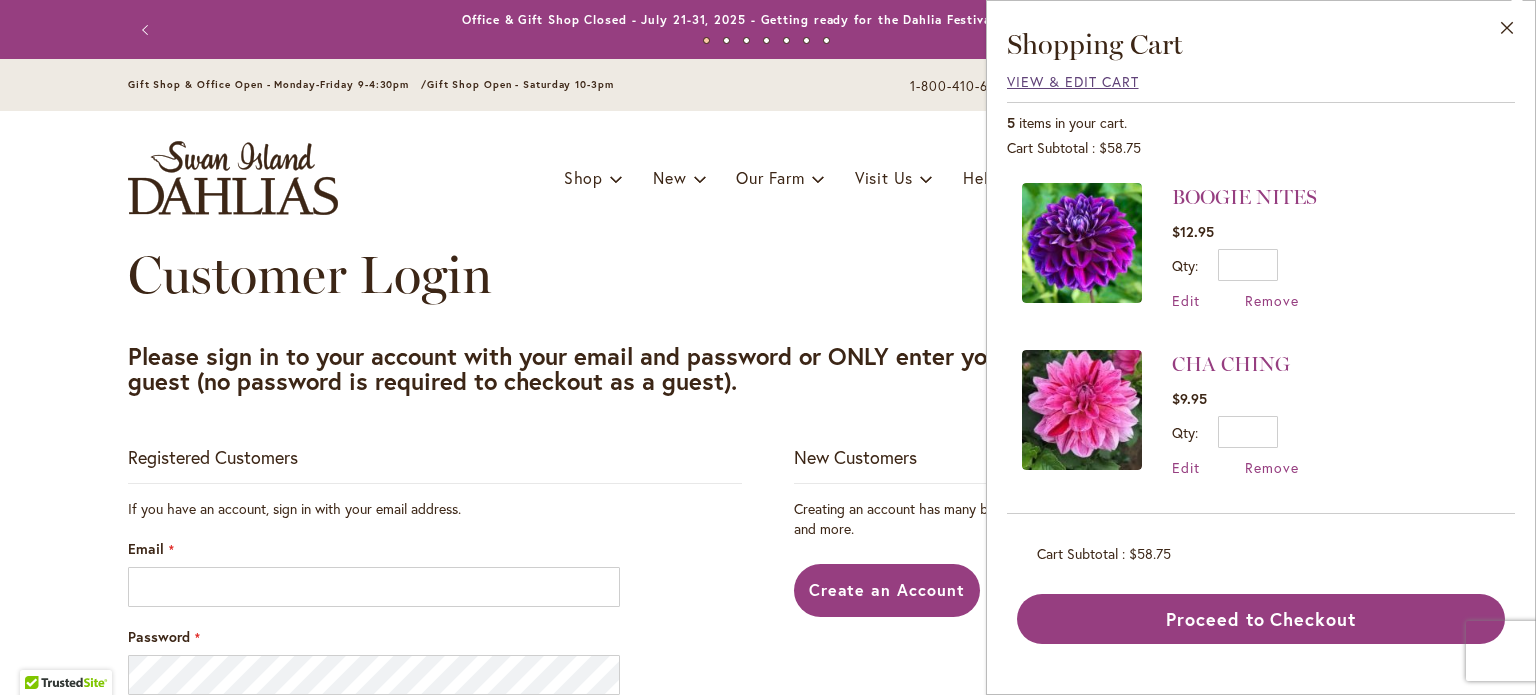click on "View & Edit Cart" at bounding box center (1073, 81) 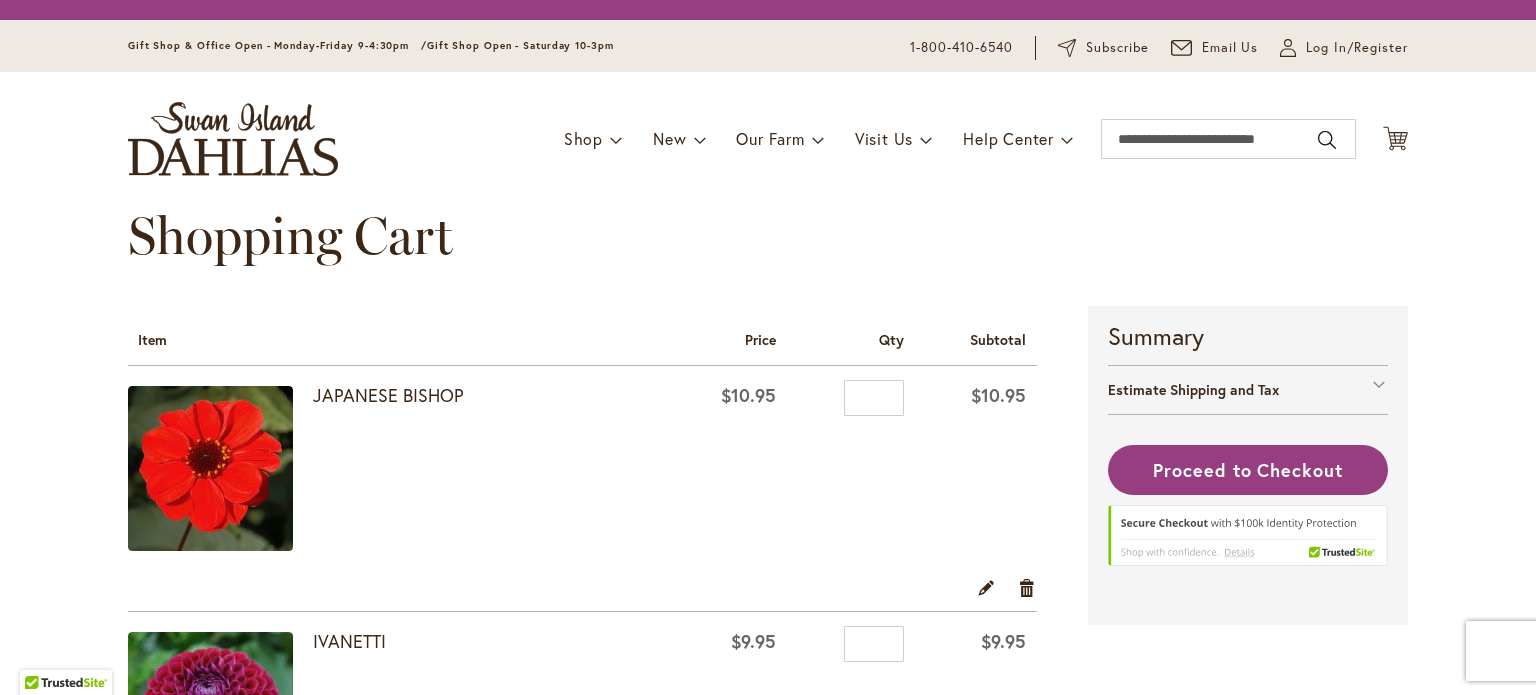 scroll, scrollTop: 0, scrollLeft: 0, axis: both 